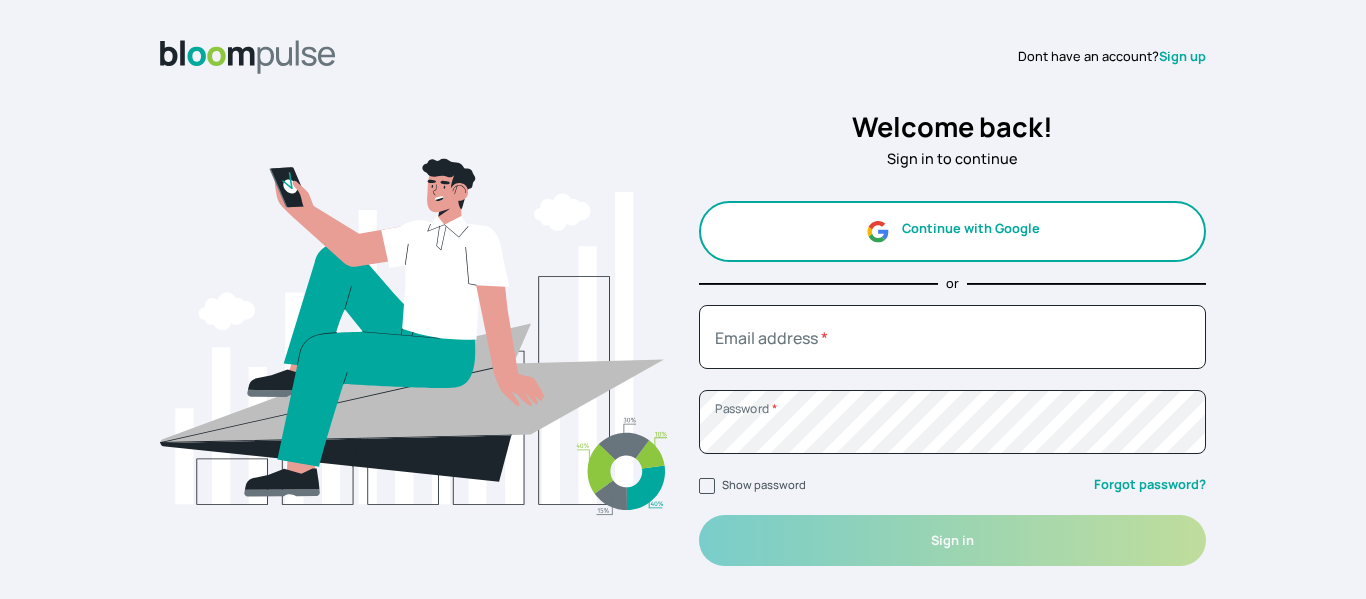 scroll, scrollTop: 0, scrollLeft: 0, axis: both 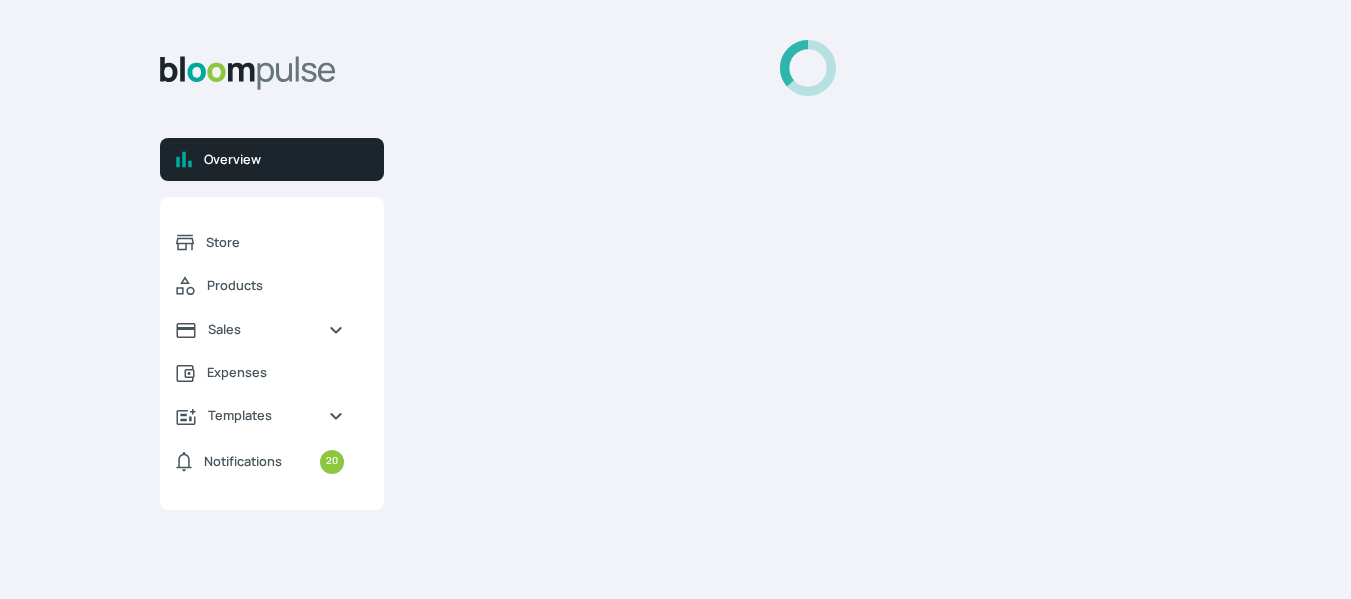 select on "2025" 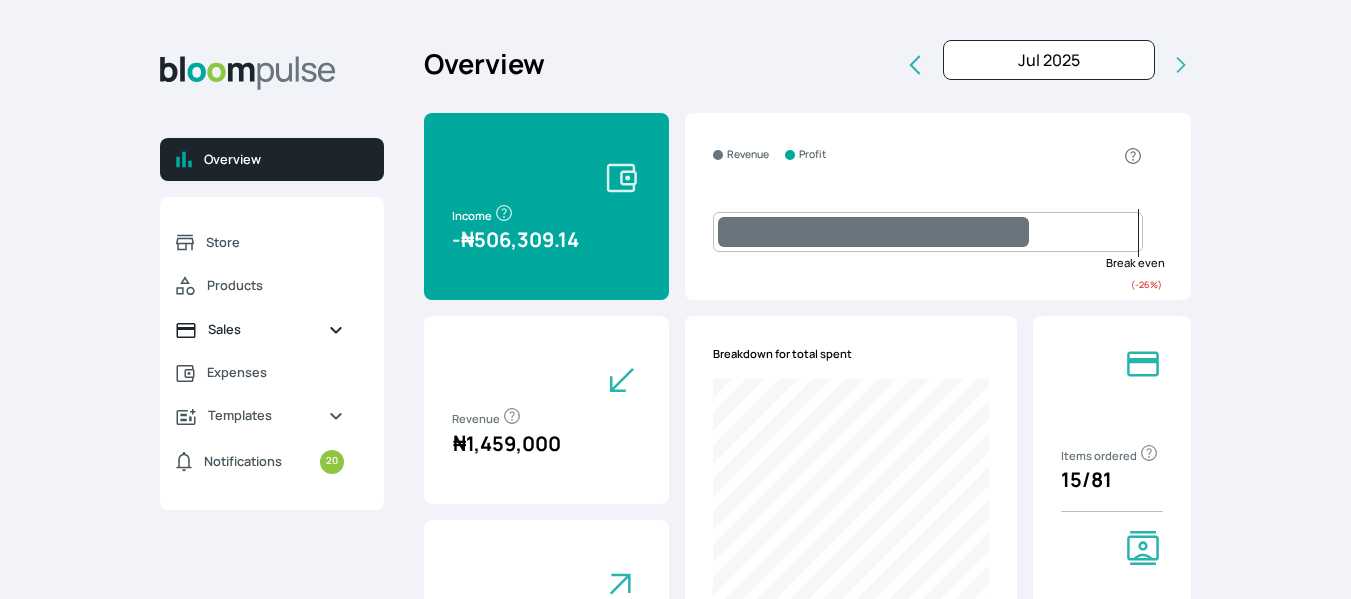 click on "Sales" at bounding box center (260, 329) 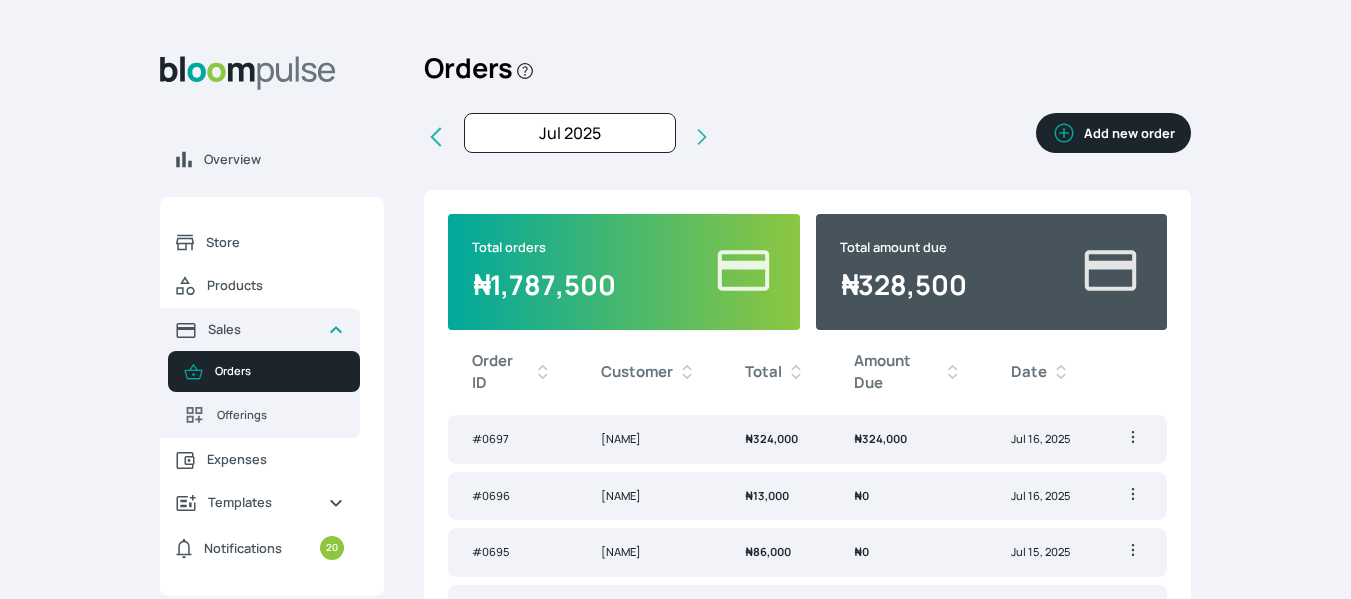click on "₦ [PRICE]" at bounding box center [771, 438] 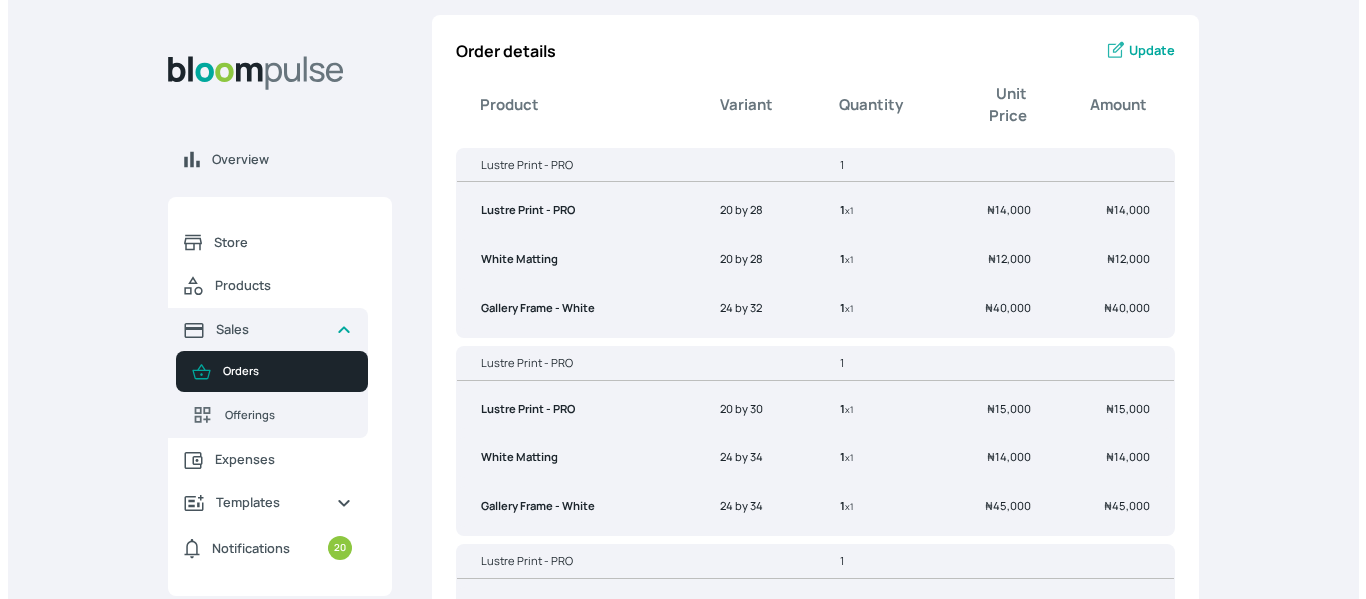 scroll, scrollTop: 0, scrollLeft: 0, axis: both 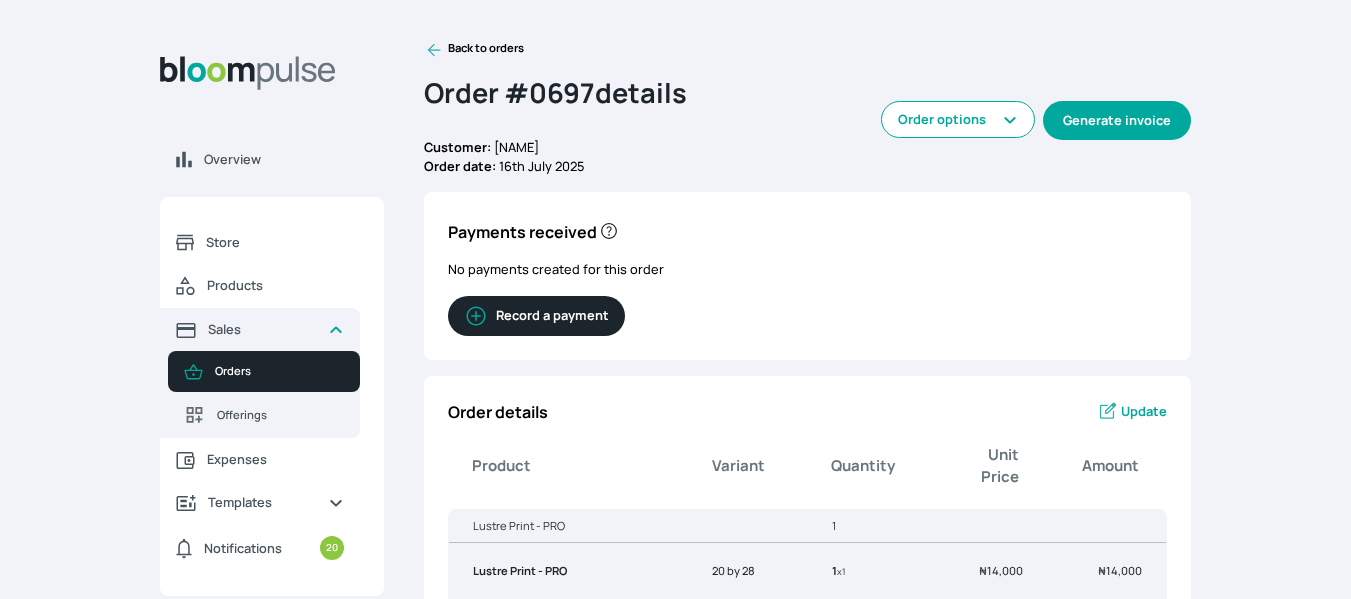 click on "Generate invoice" at bounding box center [1117, 120] 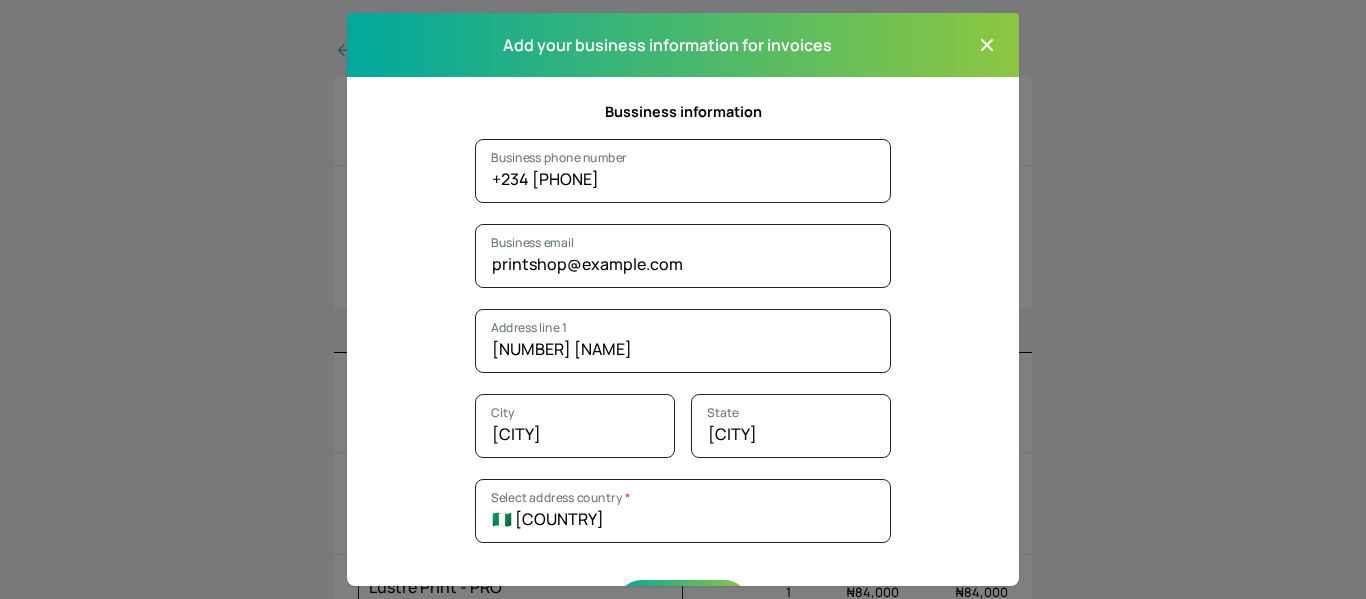 click 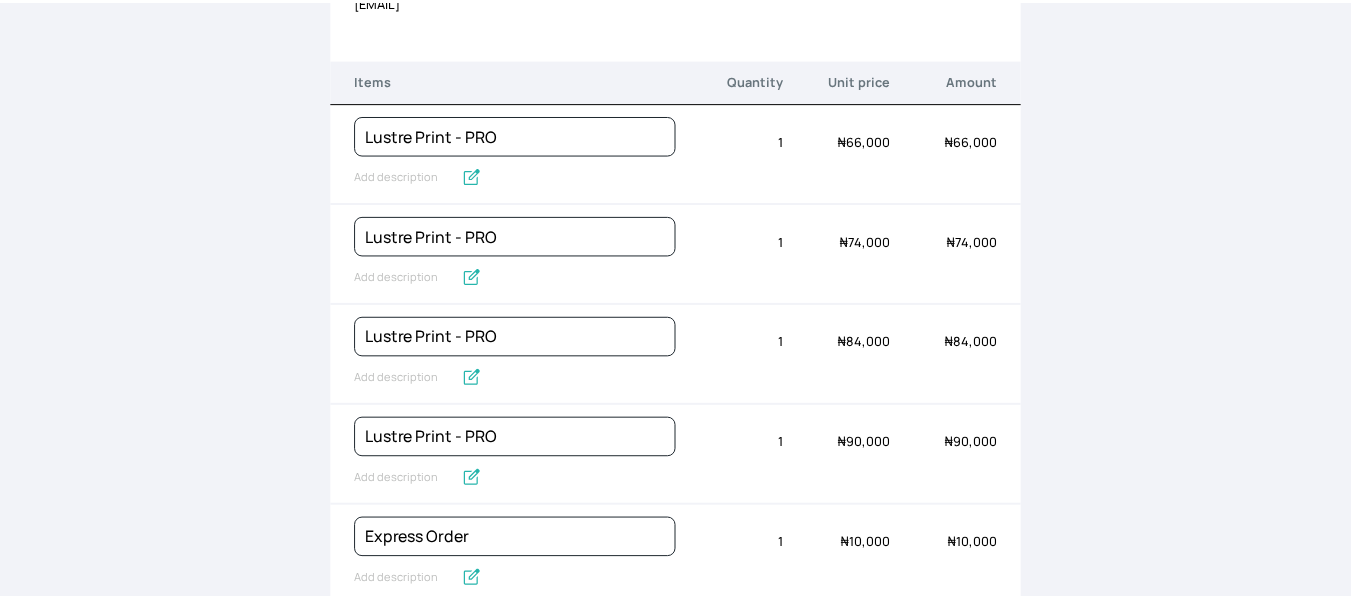 scroll, scrollTop: 0, scrollLeft: 0, axis: both 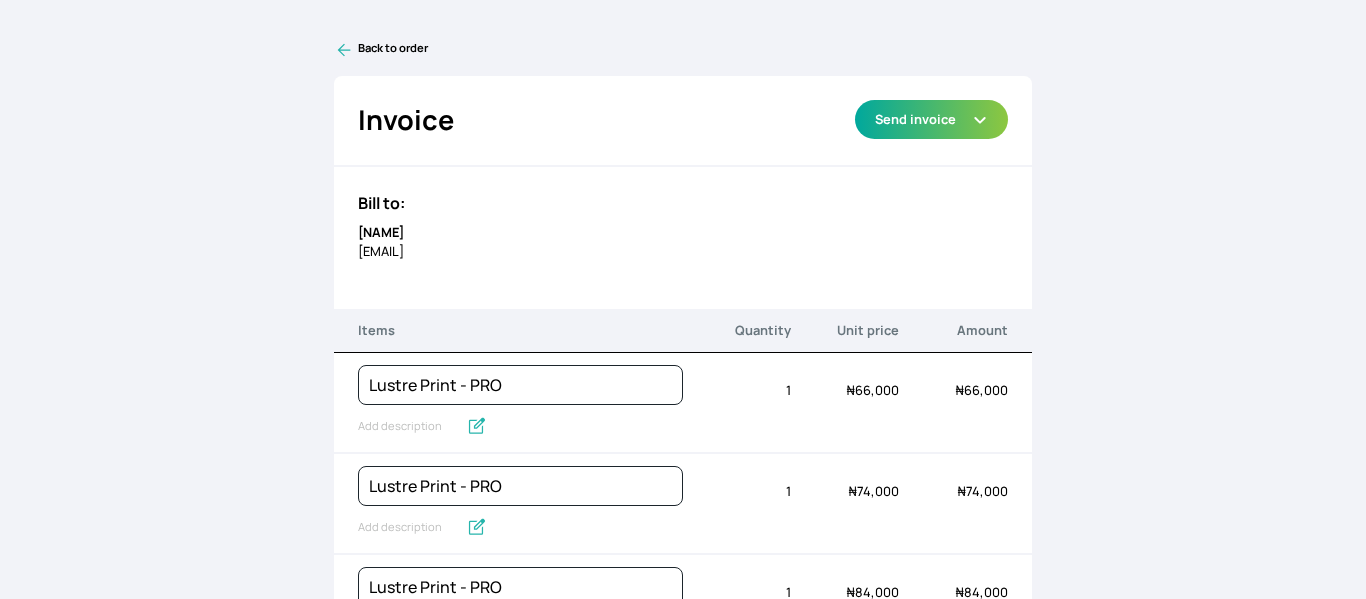 click 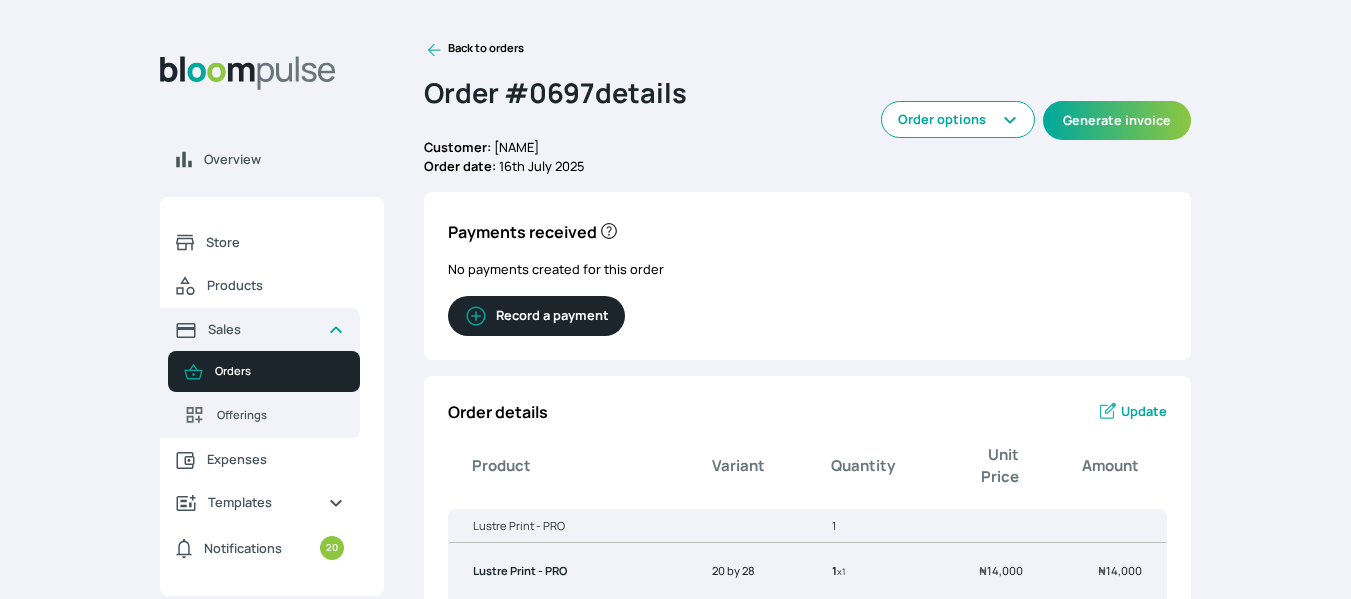 click 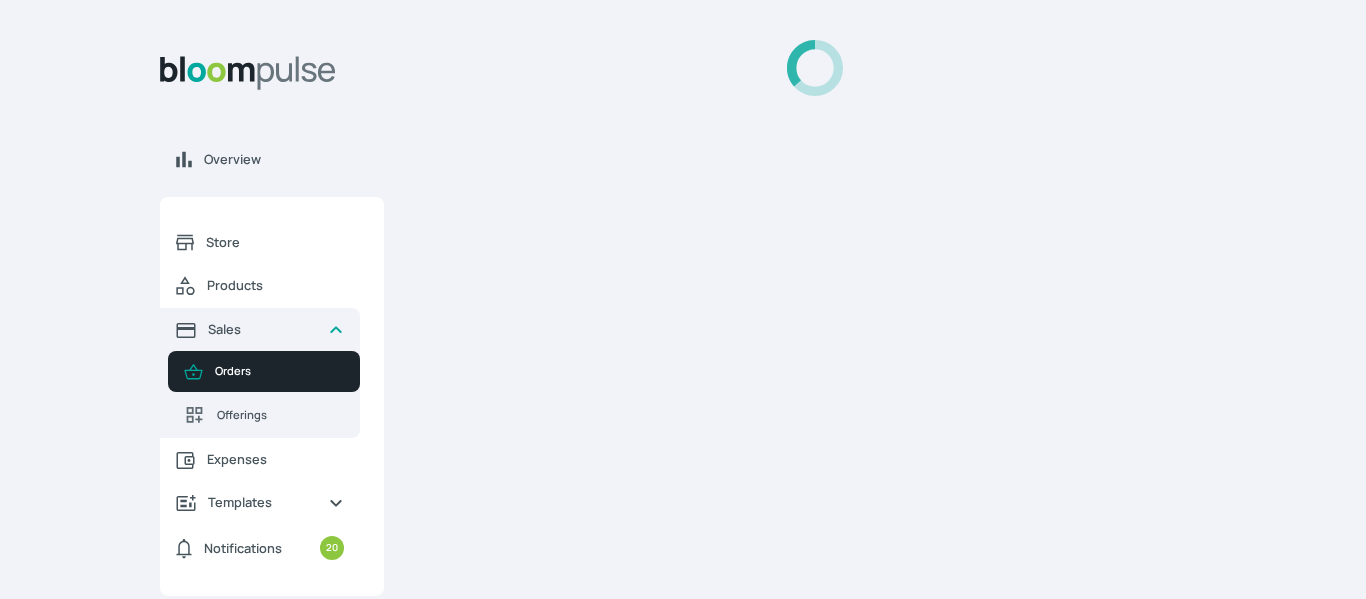 select on "9ad63bc5-ced3-43c1-96e5-a90d5a13a887" 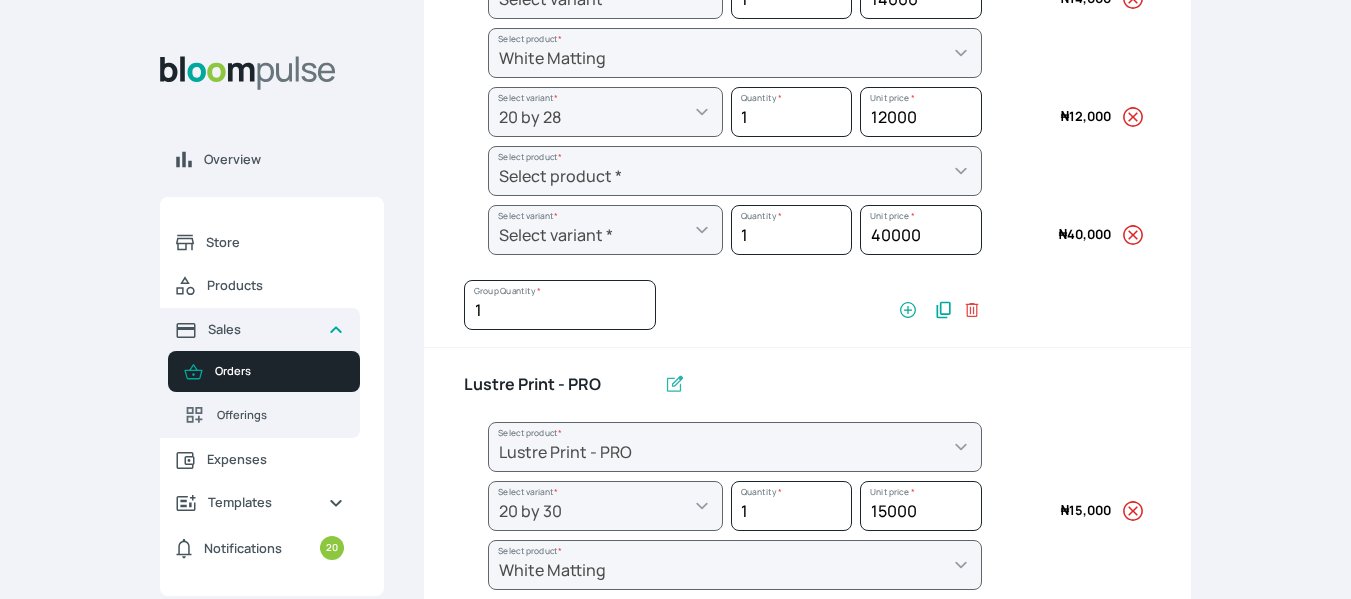 scroll, scrollTop: 456, scrollLeft: 0, axis: vertical 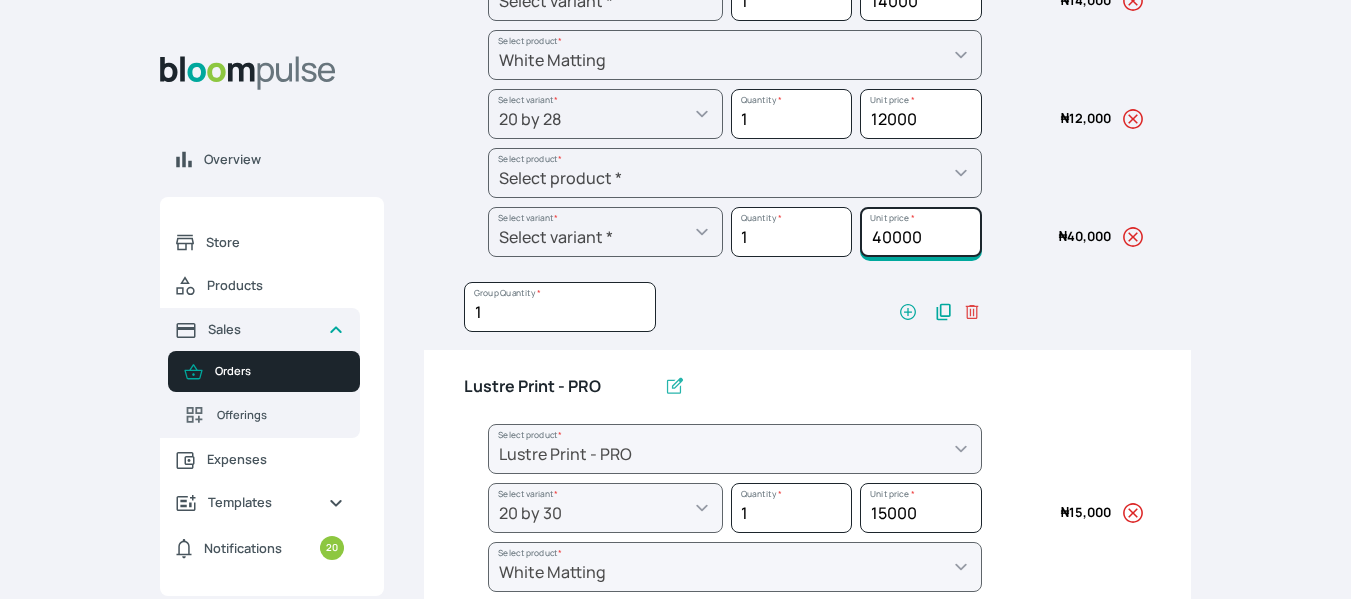 click on "40000" at bounding box center [920, -4] 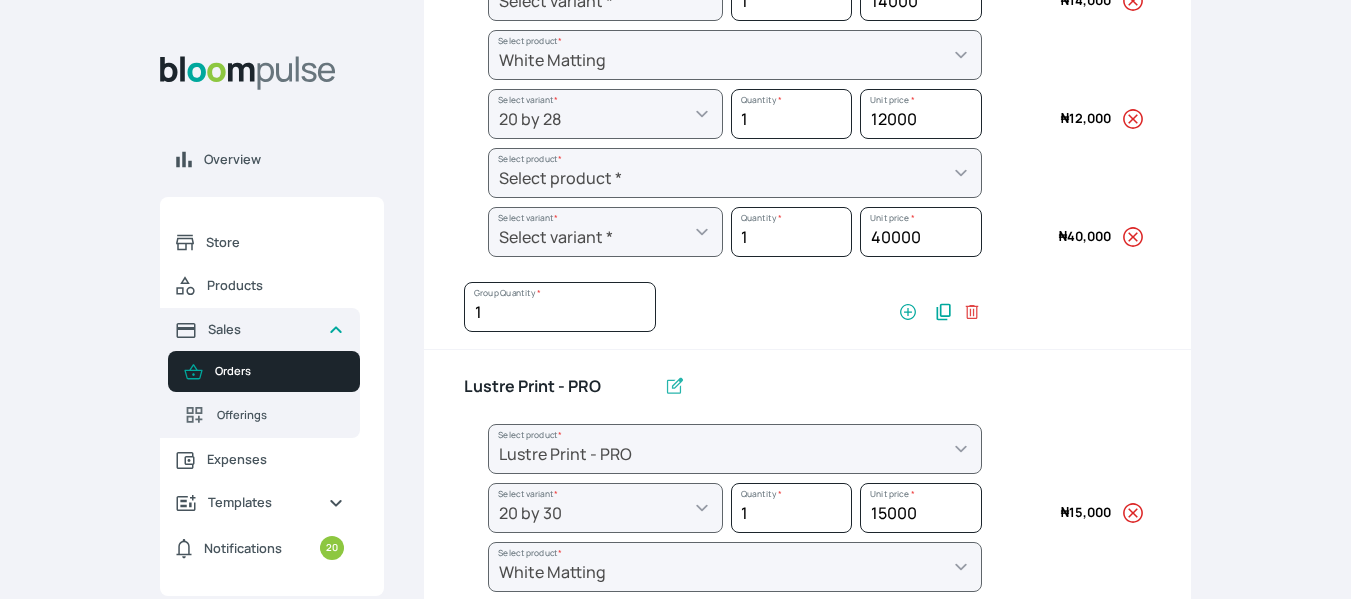 click on "Lustre Print - PRO, White Matting, Gallery Frame - White" at bounding box center (787, 97) 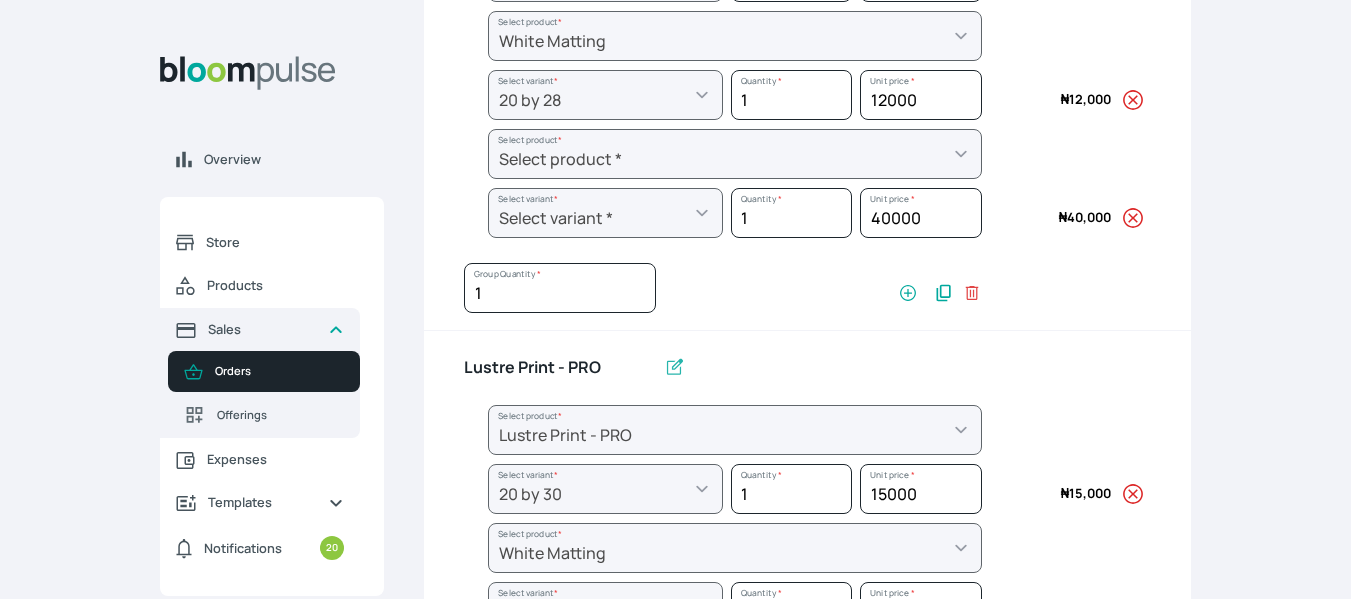 scroll, scrollTop: 474, scrollLeft: 0, axis: vertical 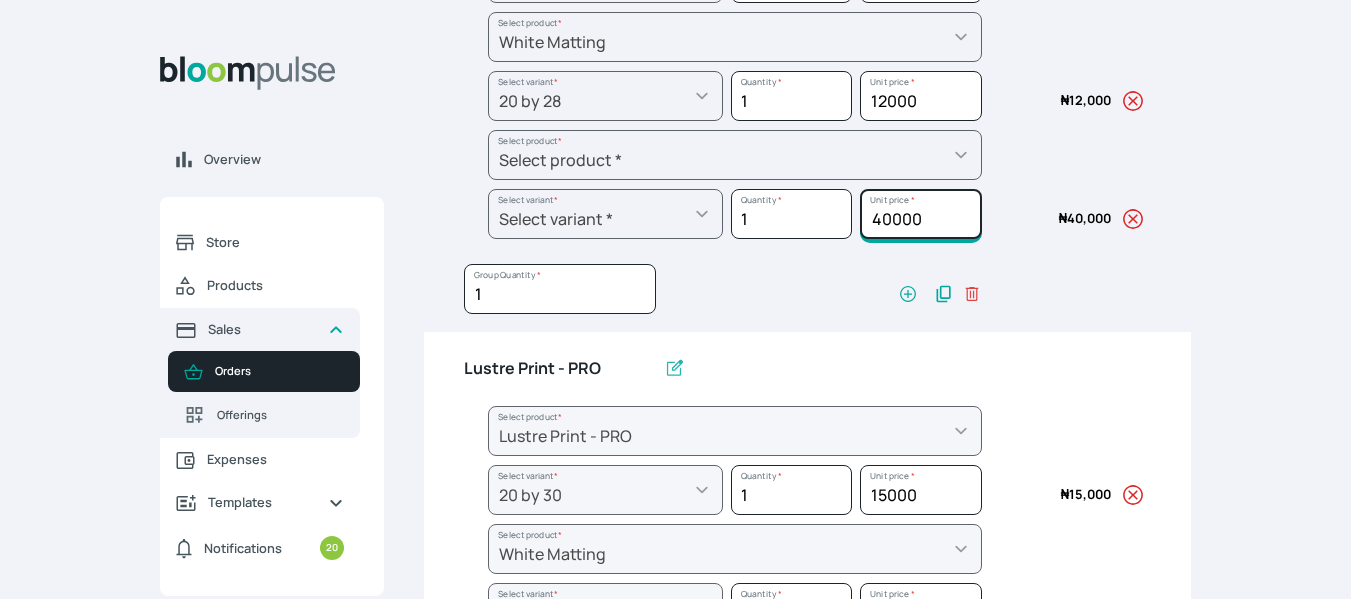 click on "40000" at bounding box center [920, -22] 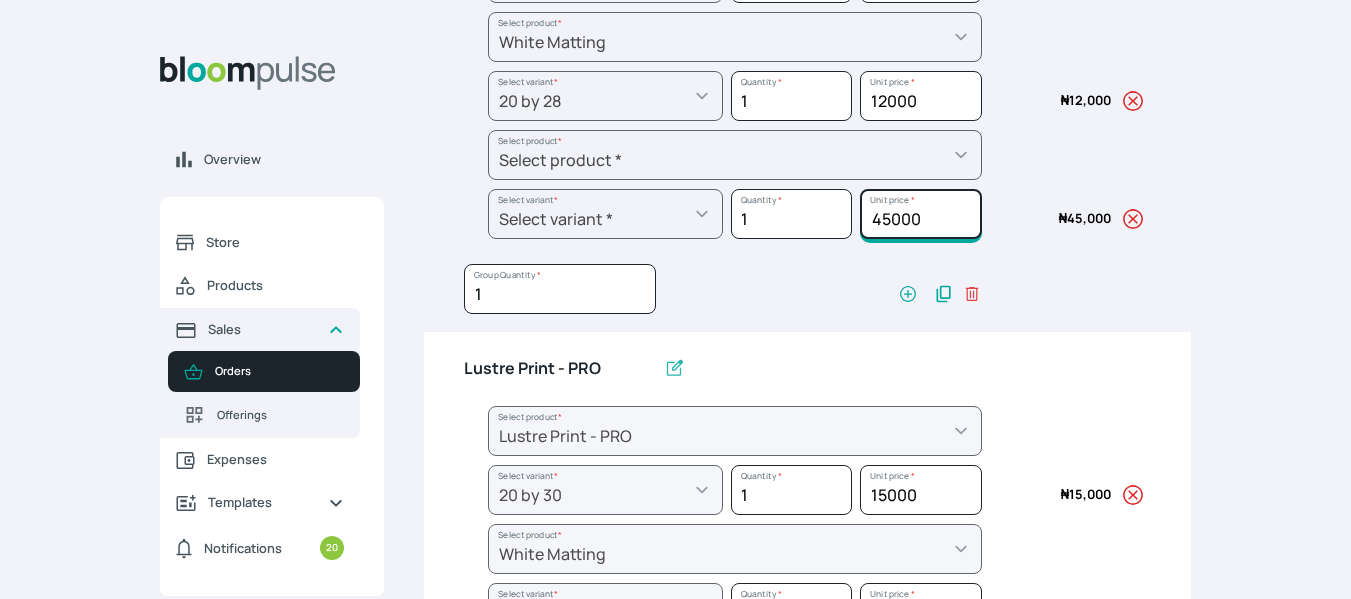 type on "45000" 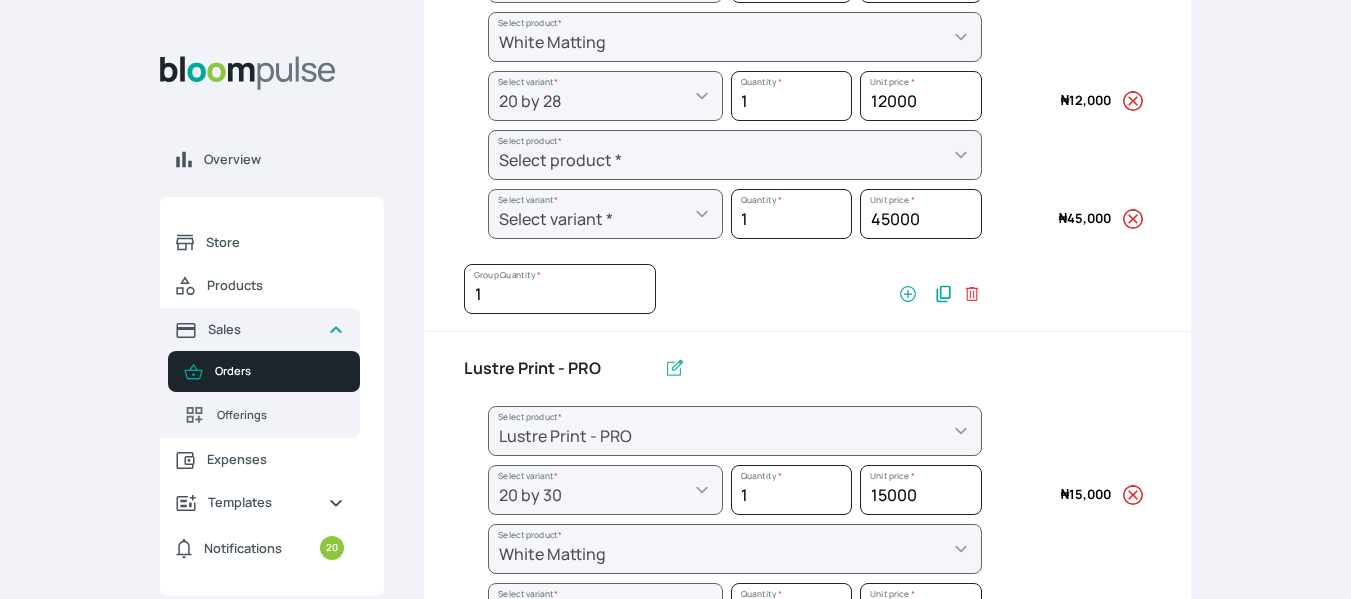click on "Lustre Print - PRO, White Matting, Gallery Frame - White" at bounding box center (807, 76) 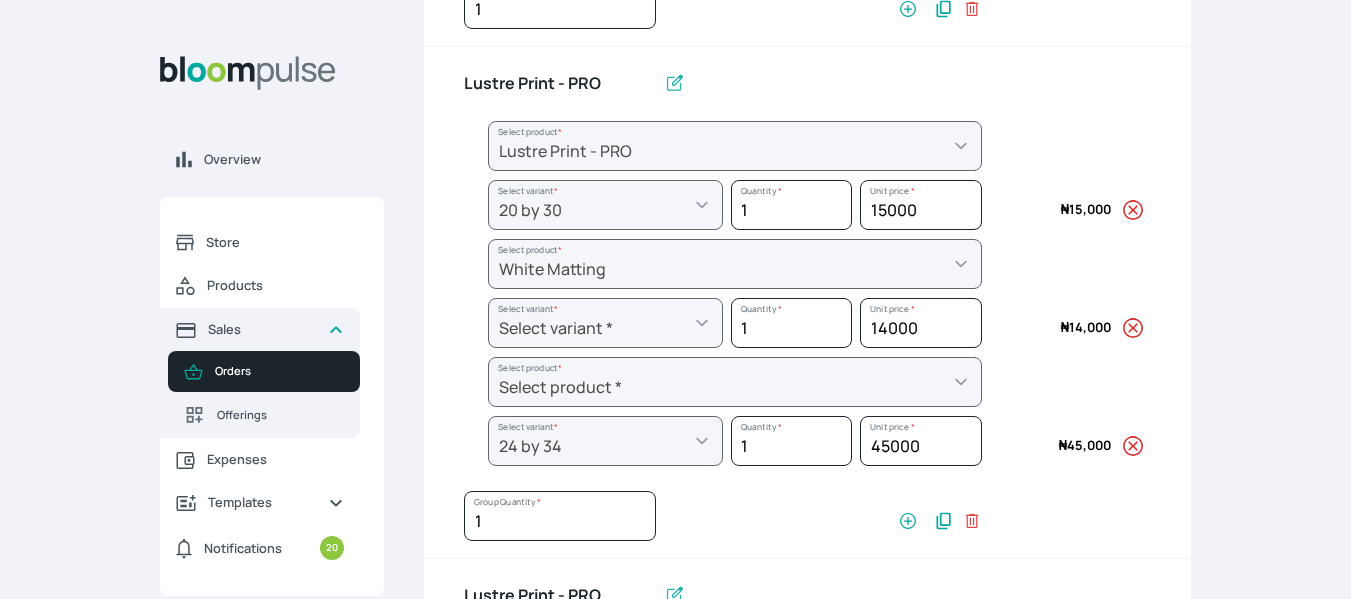 scroll, scrollTop: 760, scrollLeft: 0, axis: vertical 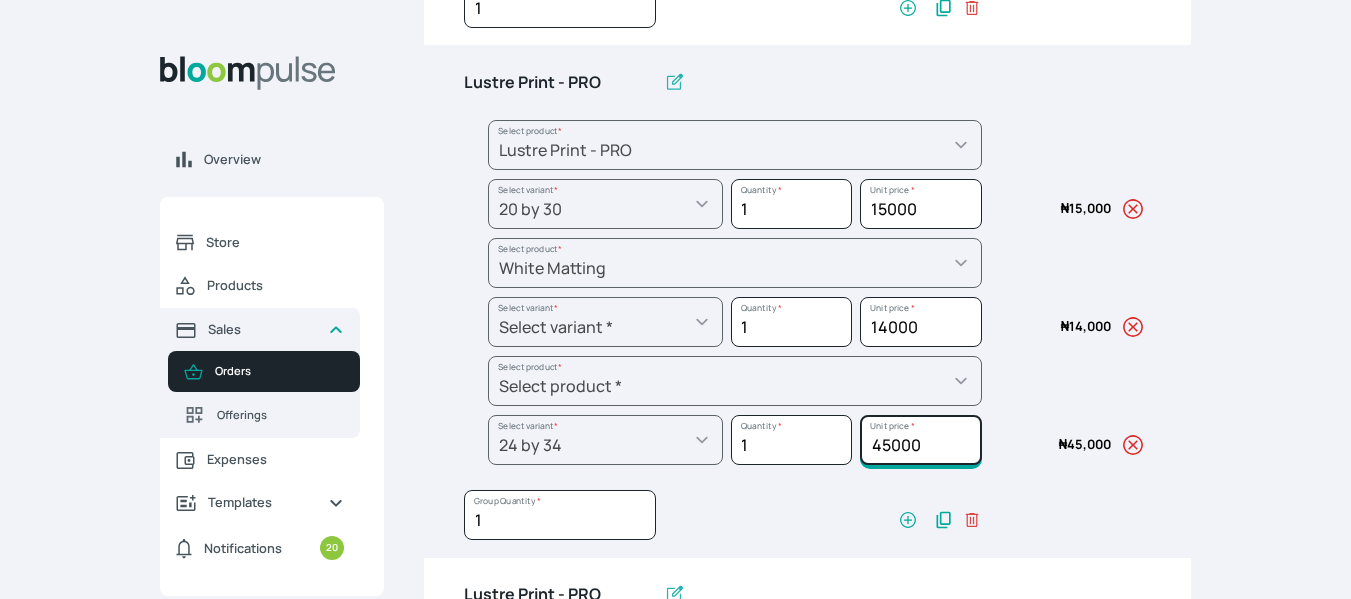 click on "45000" at bounding box center [920, -308] 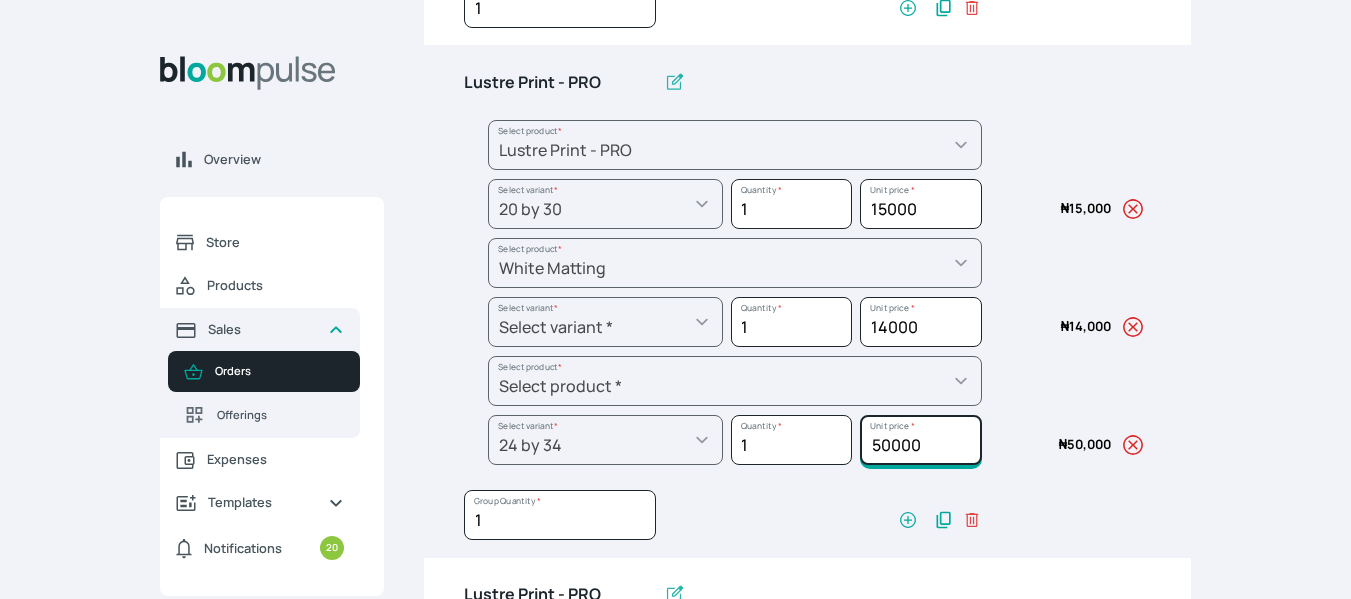 type on "50000" 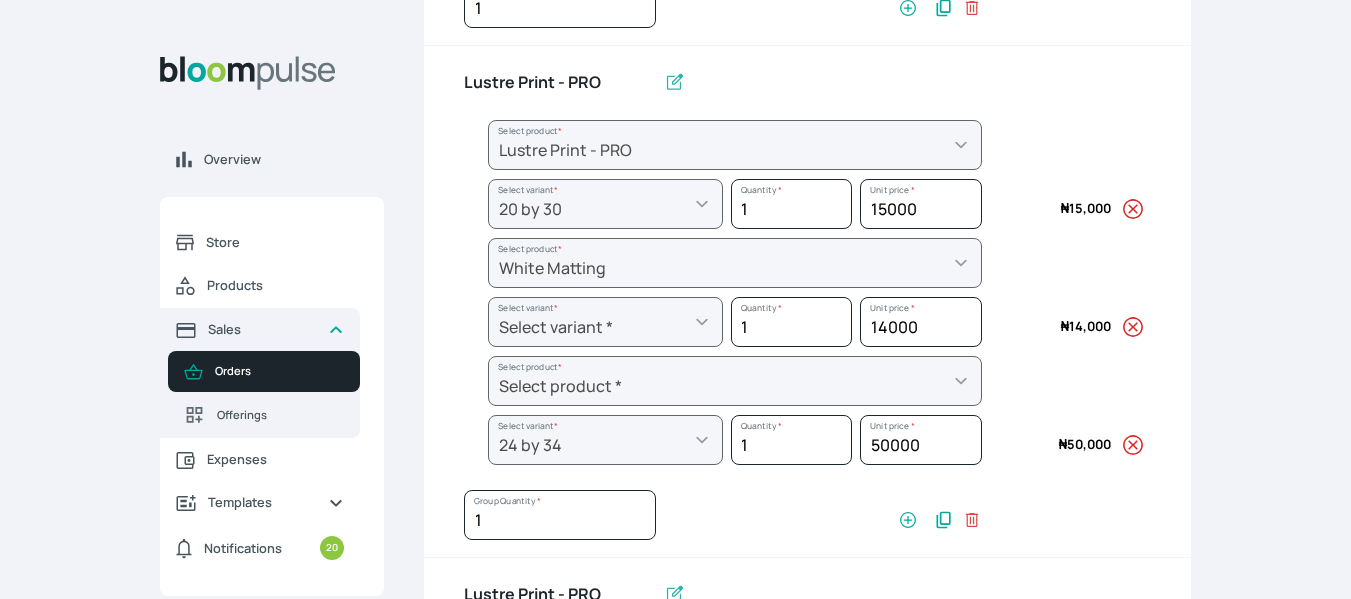 click on "Lustre Print - PRO, White Matting, Gallery Frame - White" at bounding box center (807, 302) 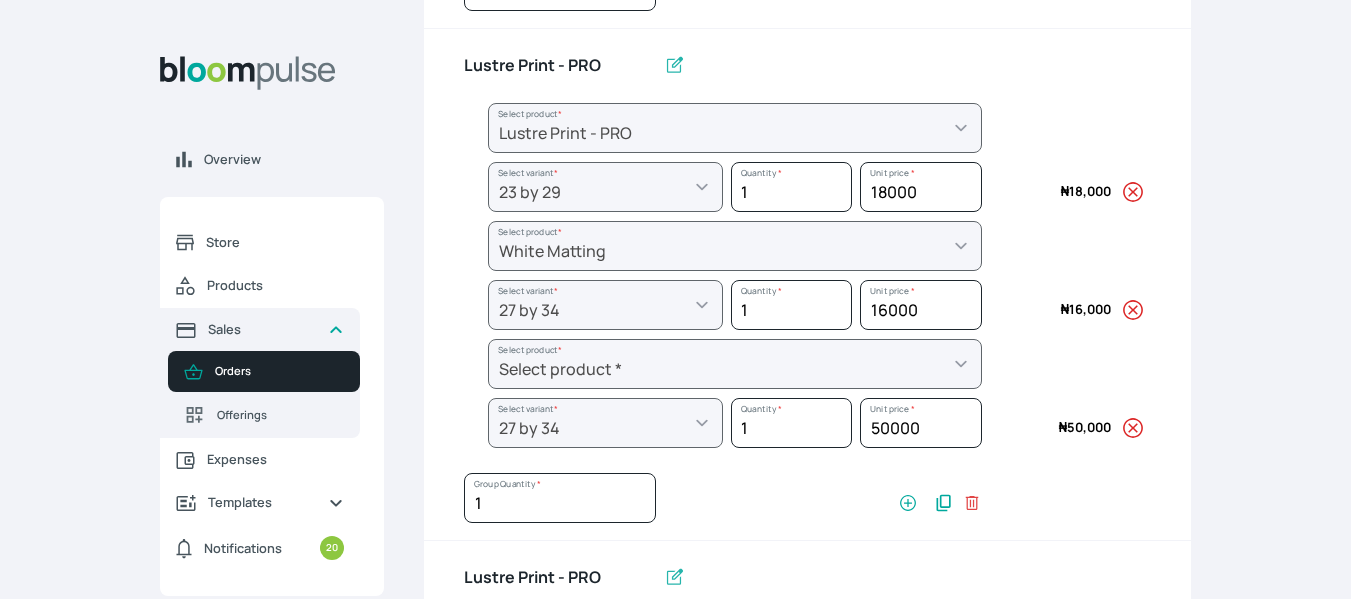 scroll, scrollTop: 1295, scrollLeft: 0, axis: vertical 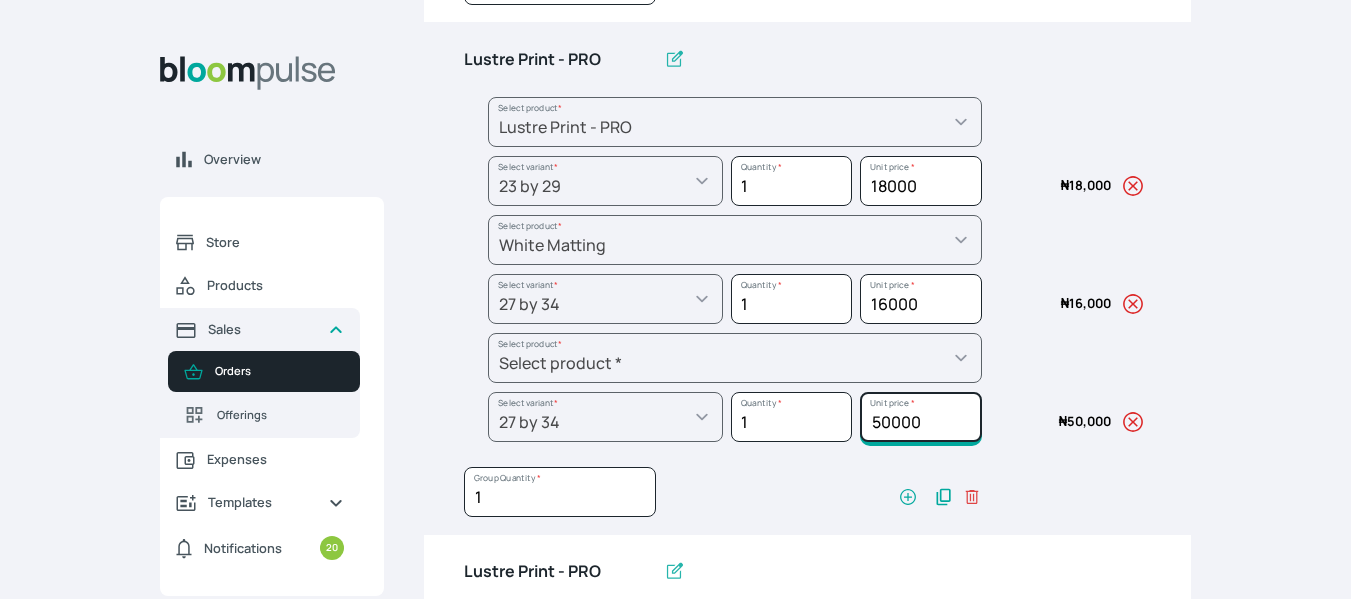click on "50000" at bounding box center (920, -843) 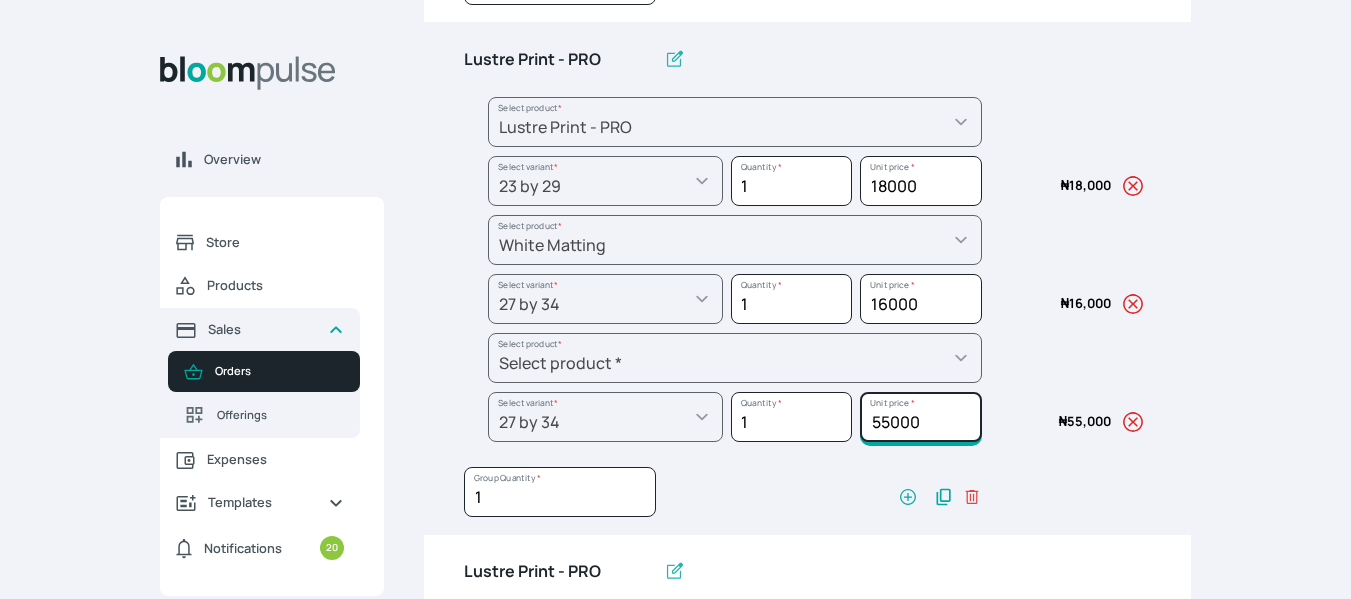 type on "55000" 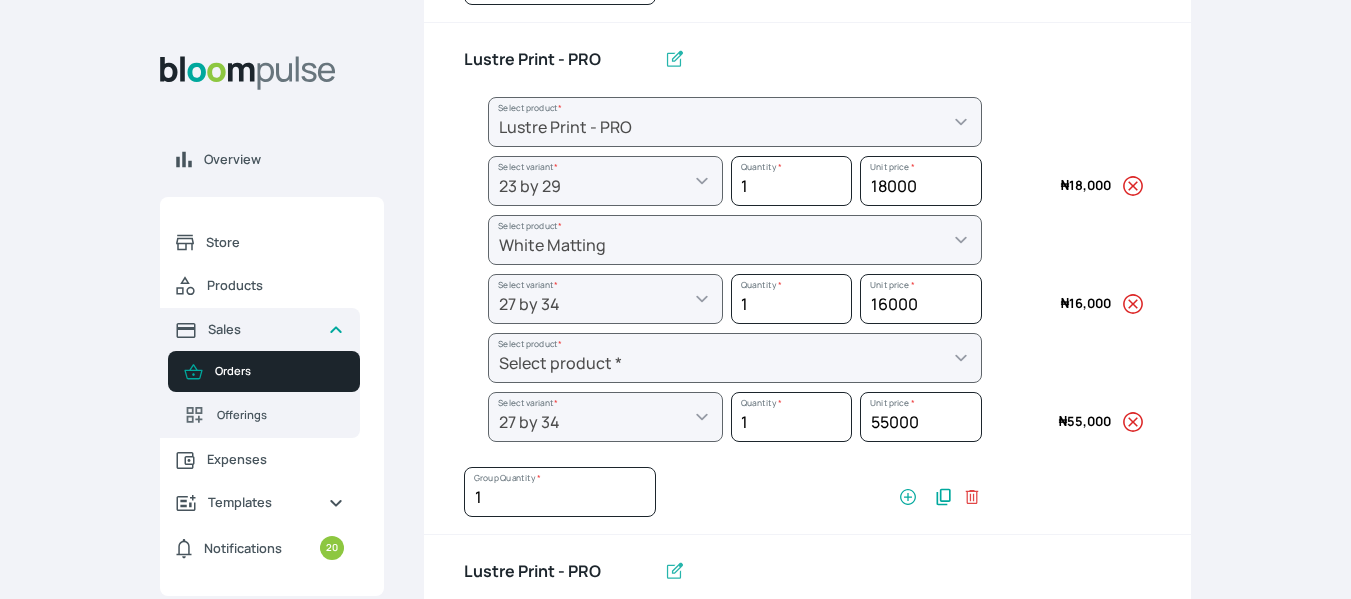 click on "Lustre Print - PRO, White Matting, Gallery Frame - White" at bounding box center (807, 279) 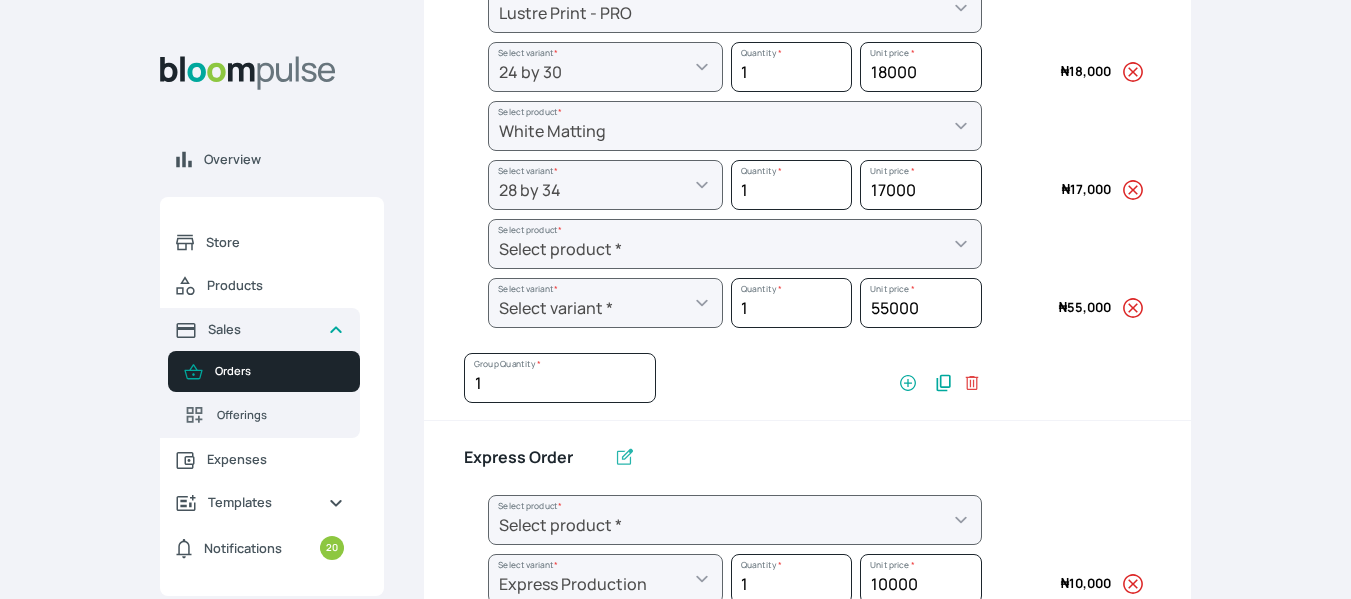 scroll, scrollTop: 1925, scrollLeft: 0, axis: vertical 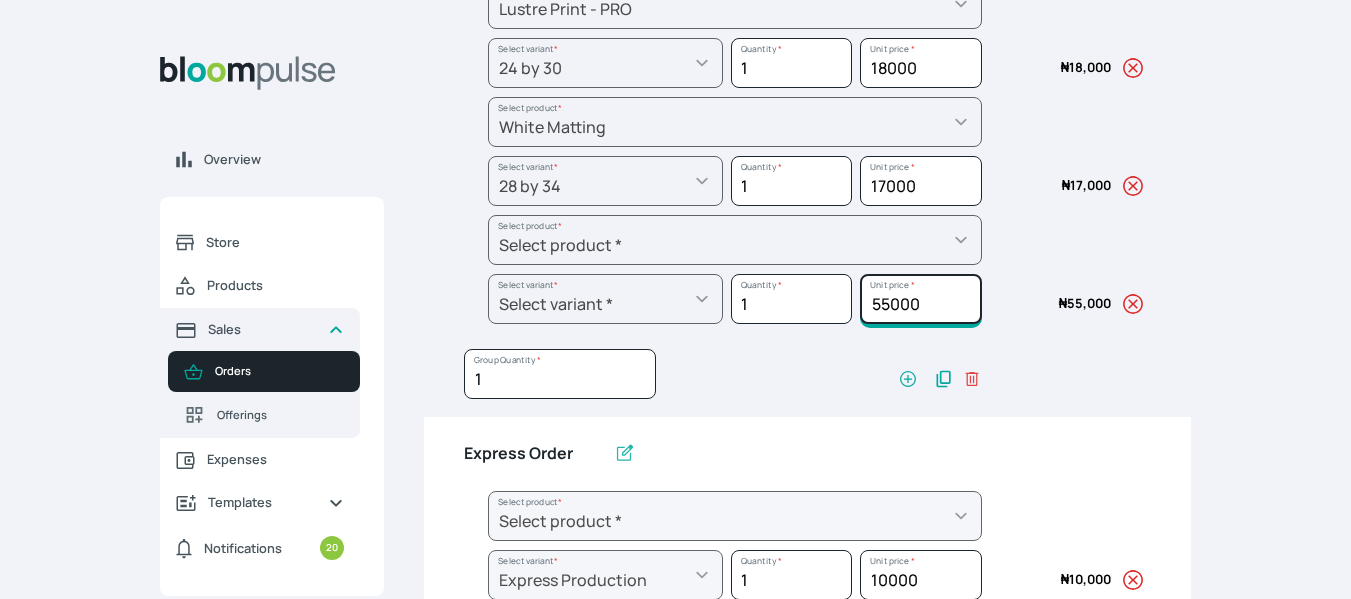 click on "55000" at bounding box center (920, -1473) 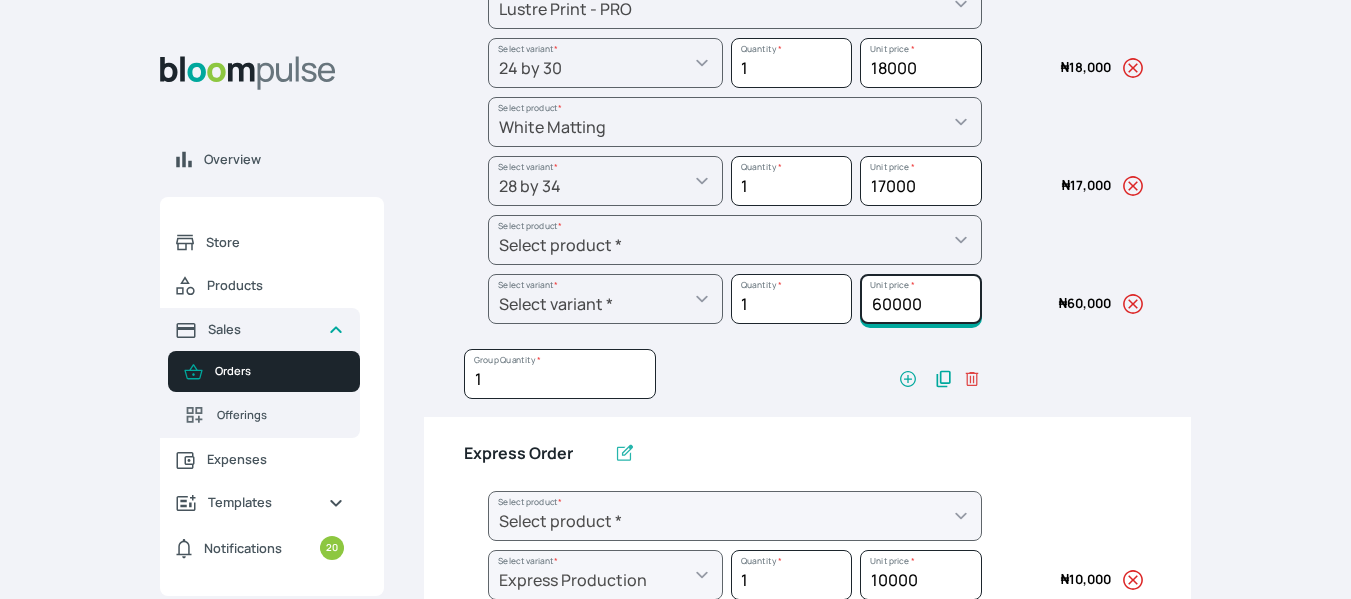 type on "60000" 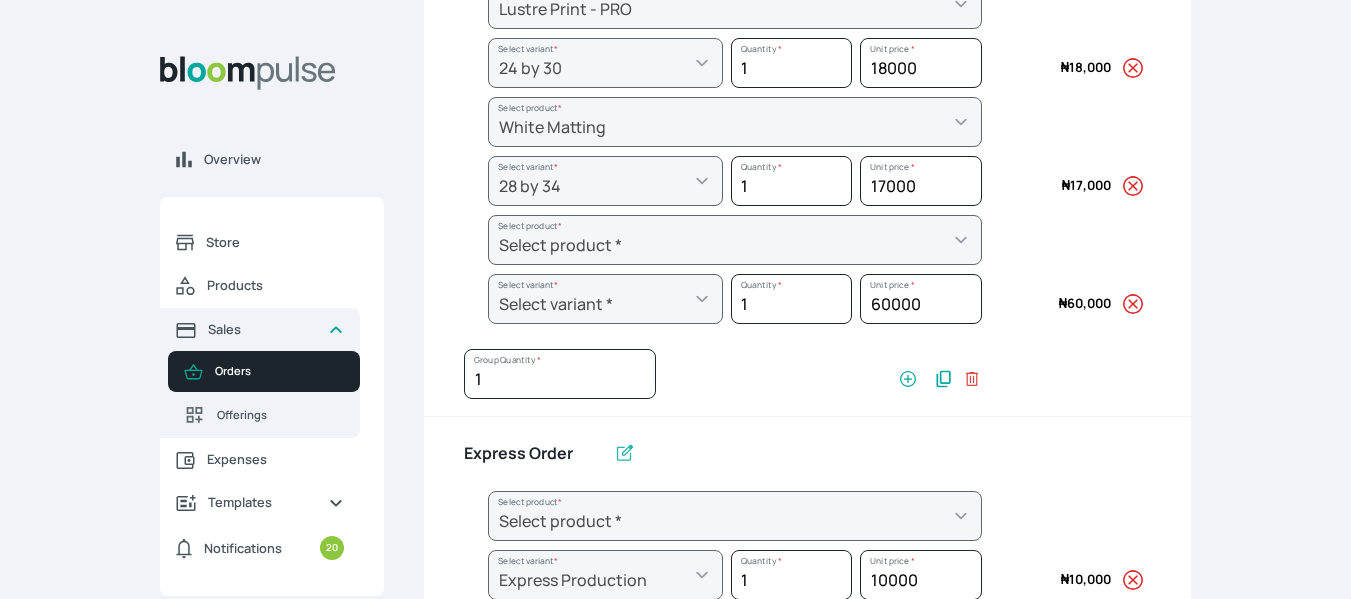 click on "Overview Store Products Sales Orders Offerings Expenses Templates Notifications 20 [NAME]    Add business Sign out [NAME]   Add business   Sign out [NAME] Back to  order Edit  order Order details Order items Additional information Details Amount Lustre Print - PRO Select product * Big Frame (Black) Canvas Print Canvas Print - Standard Canvas Stretching Certificate Printing Dry Mount Lamination Express Order Floating Frame Foam board mount with Matting Folio Box Frame Bracing Frame Stand Gallery Frame - Black Gallery Frame - Brown Gallery Frame - Cream Gallery Frame - White Gallery Rental Lustre Print - PRO Lustre Print - Standard Photowood Print Lamination Slim Gallery Frame - Black White Matting White Mount Board 5mm Wooden Frame Select product  * Select variant * 10 by 10 10 by 12 10 by 15 10 by 16 11 by 12 11 by 14 11.7 by 16.5 12 by 12 12 by 13 12 by 14 12 by 15 12 by 16 12 by 18 12 by 20 14 by 18 14 by 20 14 by 8 16 by 16 16 by 20 16 by 22 16 by 24 16 by 29 18 by 18 18 by 22 18 by 24 1" at bounding box center [675, -1626] 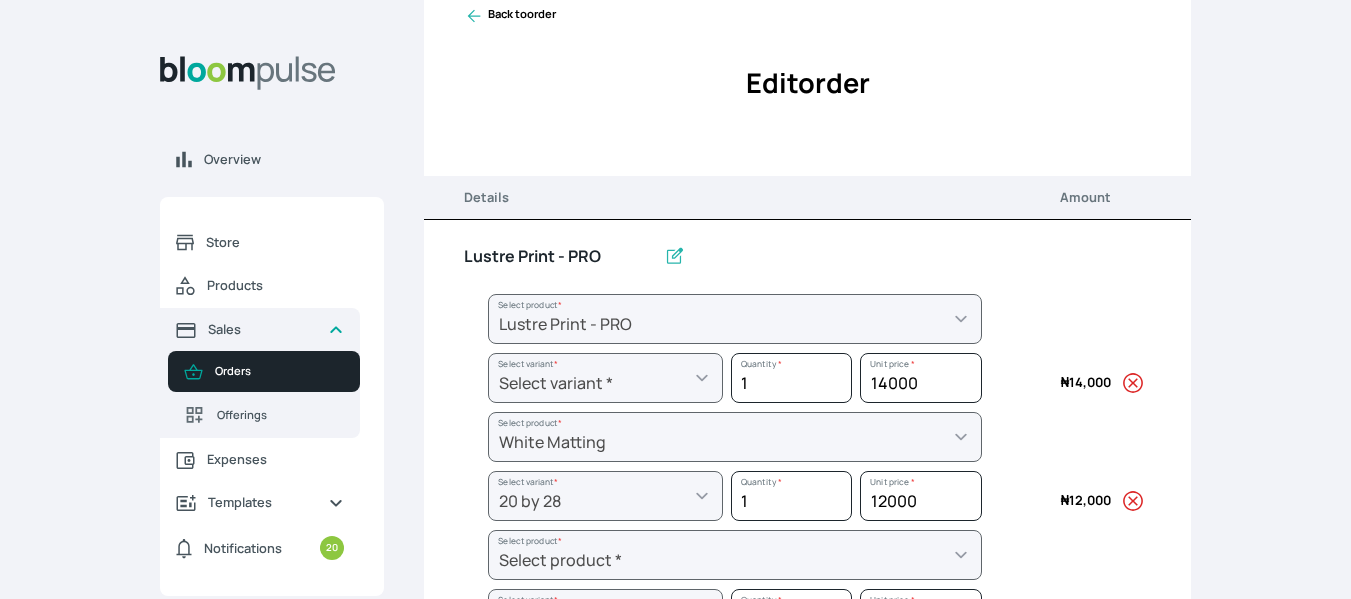 scroll, scrollTop: 0, scrollLeft: 0, axis: both 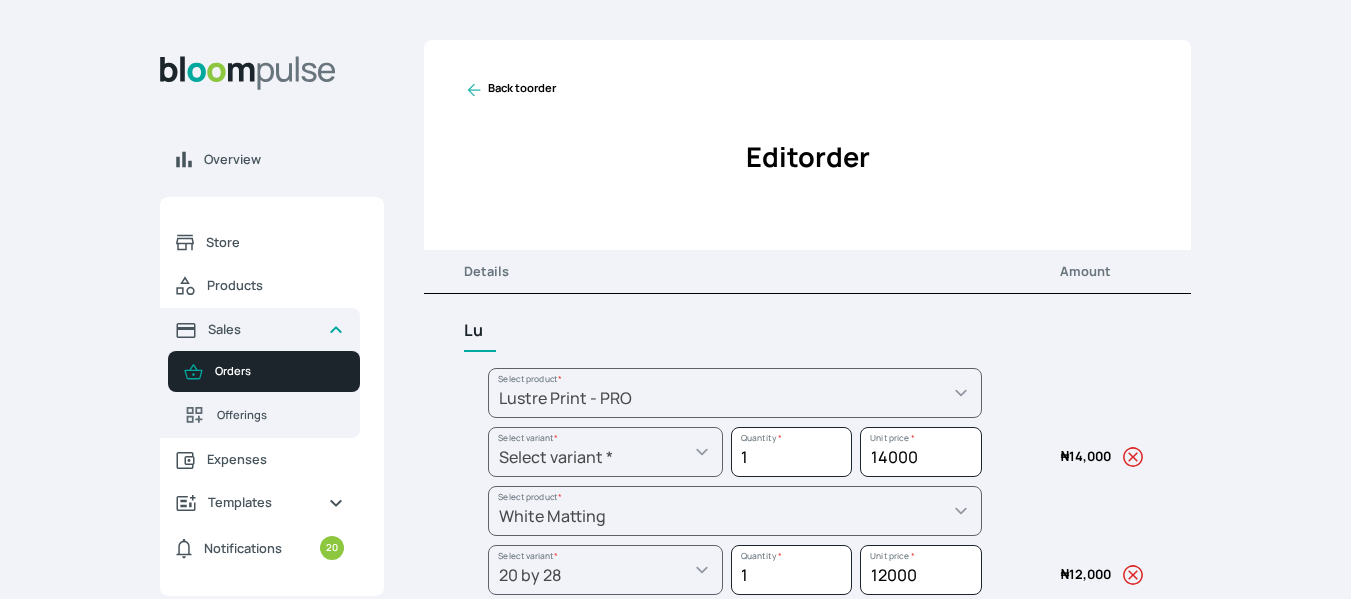 type on "L" 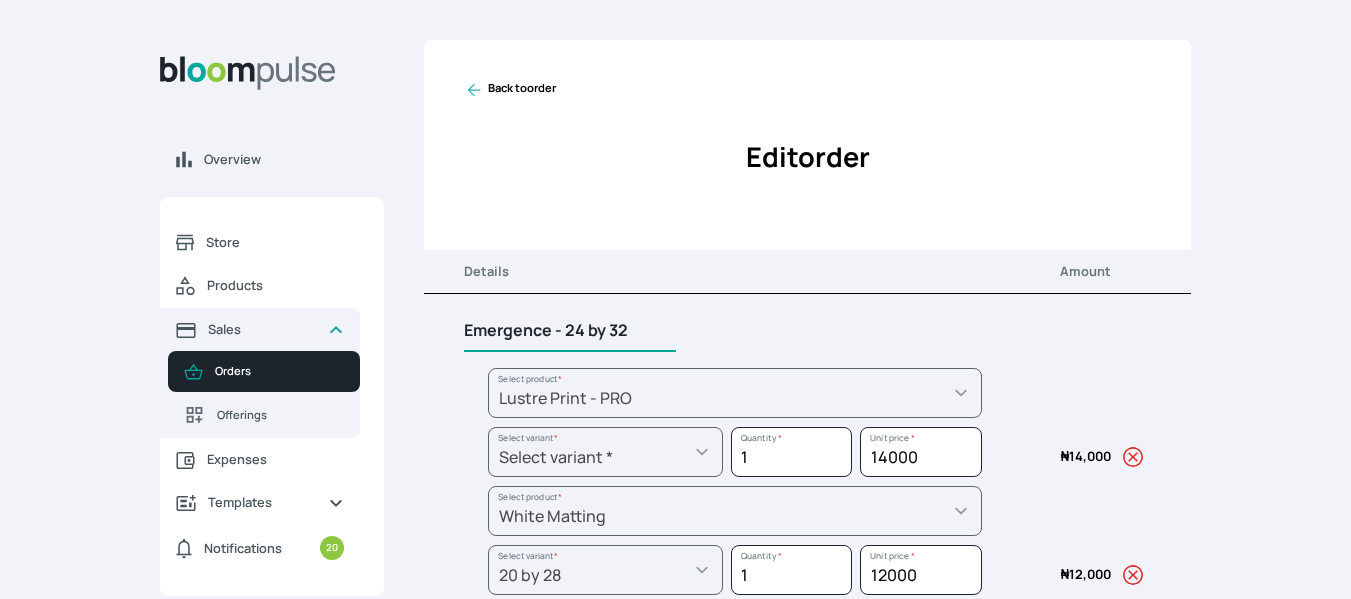 type on "Emergence - 24 by 32" 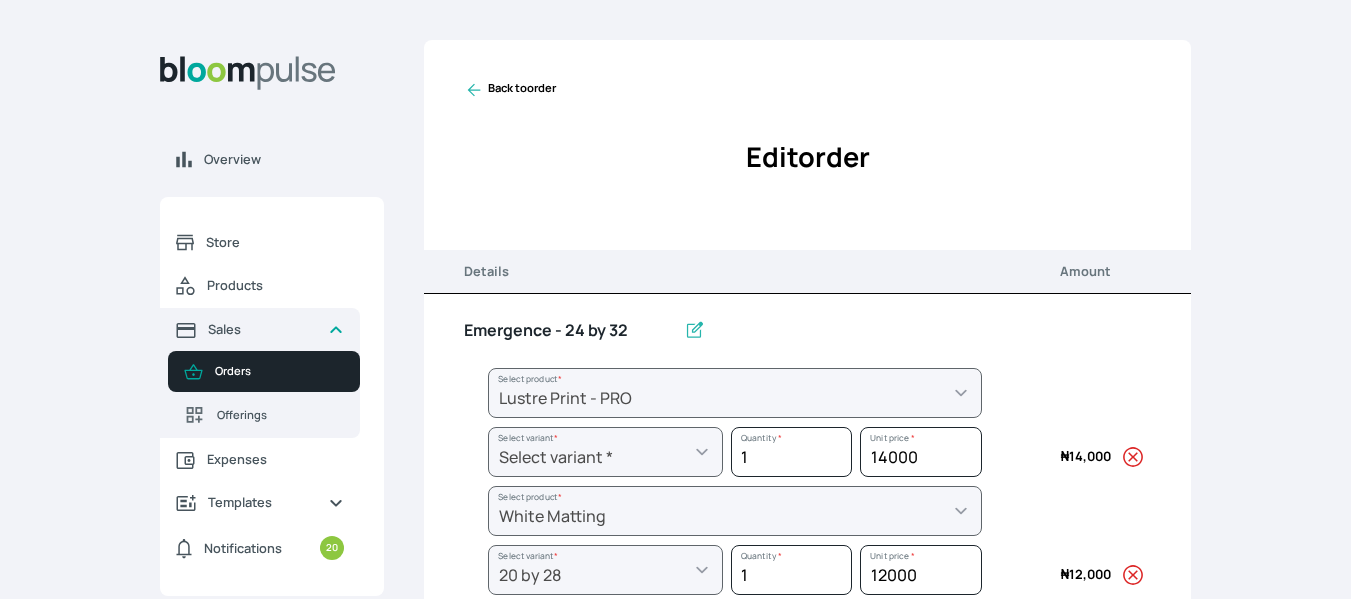 click on "Overview Store Products Sales Orders Offerings Expenses Templates Notifications 20 Atirira    Add business Sign out Atirira   Add business   Sign out Esther Oladejo Atirira Back to  order Edit  order Order details Order items Additional information Details Amount Emergence - 24 by 32 Select product * Big Frame (Black) Canvas Print Canvas Print - Standard Canvas Stretching Certificate Printing Dry Mount Lamination Express Order Floating Frame Foam board mount with Matting Folio Box Frame Bracing Frame Stand Gallery Frame - Black Gallery Frame - Brown Gallery Frame - Cream Gallery Frame - White Gallery Rental Lustre Print - PRO Lustre Print - Standard Photowood Print Lamination Slim Gallery Frame - Black White Matting White Mount Board 5mm Wooden Frame Select product  * Select variant * 10 by 10 10 by 12 10 by 15 10 by 16 11 by 12 11 by 14 11.7 by 16.5 12 by 12 12 by 13 12 by 14 12 by 15 12 by 16 12 by 18 12 by 20 14 by 18 14 by 20 14 by 8 16 by 16 16 by 20 16 by 22 16 by 24 16 by 29 18 by 18 18 by 22 18 by 24" at bounding box center (675, 299) 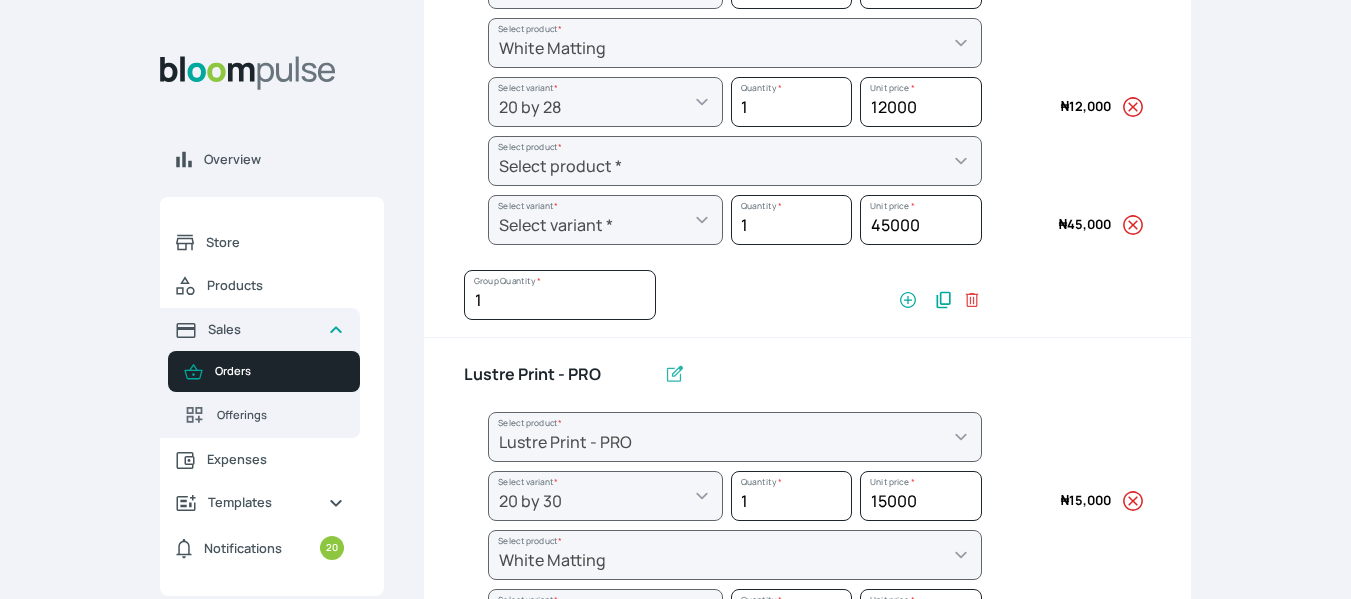 scroll, scrollTop: 474, scrollLeft: 0, axis: vertical 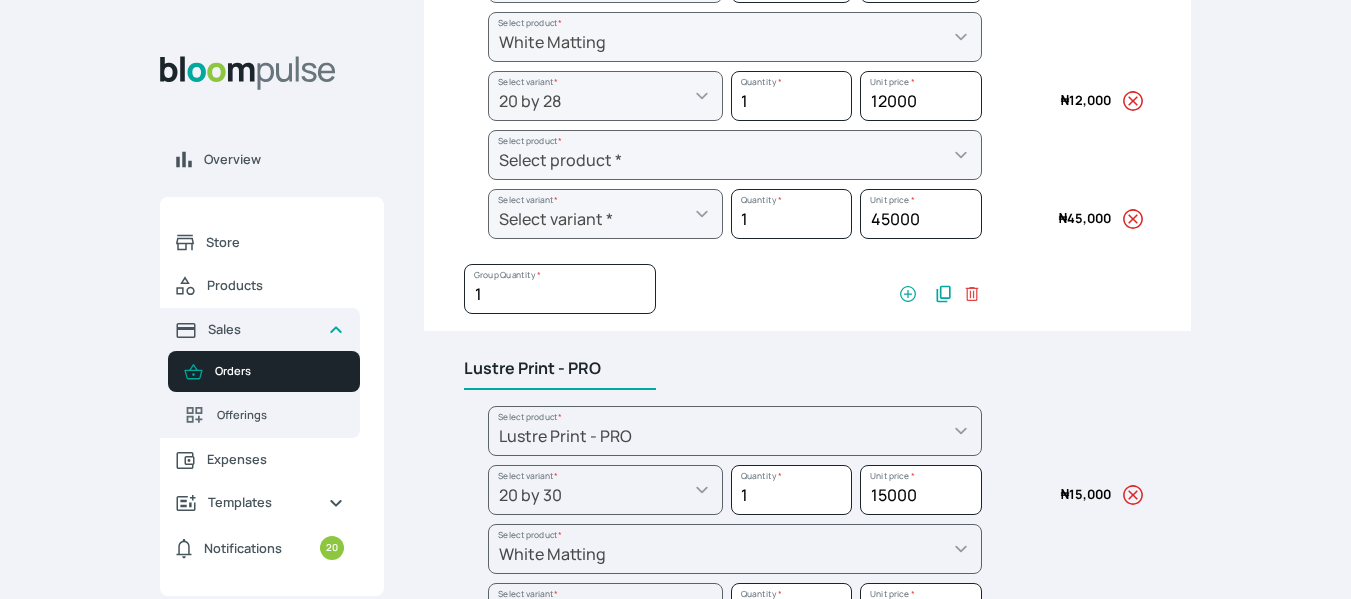 click on "Lustre Print - PRO" at bounding box center [560, 369] 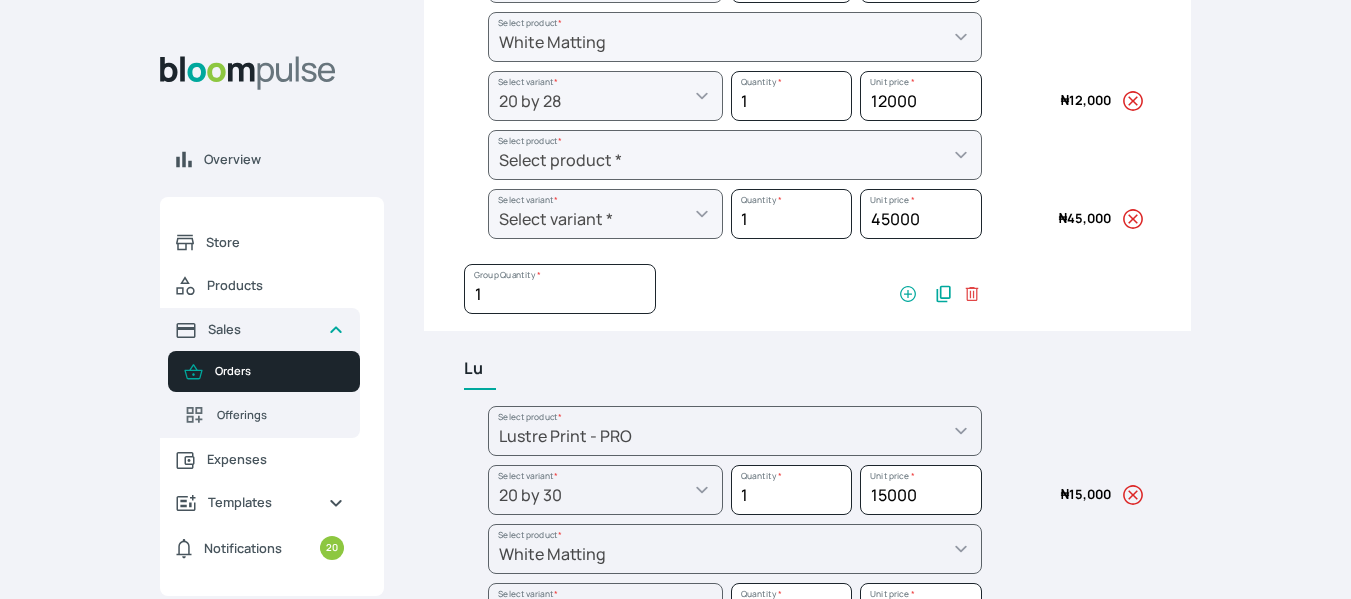 type on "L" 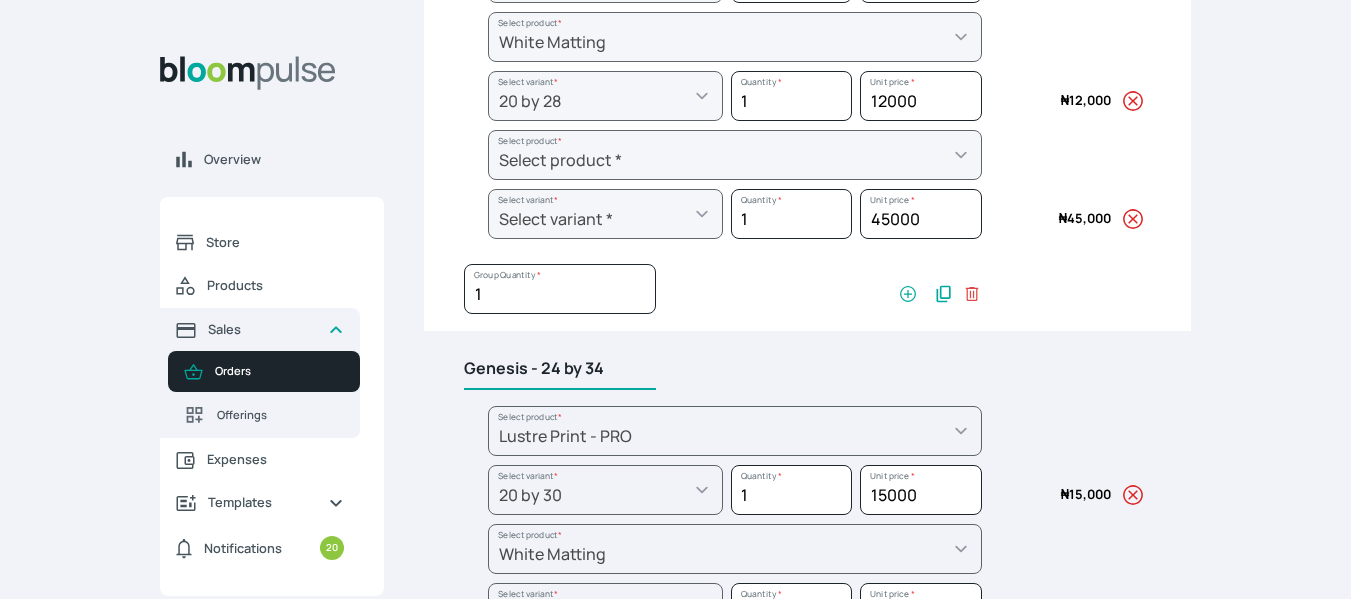 type on "Genesis - 24 by 34" 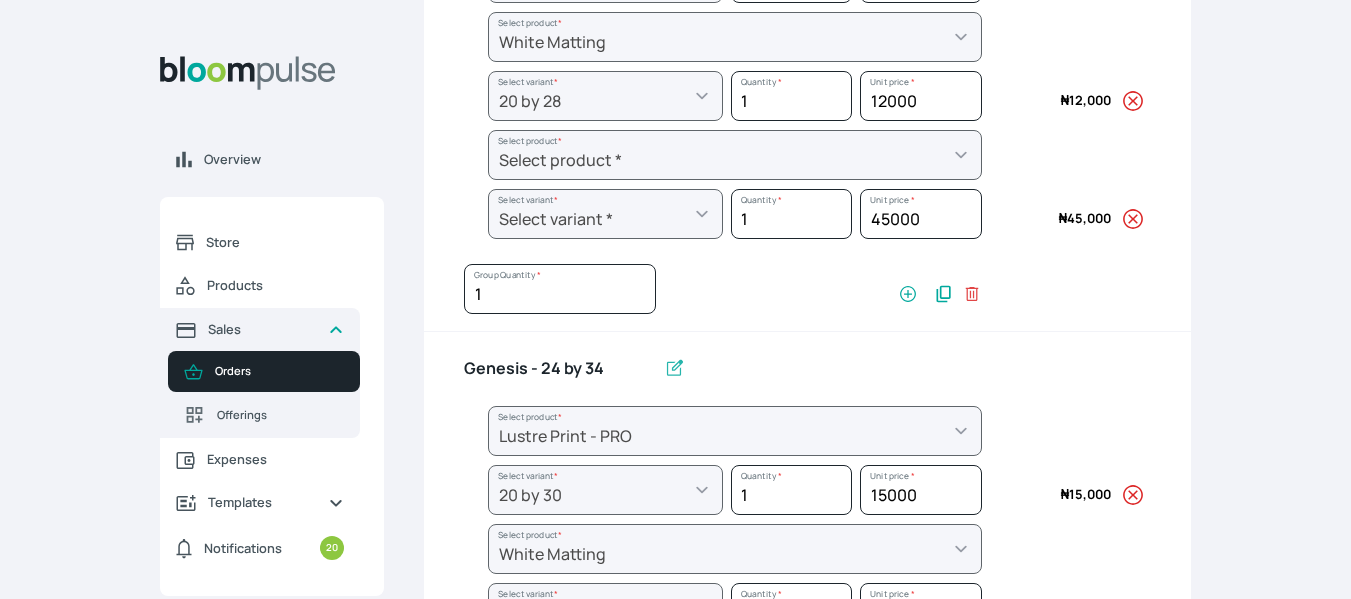 click on "Genesis - 24 by 34 Lustre Print - PRO, White Matting, Gallery Frame - White" at bounding box center [807, 588] 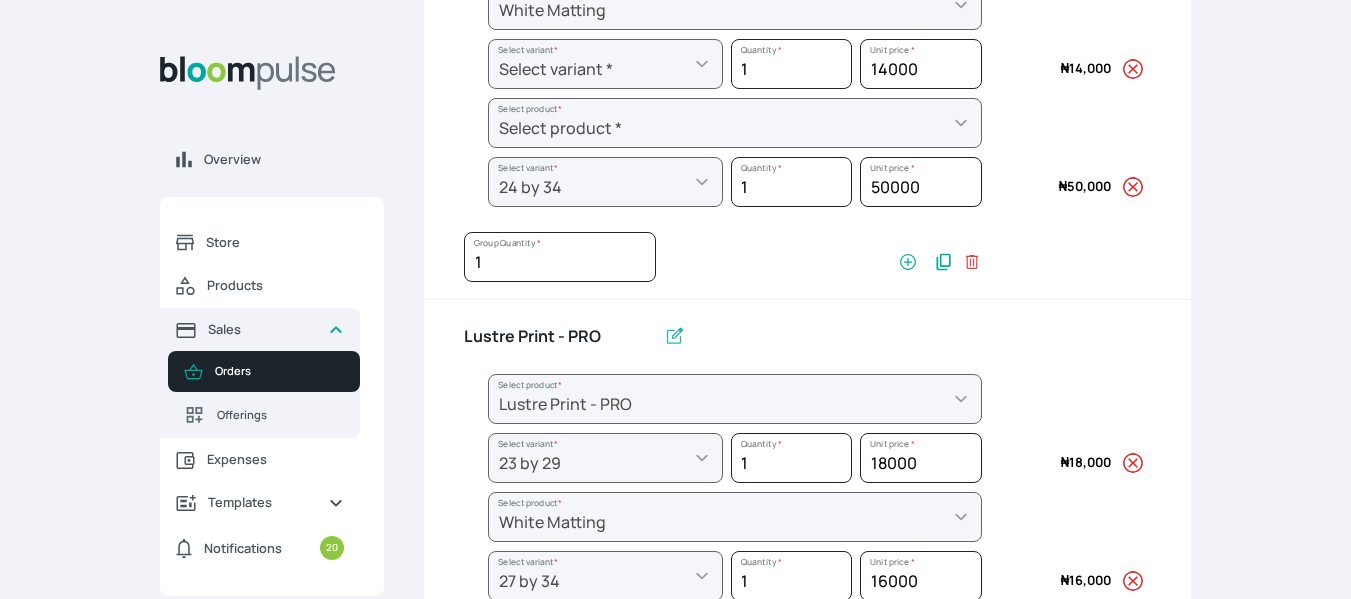 scroll, scrollTop: 1025, scrollLeft: 0, axis: vertical 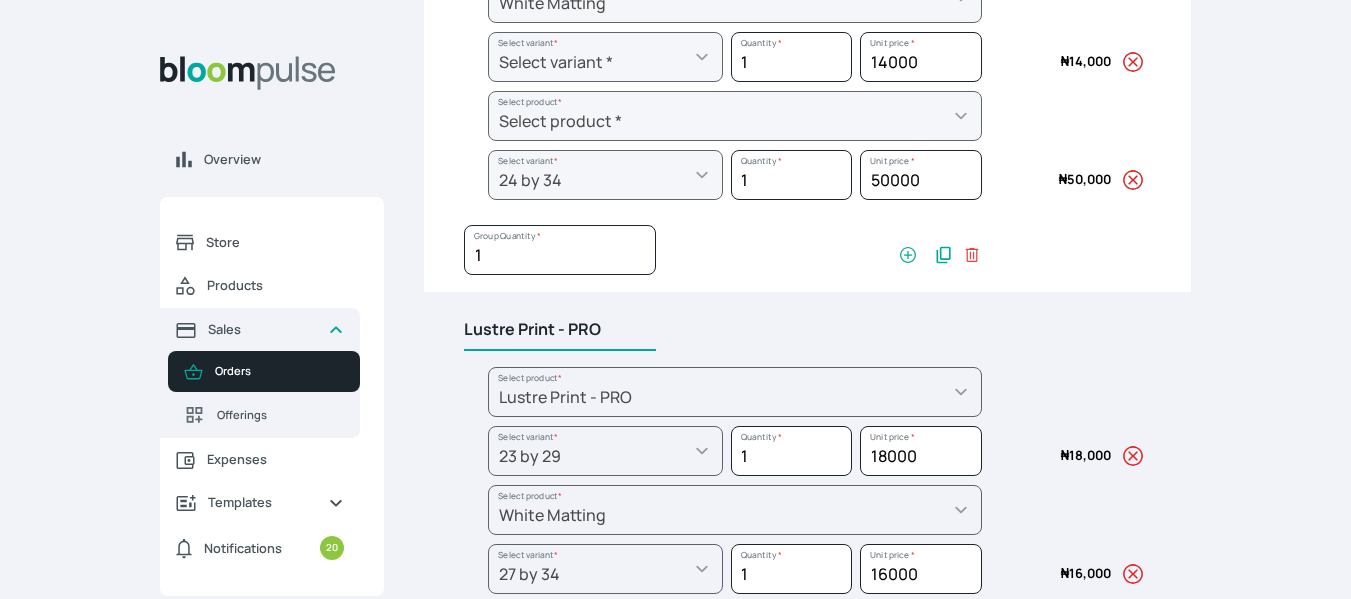 click on "Lustre Print - PRO" at bounding box center (560, 330) 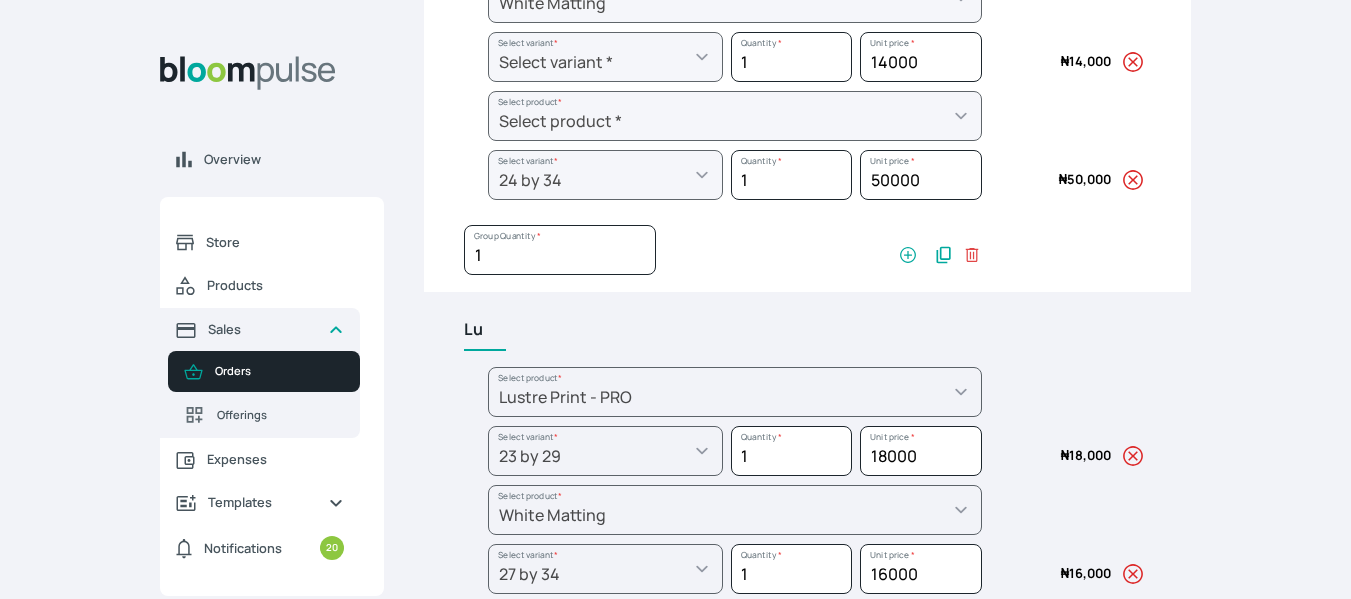 type on "L" 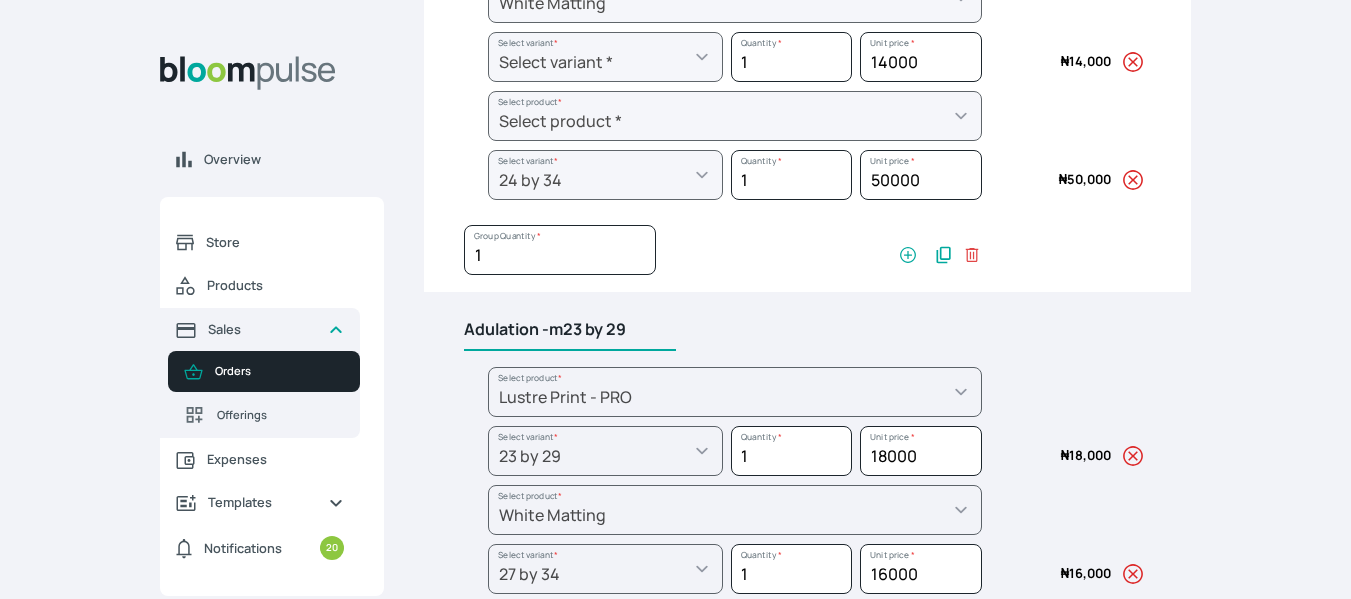 click on "Adulation -m23 by 29" at bounding box center [570, 330] 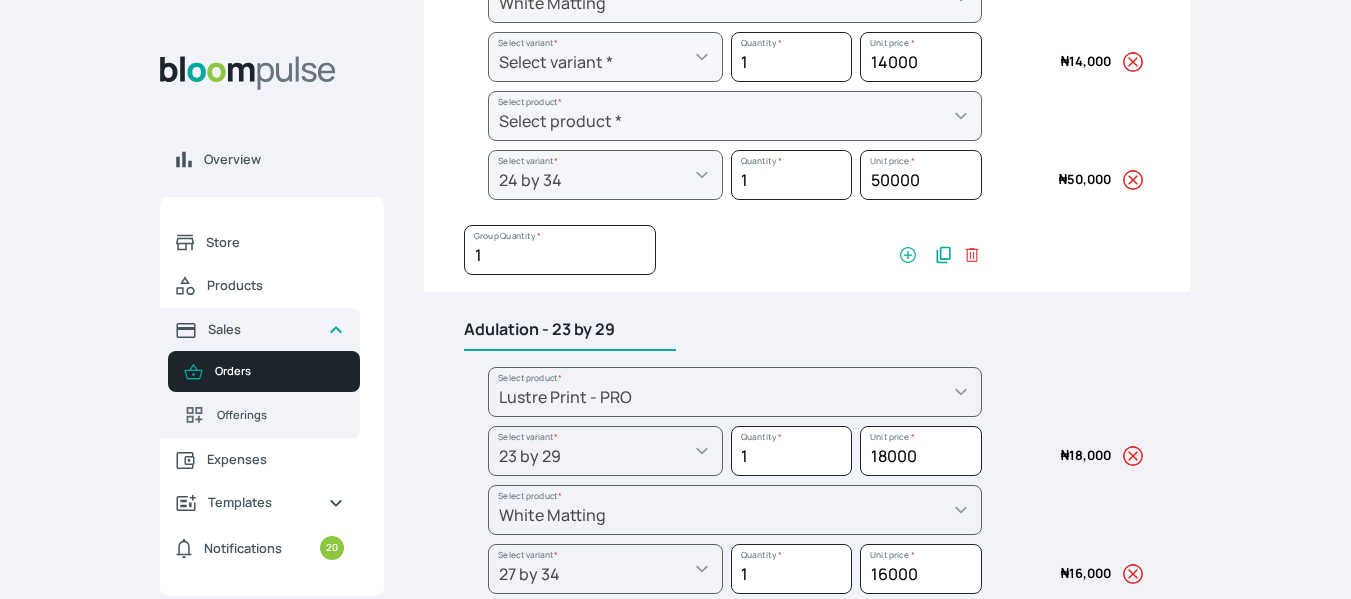 type on "Adulation - 23 by 29" 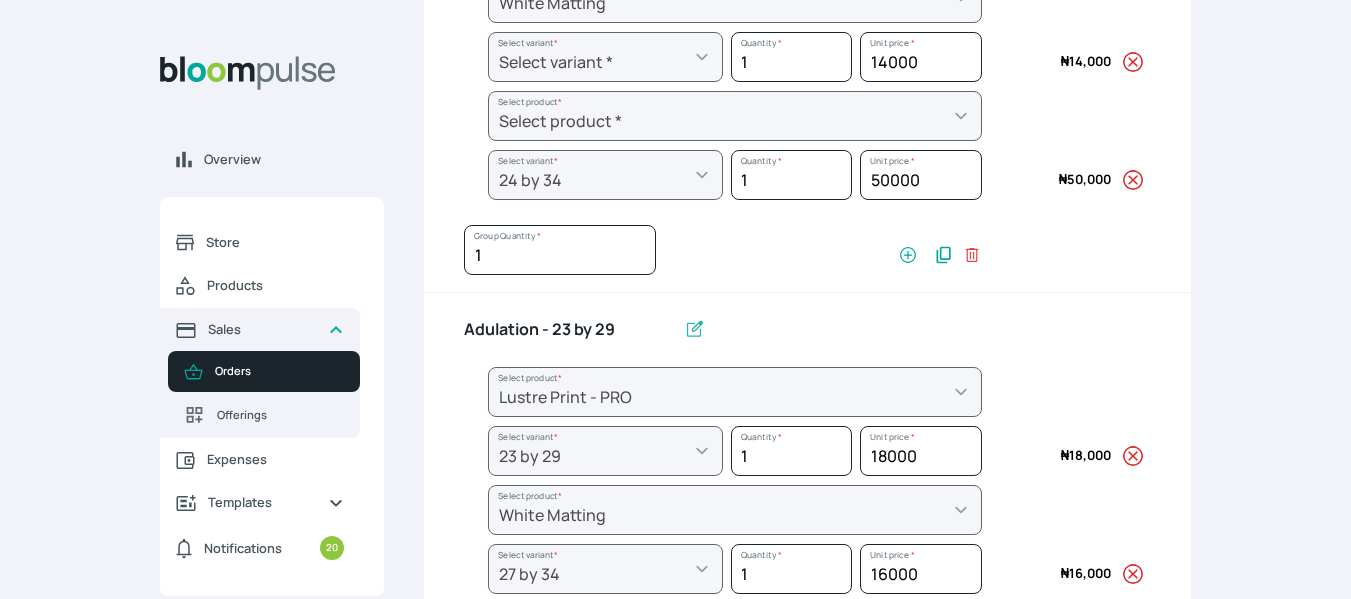 click on "Overview Store Products Sales Orders Offerings Expenses Templates Notifications 20 Atirira    Add business Sign out Atirira   Add business   Sign out Esther Oladejo Atirira Back to  order Edit  order Order details Order items Additional information Details Amount Emergence - 24 by 32 Select product * Big Frame (Black) Canvas Print Canvas Print - Standard Canvas Stretching Certificate Printing Dry Mount Lamination Express Order Floating Frame Foam board mount with Matting Folio Box Frame Bracing Frame Stand Gallery Frame - Black Gallery Frame - Brown Gallery Frame - Cream Gallery Frame - White Gallery Rental Lustre Print - PRO Lustre Print - Standard Photowood Print Lamination Slim Gallery Frame - Black White Matting White Mount Board 5mm Wooden Frame Select product  * Select variant * 10 by 10 10 by 12 10 by 15 10 by 16 11 by 12 11 by 14 11.7 by 16.5 12 by 12 12 by 13 12 by 14 12 by 15 12 by 16 12 by 18 12 by 20 14 by 18 14 by 20 14 by 8 16 by 16 16 by 20 16 by 22 16 by 24 16 by 29 18 by 18 18 by 22 18 by 24" at bounding box center (675, -726) 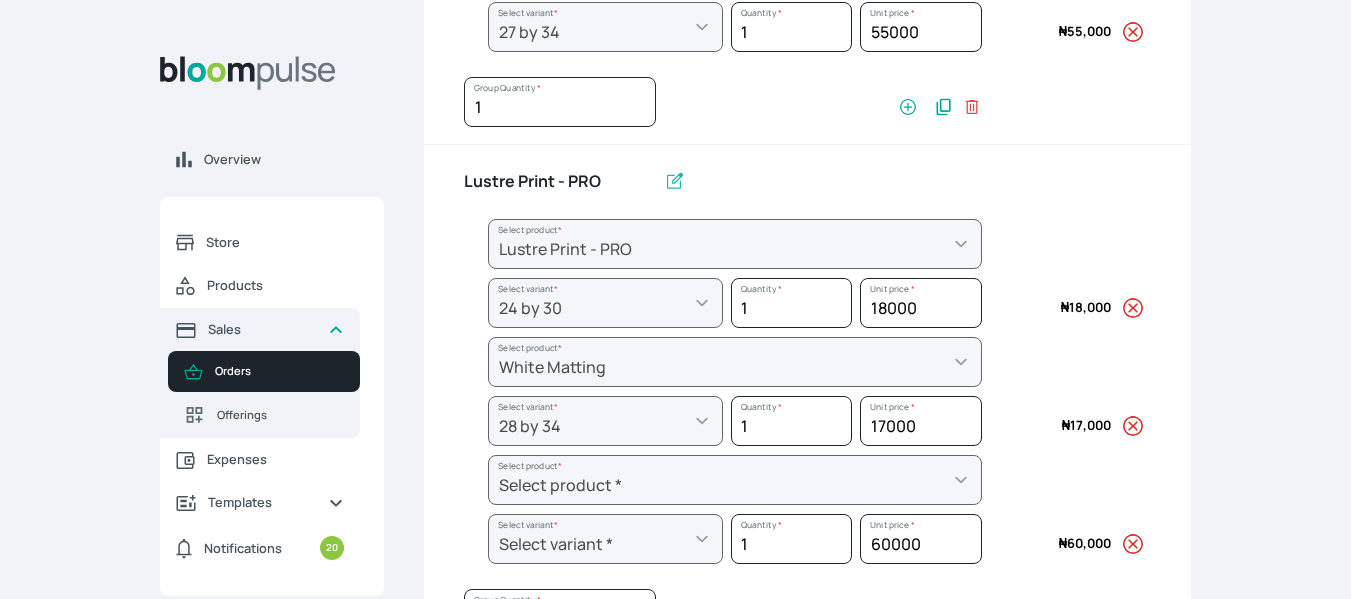scroll, scrollTop: 1712, scrollLeft: 0, axis: vertical 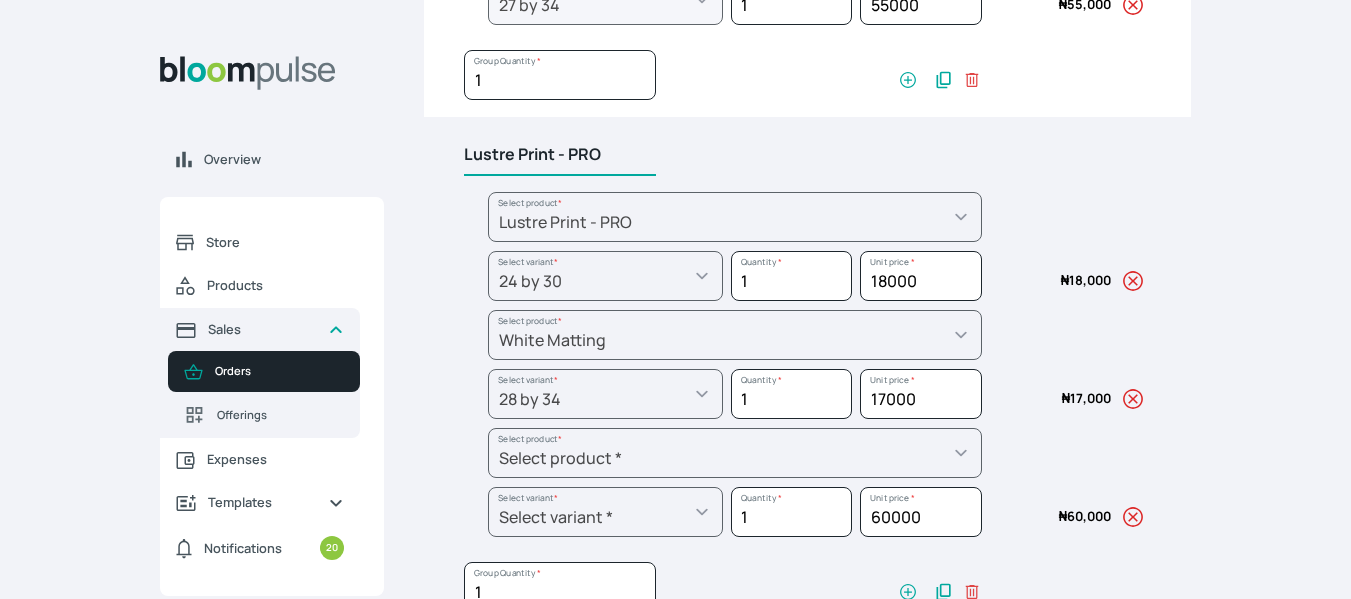 click on "Lustre Print - PRO" at bounding box center [560, 155] 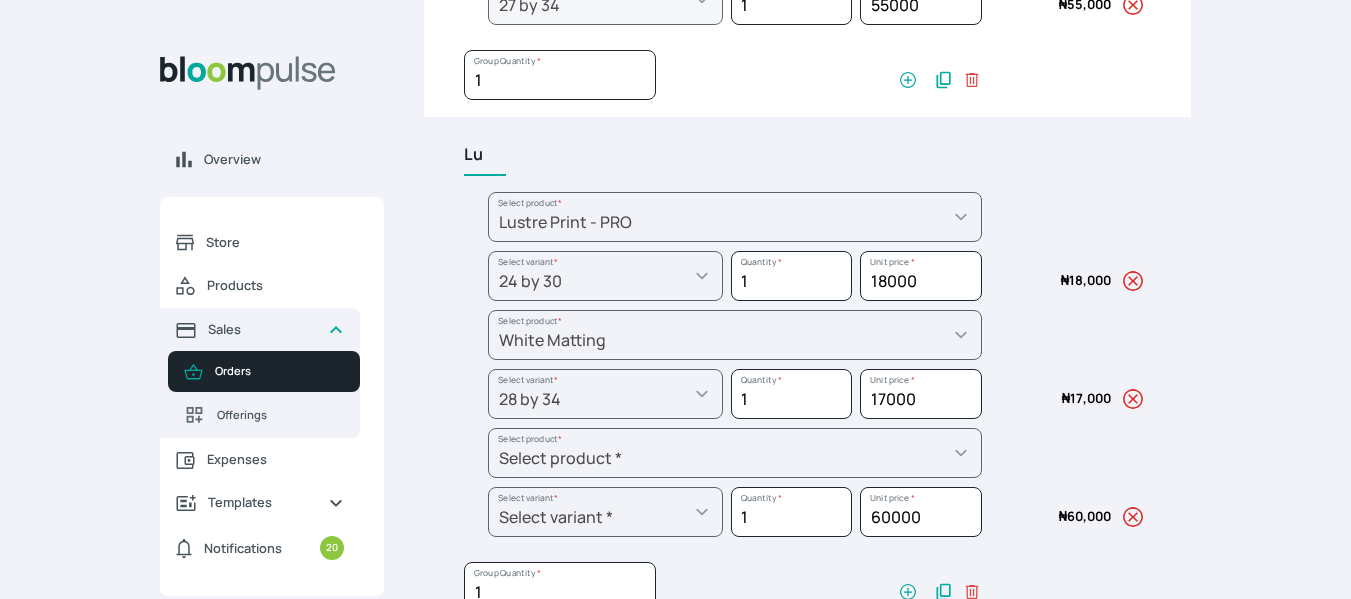 type on "L" 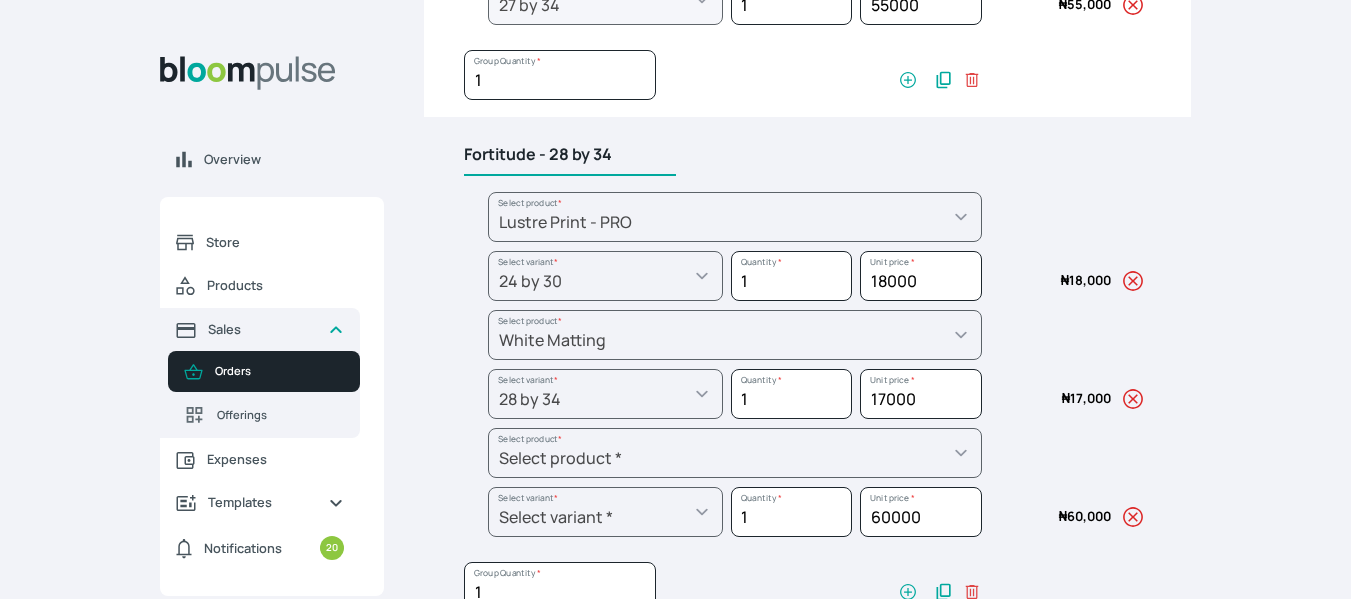 type on "Fortitude - 28 by 34" 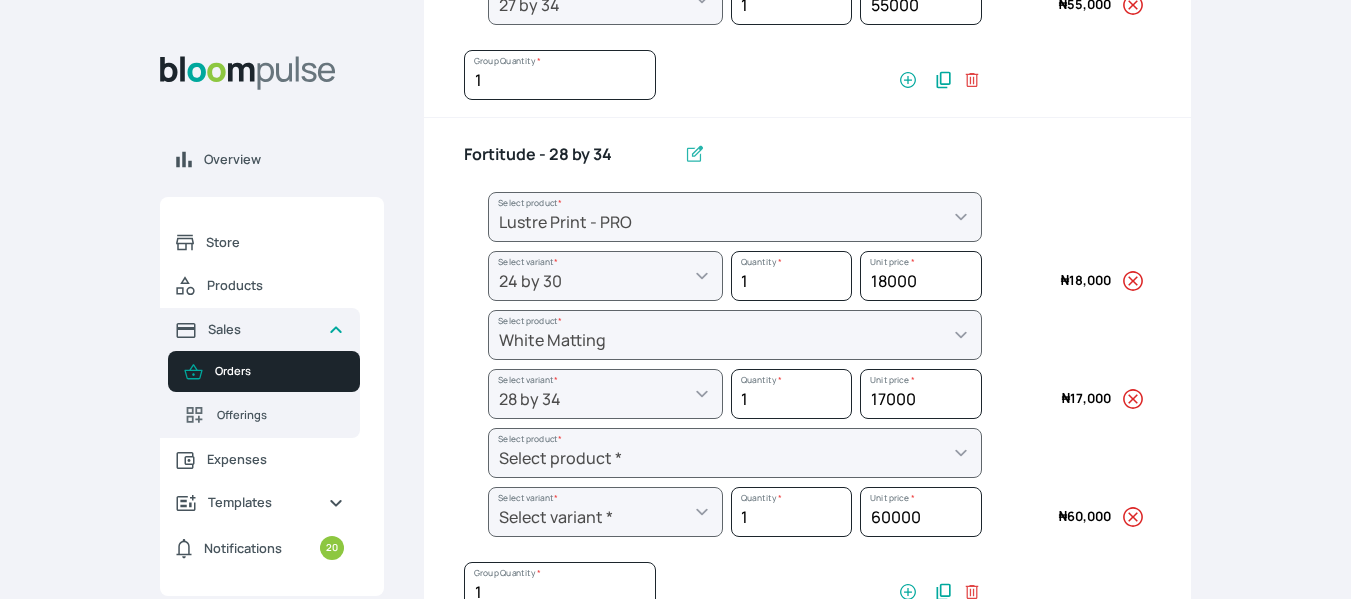 click on "Fortitude - 28 by 34 Select product * Big Frame (Black) Canvas Print Canvas Print - Standard Canvas Stretching Certificate Printing Dry Mount Lamination Express Order Floating Frame Foam board mount with Matting Folio Box Frame Bracing Frame Stand Gallery Frame - Black Gallery Frame - Brown Gallery Frame - Cream Gallery Frame - White Gallery Rental Lustre Print - PRO Lustre Print - Standard Photowood Print Lamination Slim Gallery Frame - Black White Matting White Mount Board 5mm Wooden Frame Select product  * Select variant * 10 by 10 10 by 12 10 by 15 10 by 16 11 by 12 11 by 14 11.7 by 16.5 12 by 12 12 by 13 12 by 14 12 by 15 12 by 16 12 by 18 12 by 20 14 by 18 14 by 20 14 by 8 16 by 16 16 by 20 16 by 22 16 by 24 16 by 29 18 by 18 18 by 22 18 by 24 18 by 26 18 by 27 18 x 28 2.5 by 3.5 20 by 20 20 by 24 20 by 25 20 by 26 20 by 28 20 by 30 20 by 36 20 by 40 22 by 28 23 by 29 24 by 30 24 by 34 24 by 36 24 by 40 24 by 6 26 by 28 26 by 36 26 by 38 27 by 39 27 by 48 28 by 52 30 by 36 30 by 40 30 by 60 32 by 48  *" at bounding box center [807, 374] 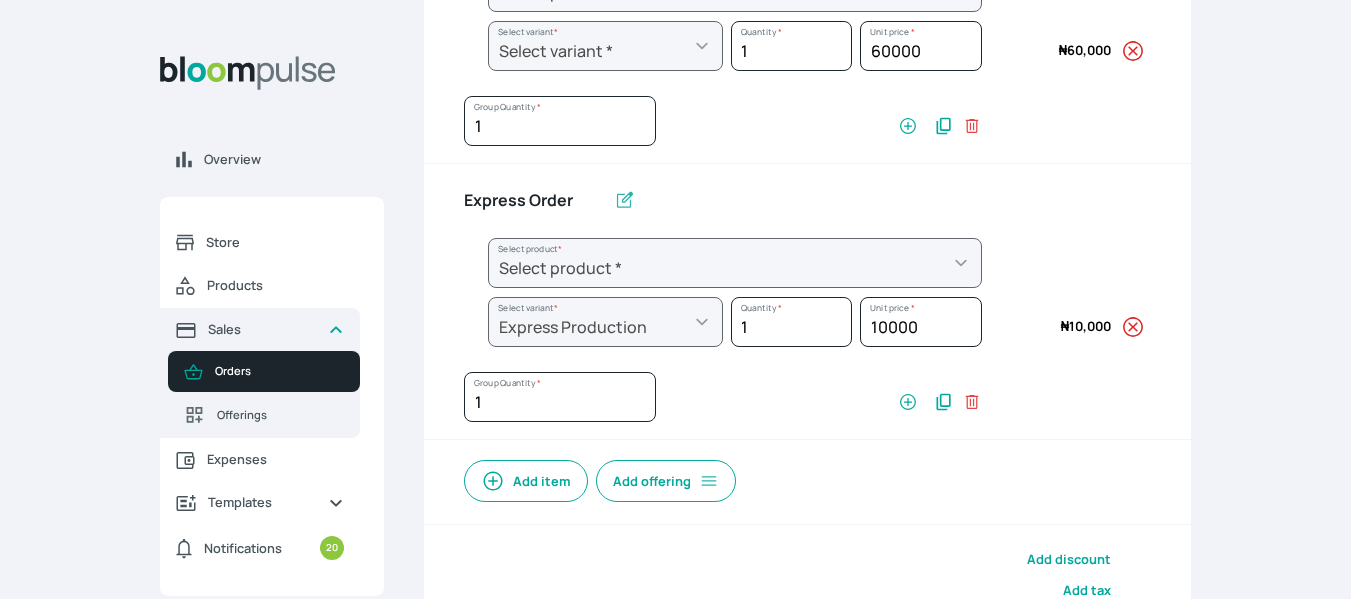 scroll, scrollTop: 2368, scrollLeft: 0, axis: vertical 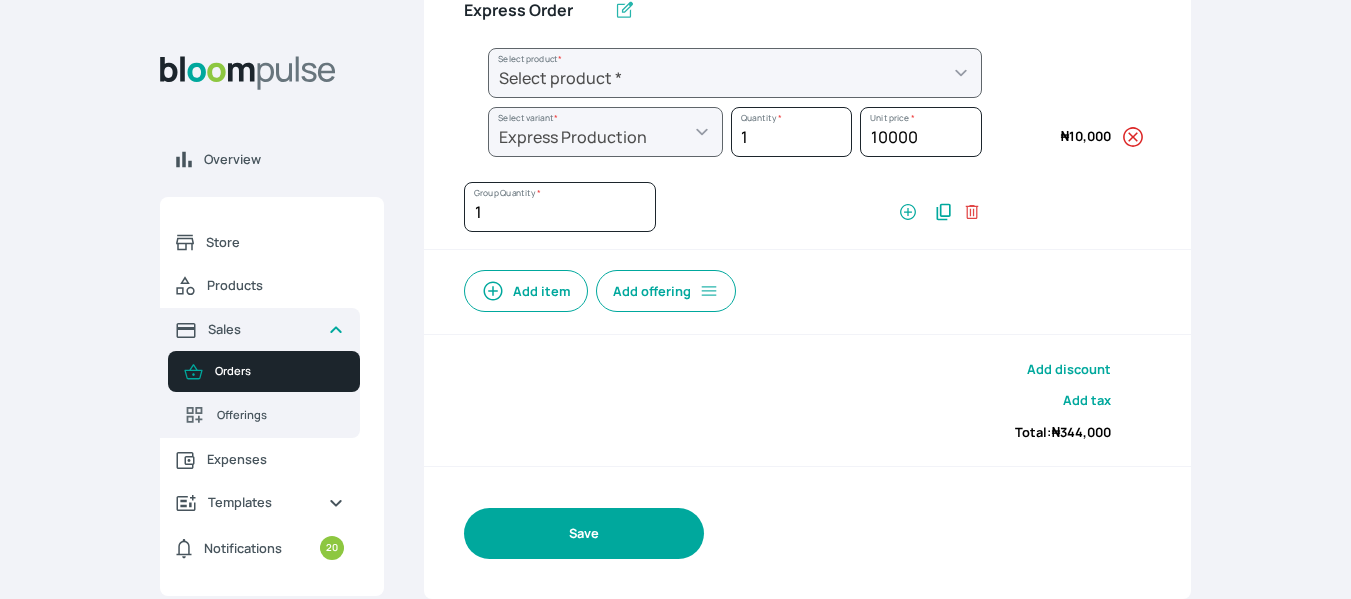 click on "Save" at bounding box center (584, 533) 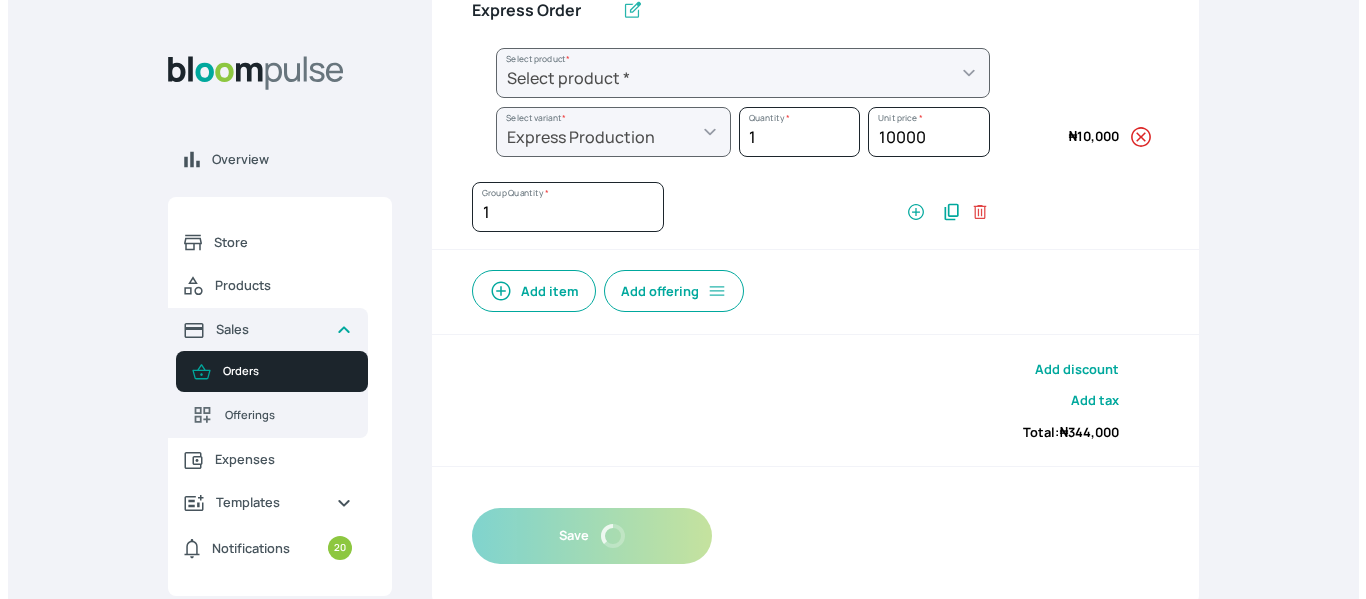 scroll, scrollTop: 0, scrollLeft: 0, axis: both 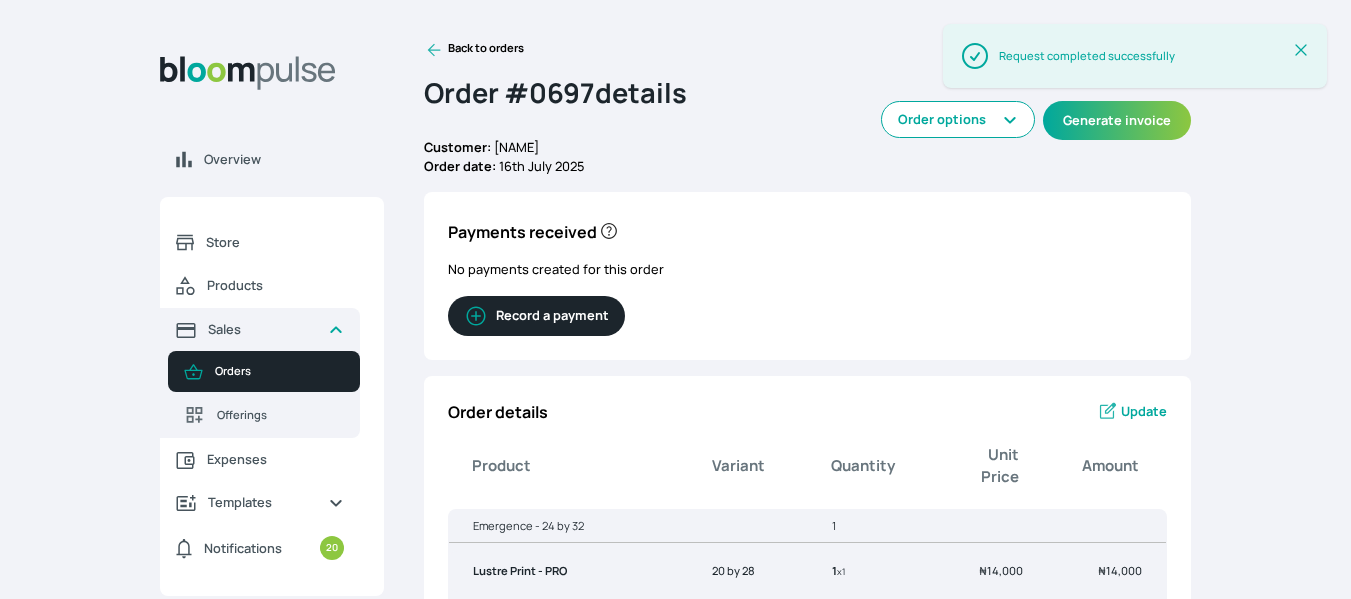 click on "Success Request completed successfully Close Alert" at bounding box center [1135, 66] 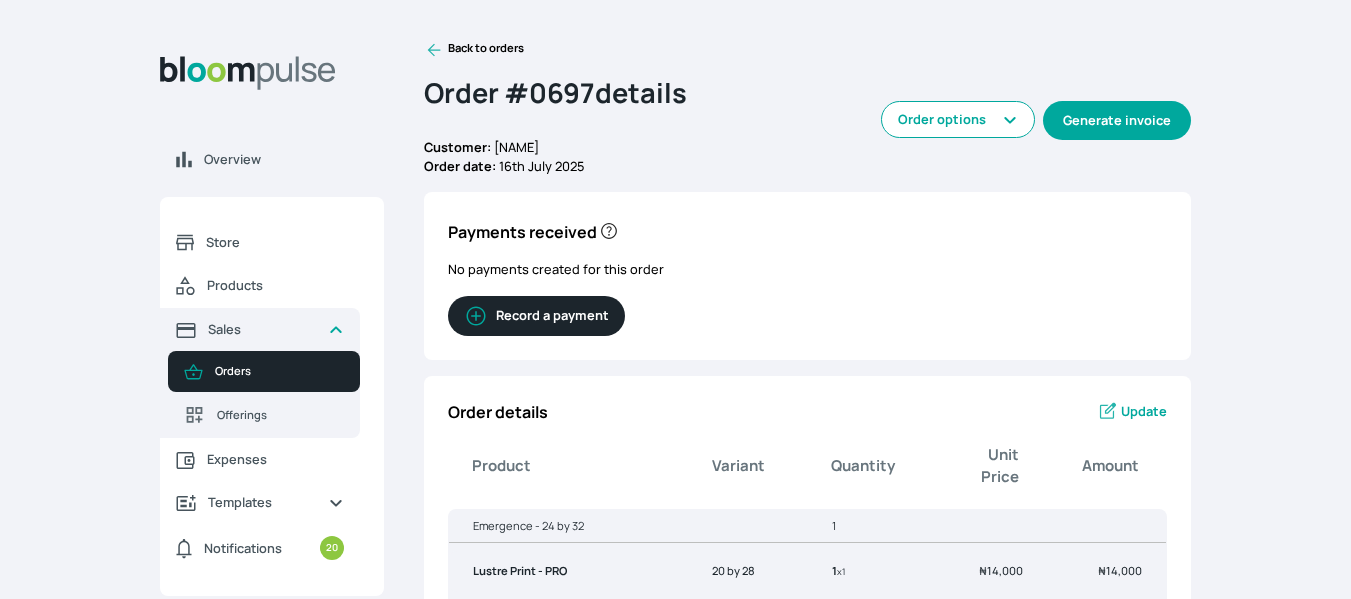 click on "Generate invoice" at bounding box center (1117, 120) 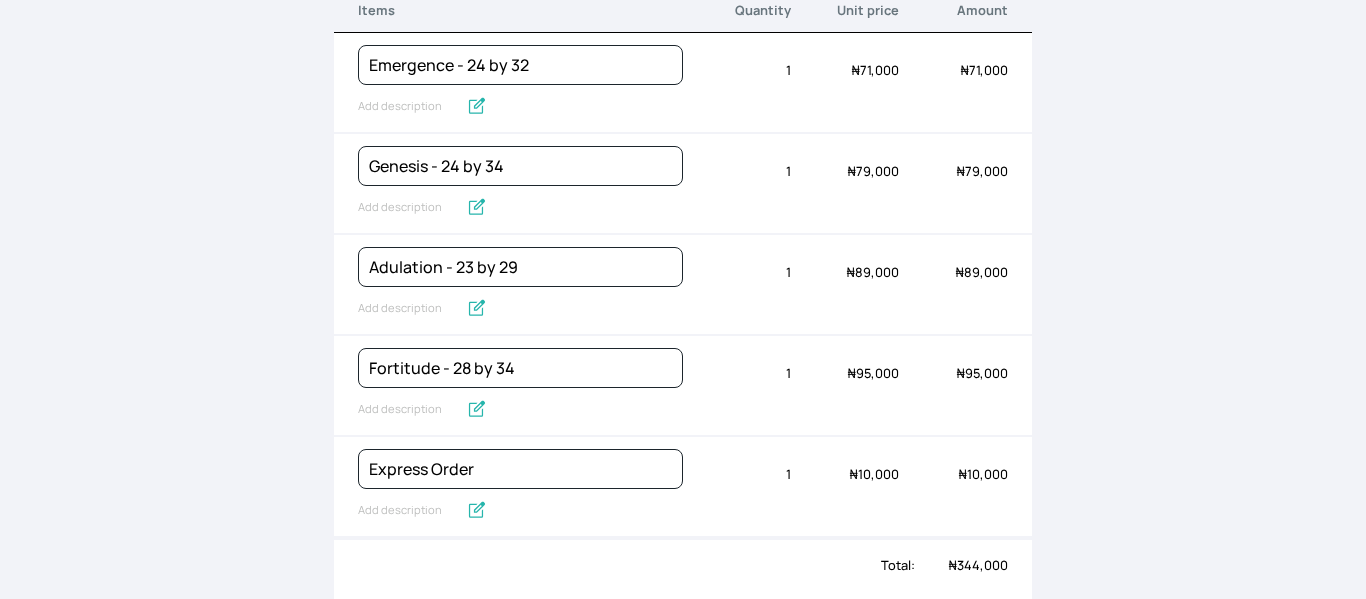 scroll, scrollTop: 321, scrollLeft: 0, axis: vertical 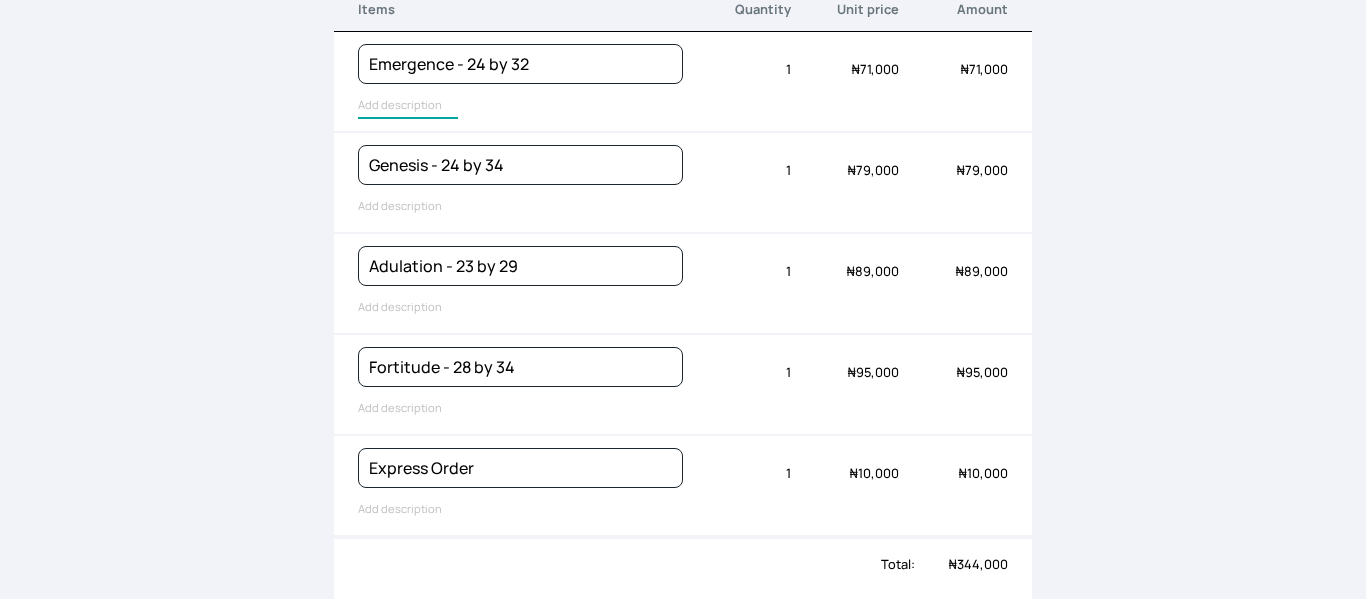 type on "Lustre Print - PRO, White Matting, Gallery Frame - White" 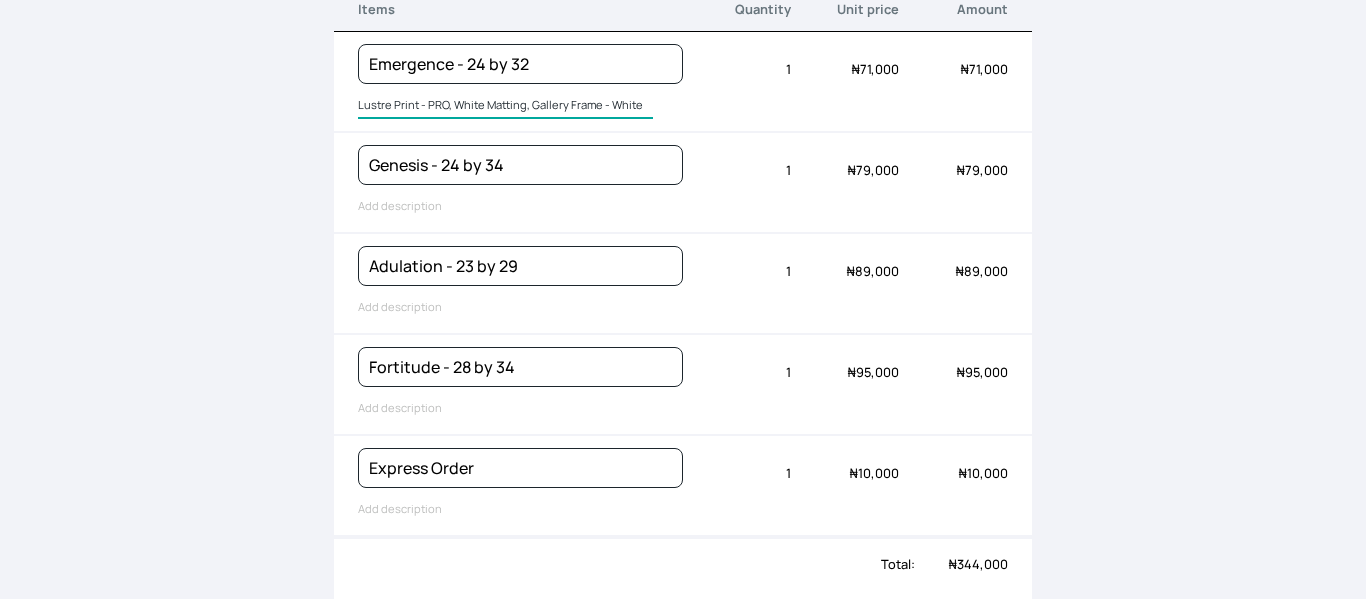 click on "Lustre Print - PRO, White Matting, Gallery Frame - White" at bounding box center [505, 106] 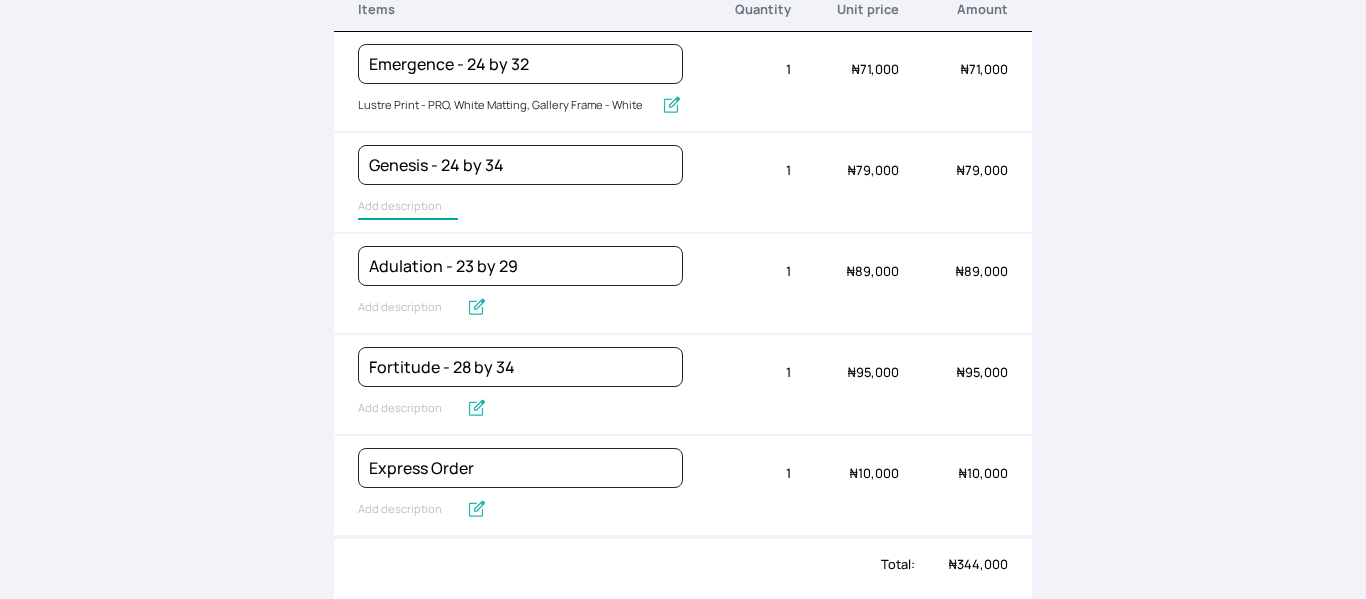 type on "Lustre Print - PRO, White Matting, Gallery Frame - White" 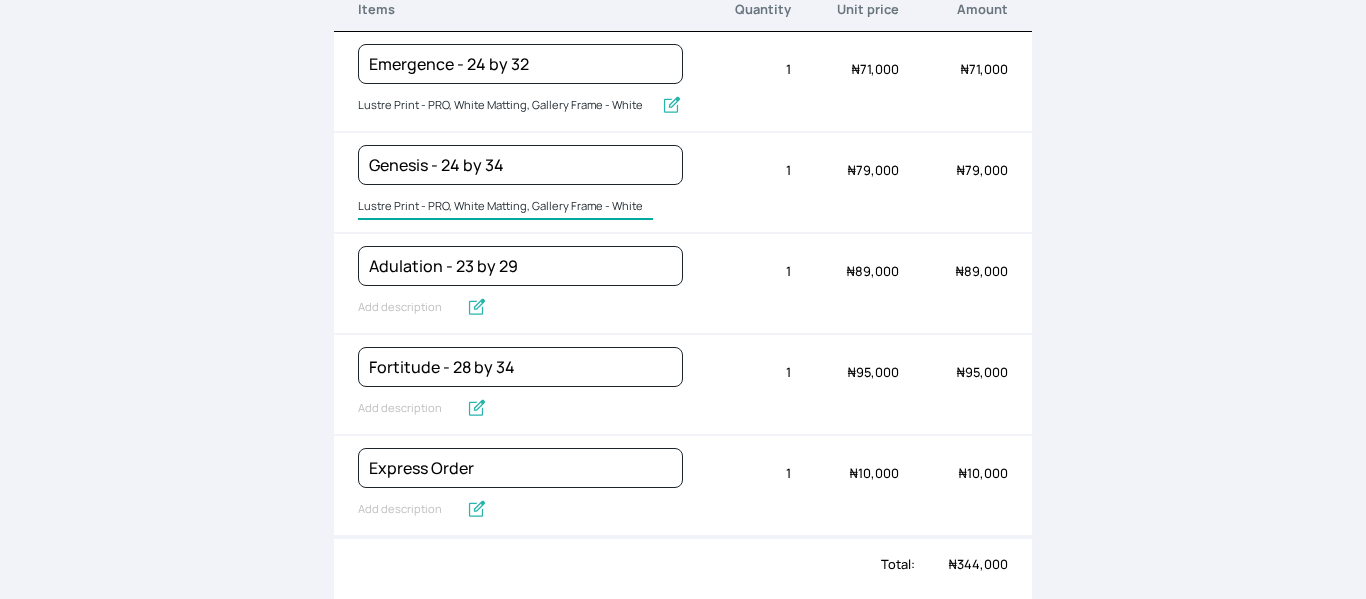 click on "Lustre Print - PRO, White Matting, Gallery Frame - White" at bounding box center [505, 207] 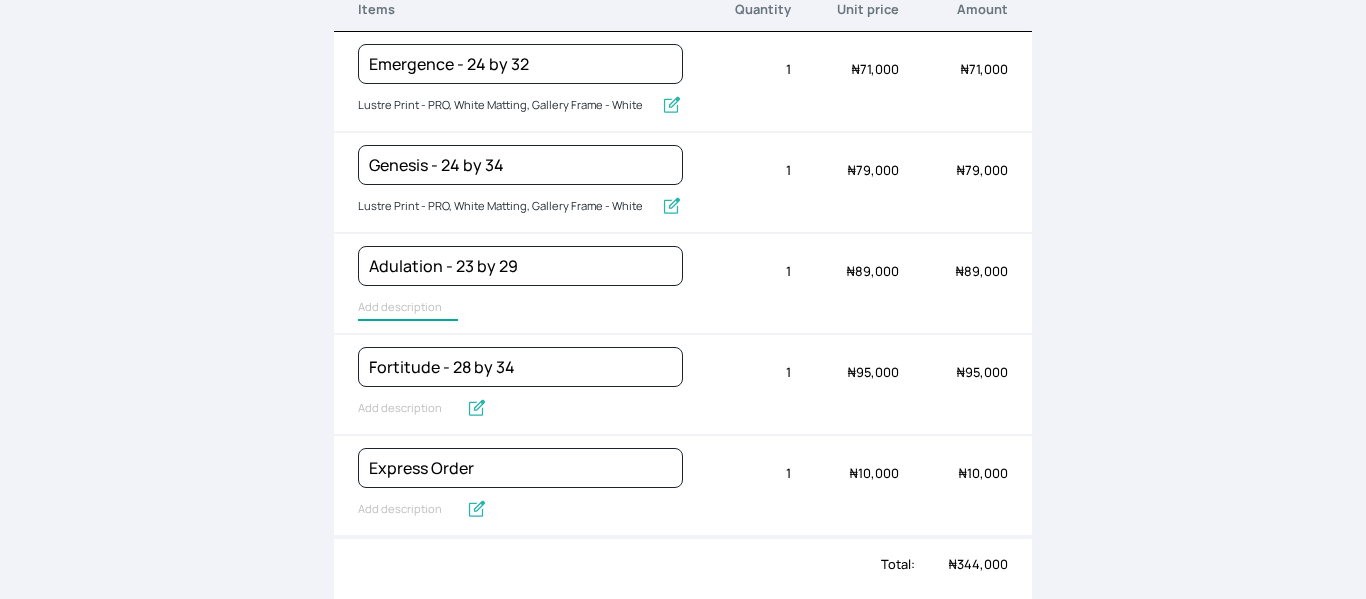 type on "Lustre Print - PRO, White Matting, Gallery Frame - White" 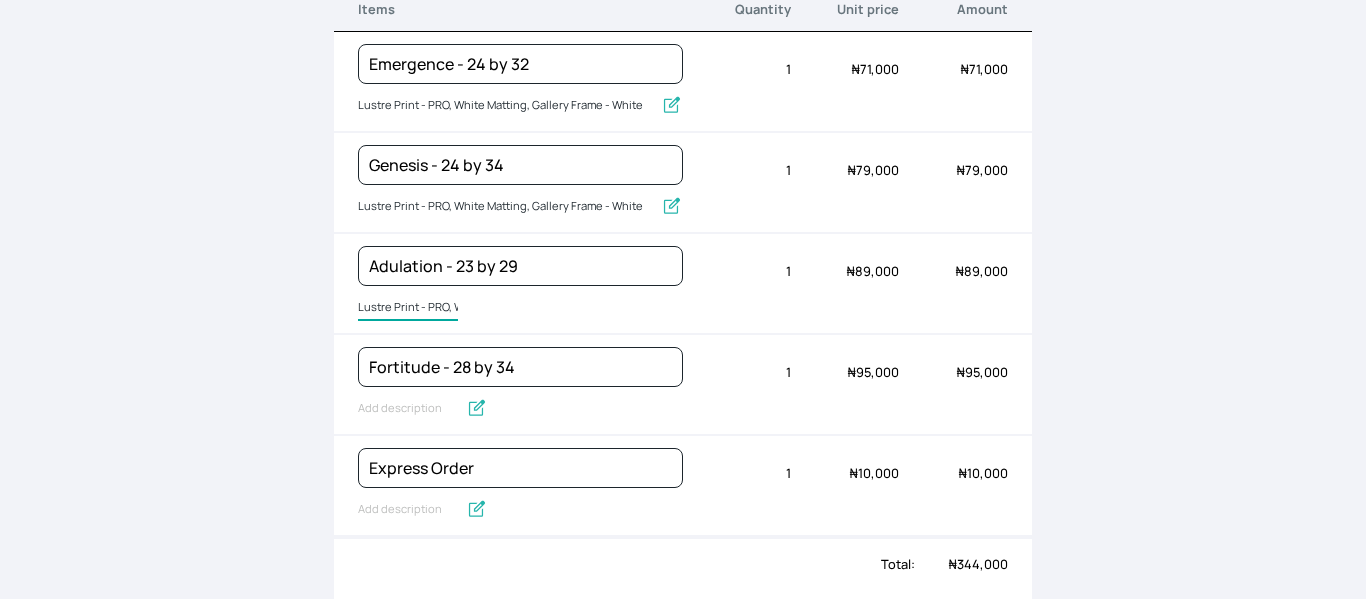 click on "Lustre Print - PRO, White Matting, Gallery Frame - White" at bounding box center (408, 308) 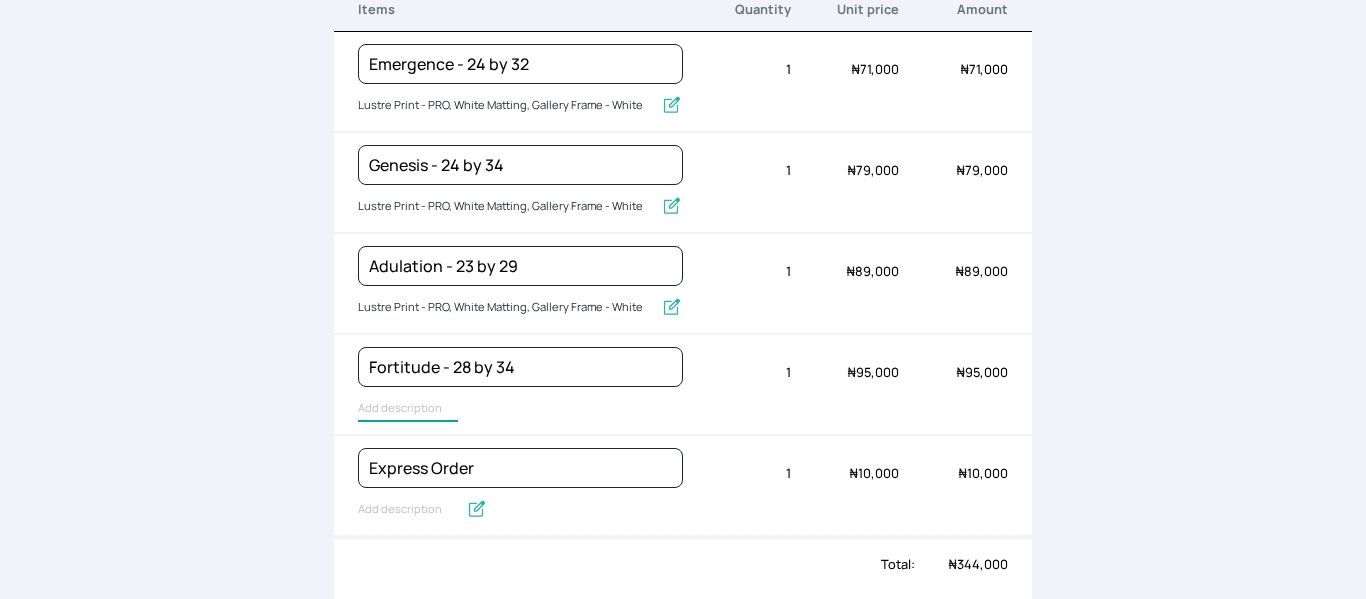 type on "Lustre Print - PRO, White Matting, Gallery Frame - White" 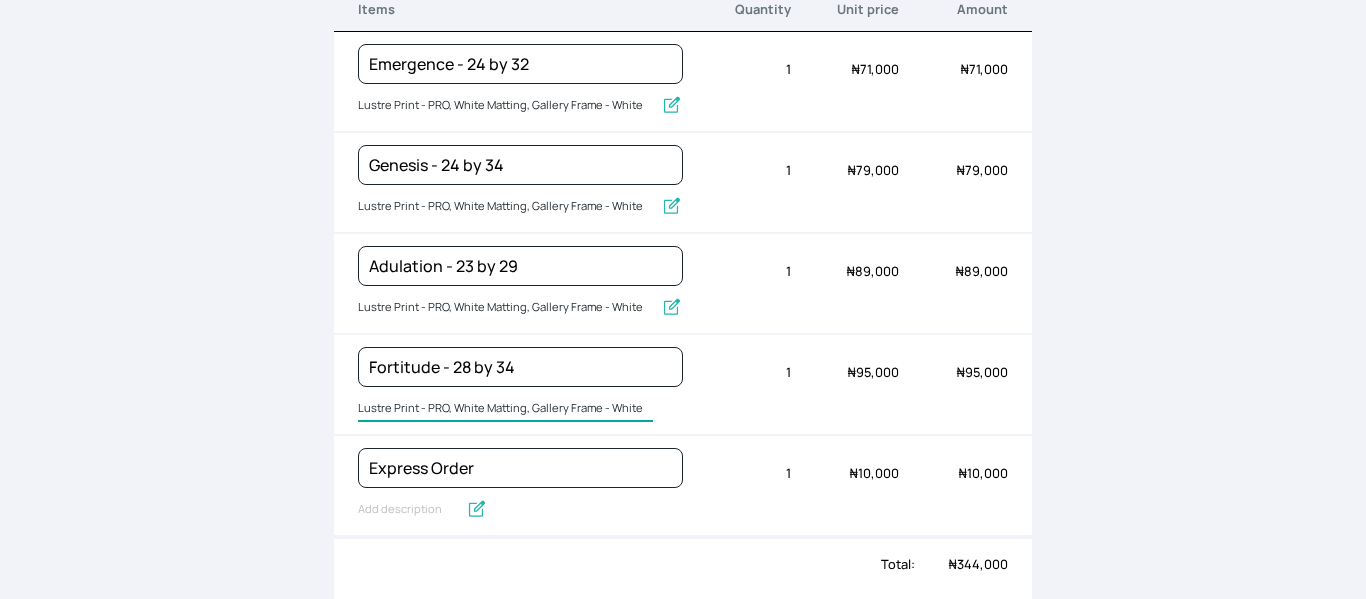 click on "Lustre Print - PRO, White Matting, Gallery Frame - White" at bounding box center (505, 409) 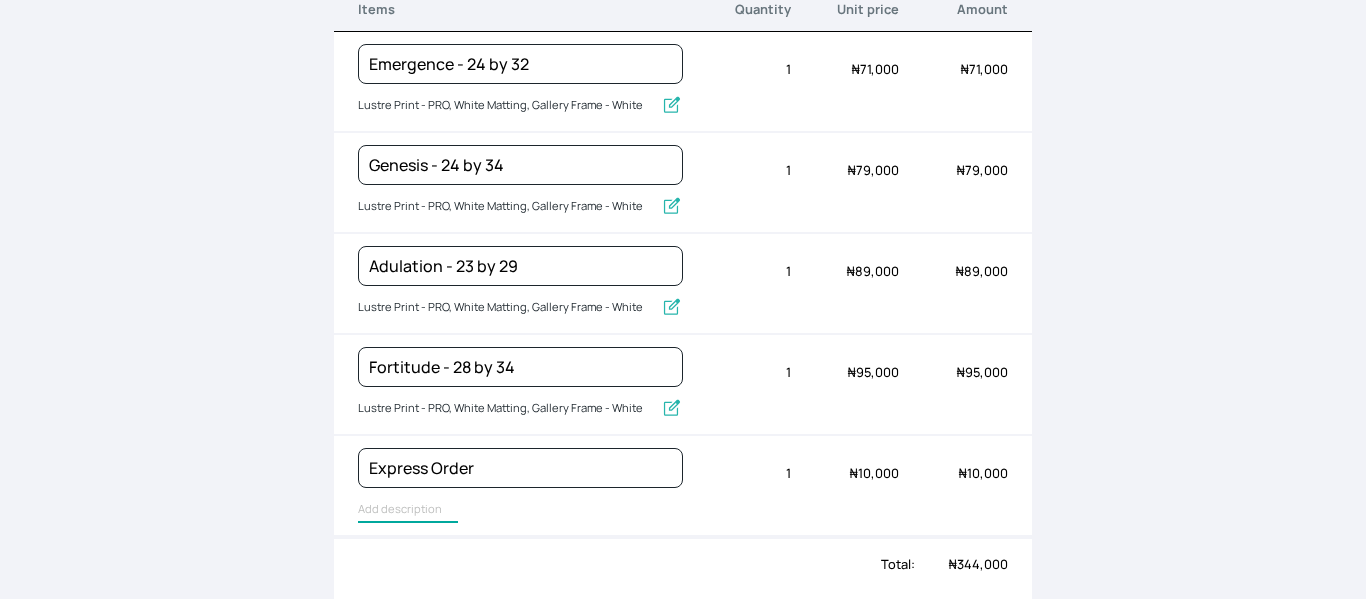 type on "Express Order" 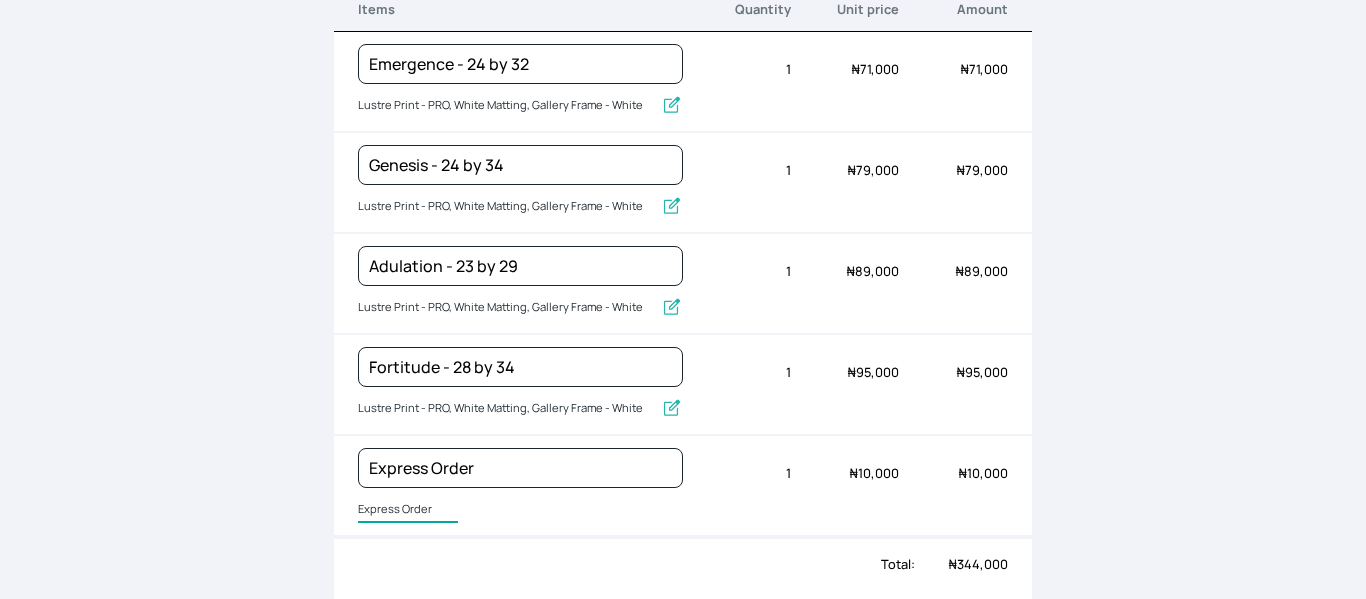 click on "Express Order" at bounding box center (408, 510) 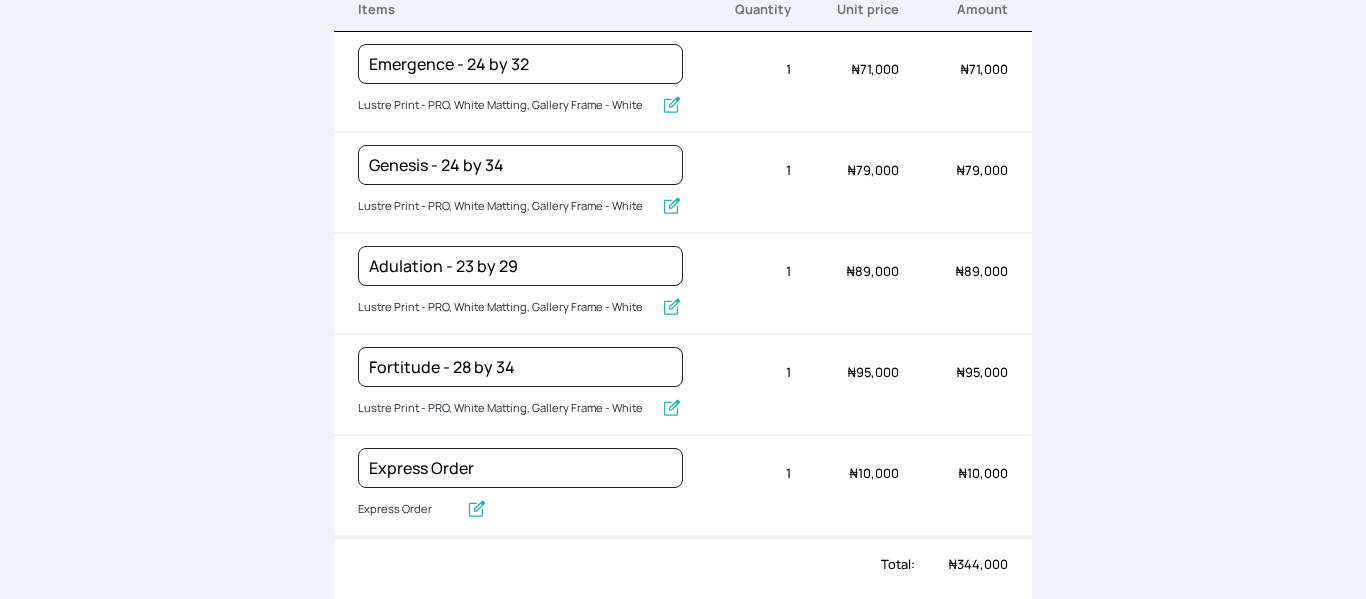 click on "Back to order Invoice Send via Email Send via WhatsApp Export as PDF Preview Send invoice Bill to: [NAME] [EMAIL] Items Quantity Unit price Amount Emergence - 24 by 32 Lustre Print - PRO, White Matting, Gallery Frame - White Quantity 1 Unit price ₦ 71,000 Amount ₦ 71,000 Genesis - 24 by 34 Lustre Print - PRO, White Matting, Gallery Frame - White Quantity 1 Unit price ₦ 79,000 Amount ₦ 79,000 Adulation - 23 by 29 Lustre Print - PRO, White Matting, Gallery Frame - White Quantity 1 Unit price ₦ 89,000 Amount ₦ 89,000 Fortitude - 28 by 34 Lustre Print - PRO, White Matting, Gallery Frame - White Quantity 1 Unit price ₦ 95,000 Amount ₦ 95,000 Express Order Express Order Quantity 1 Unit price ₦ 10,000 Amount ₦ 10,000 Total: ₦ 344,000 Payment Payment due on: 17th July 2025 January February March April May June July August September October November December 2045 2044 2043 2042 2041 2040 2039 2038 2037 2036 2035 2034 2033 2032 2031 2030 2029 2028 2027 2026 2025 2024 2023 29" at bounding box center [683, 299] 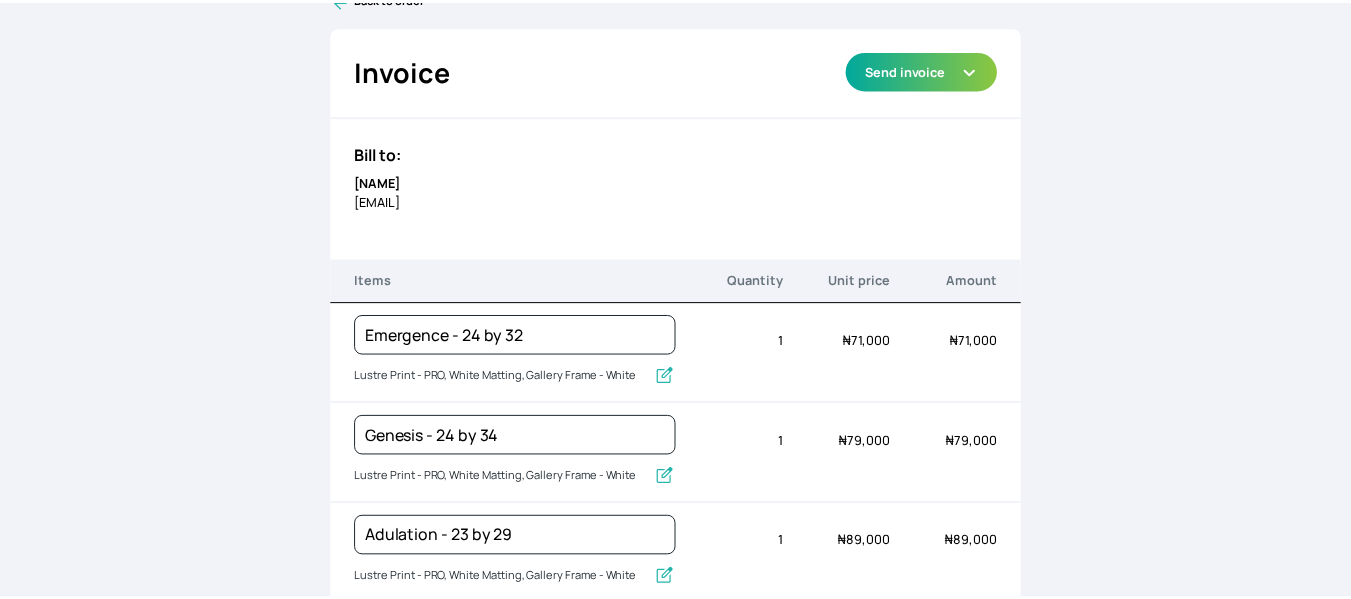 scroll, scrollTop: 0, scrollLeft: 0, axis: both 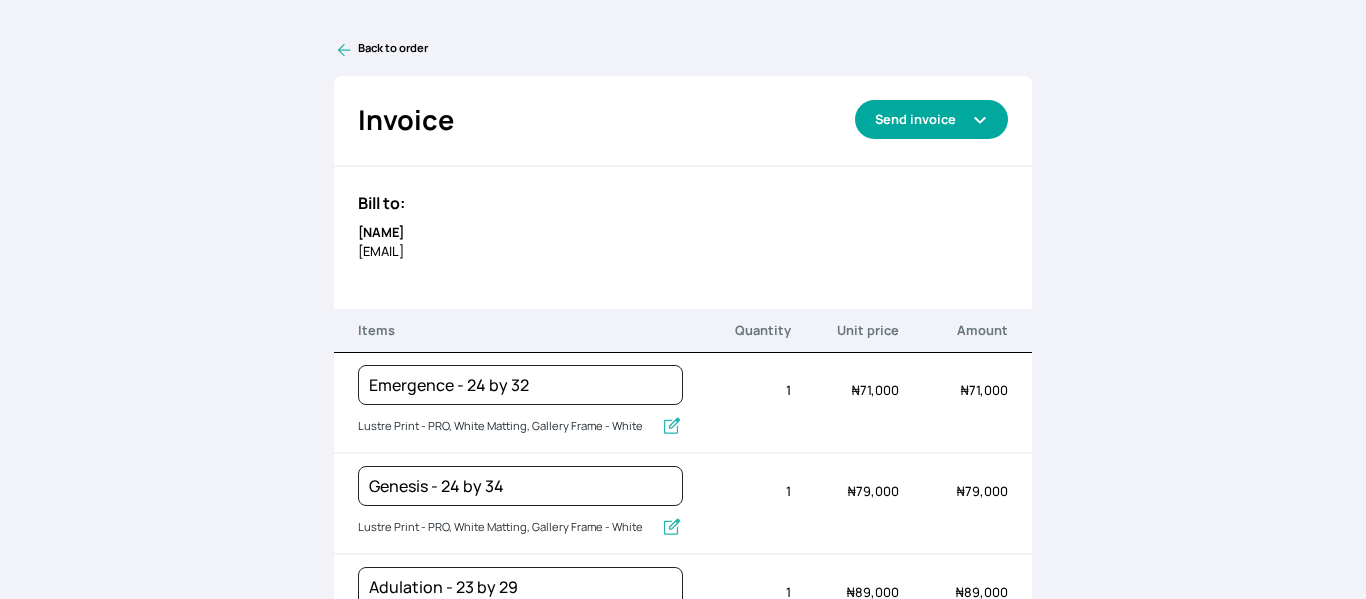 click on "Send invoice" at bounding box center (931, 119) 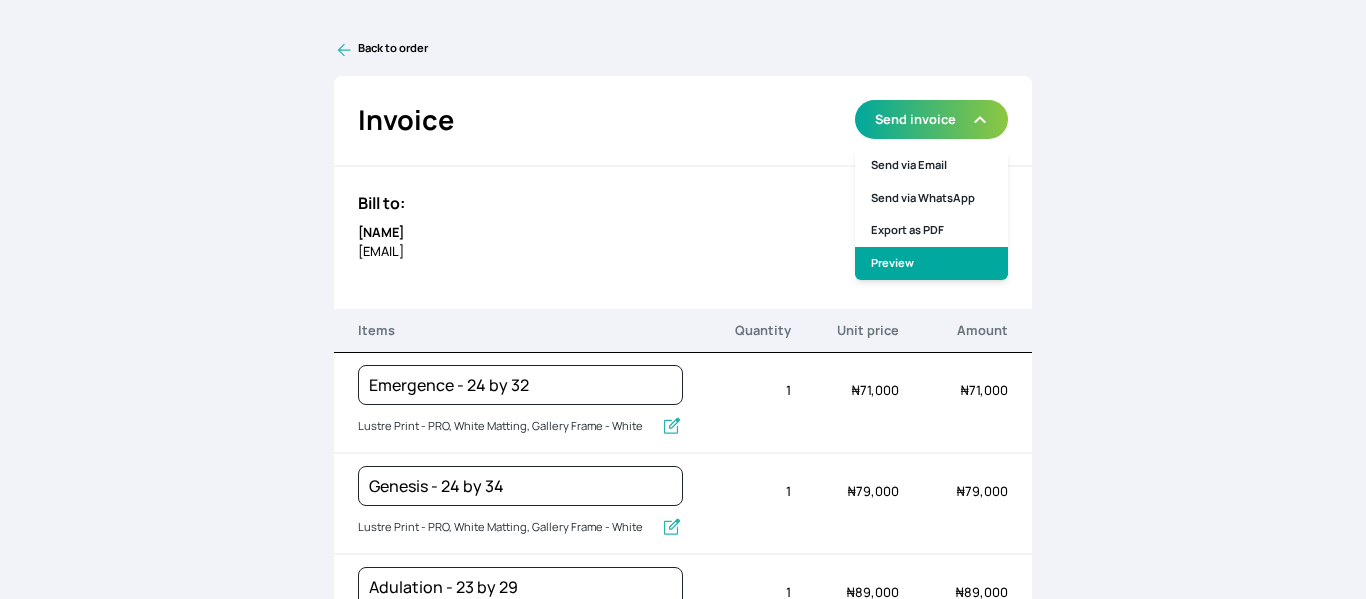 click on "Preview" at bounding box center (931, 263) 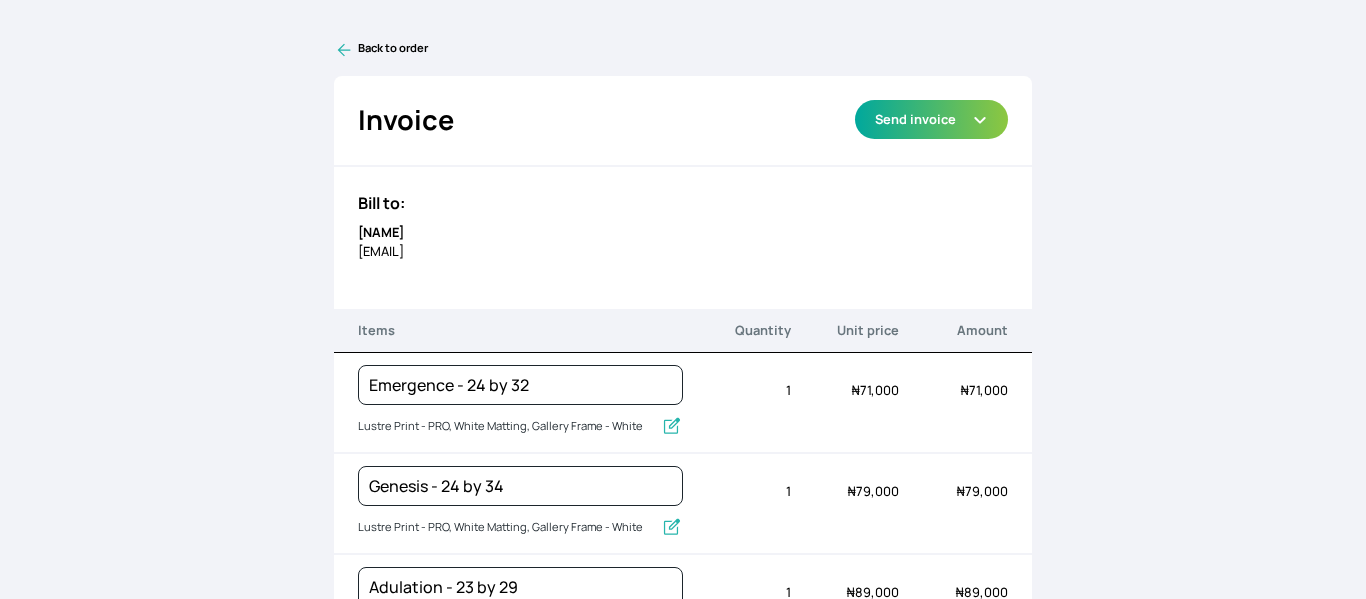click 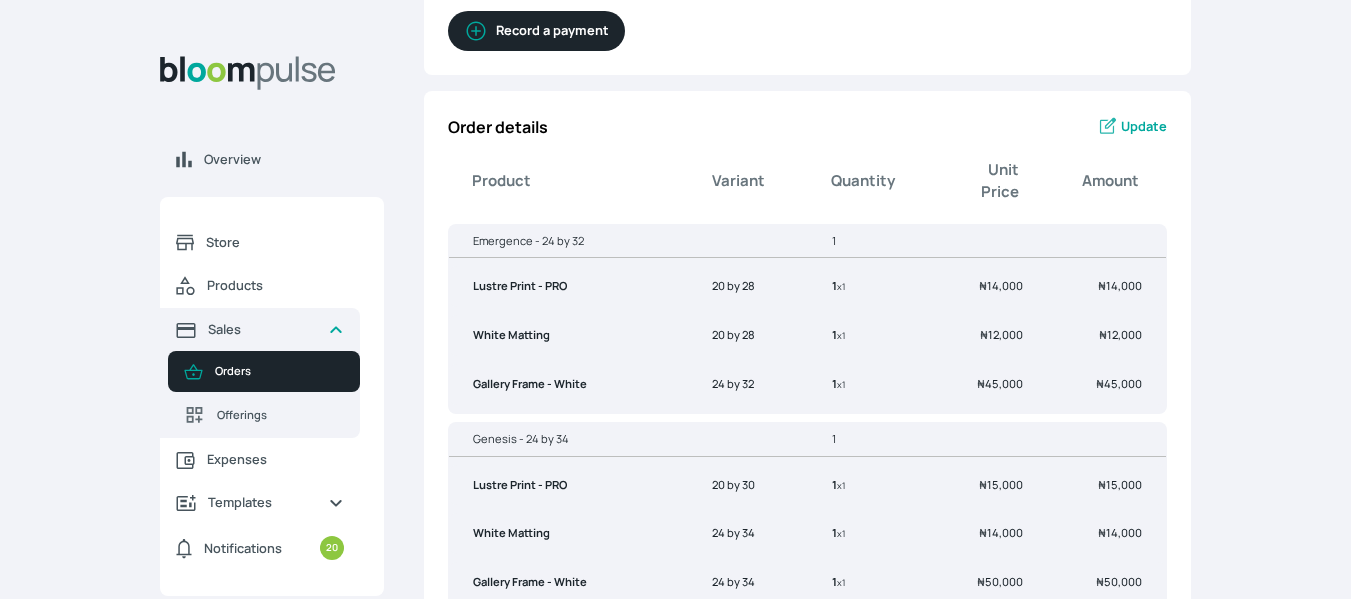 scroll, scrollTop: 284, scrollLeft: 0, axis: vertical 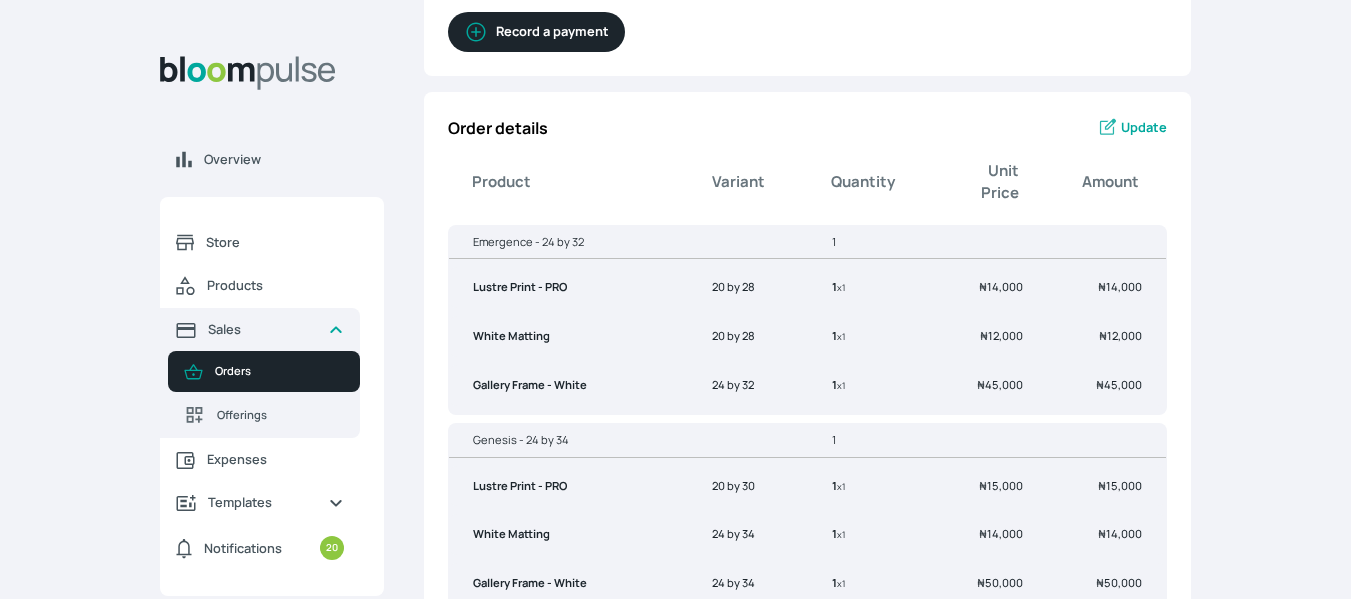 click 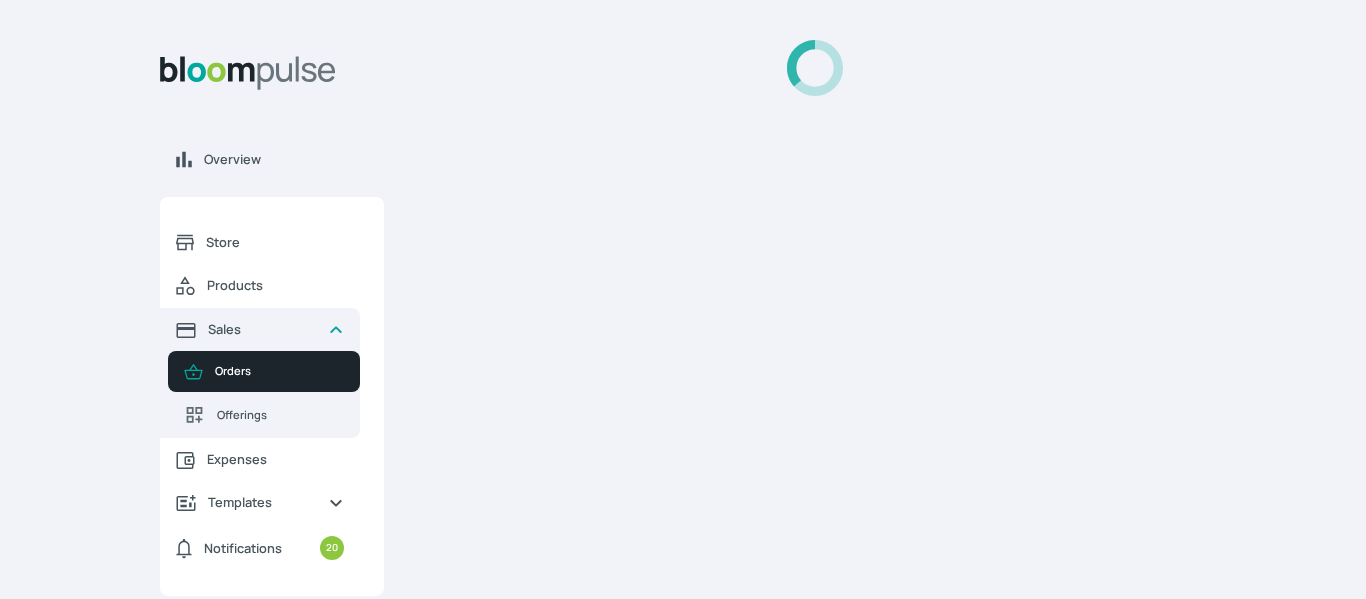 select on "9ad63bc5-ced3-43c1-96e5-a90d5a13a887" 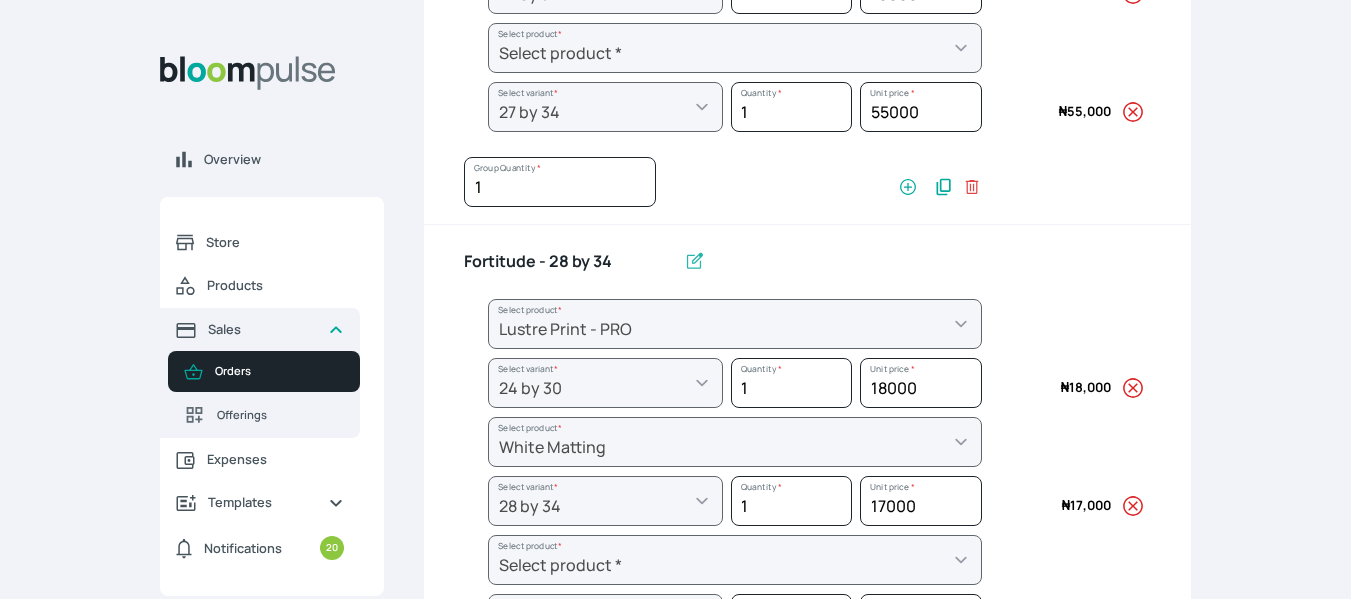 scroll, scrollTop: 1594, scrollLeft: 0, axis: vertical 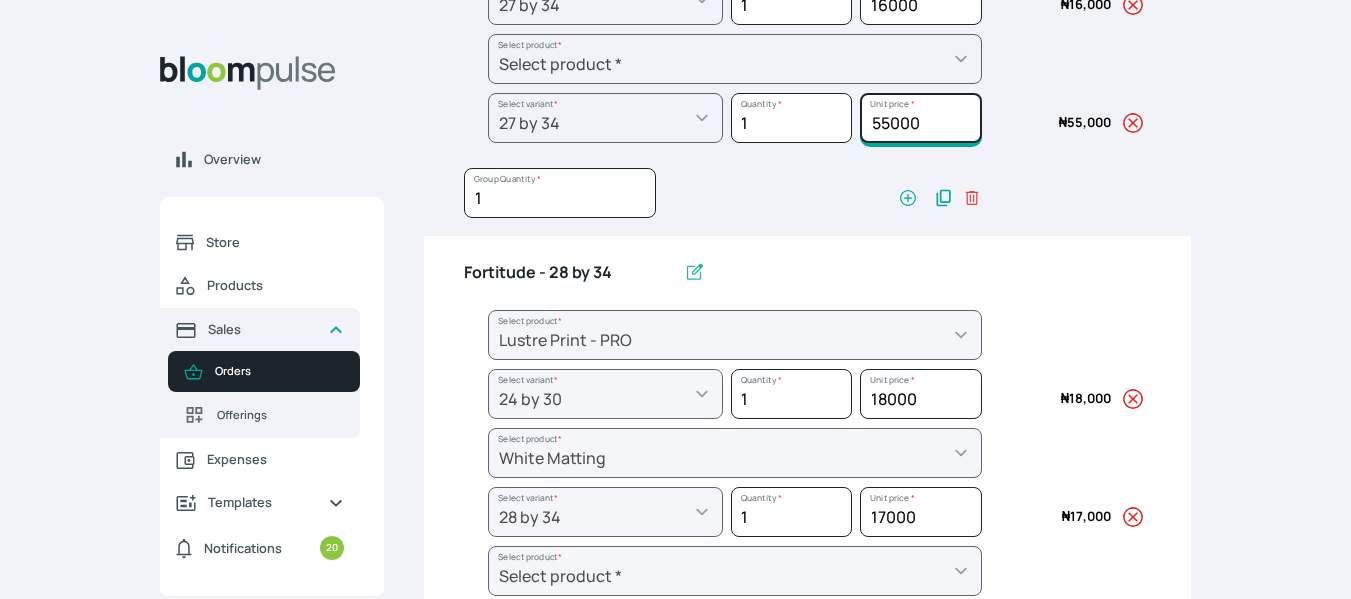 click on "55000" at bounding box center (920, -1142) 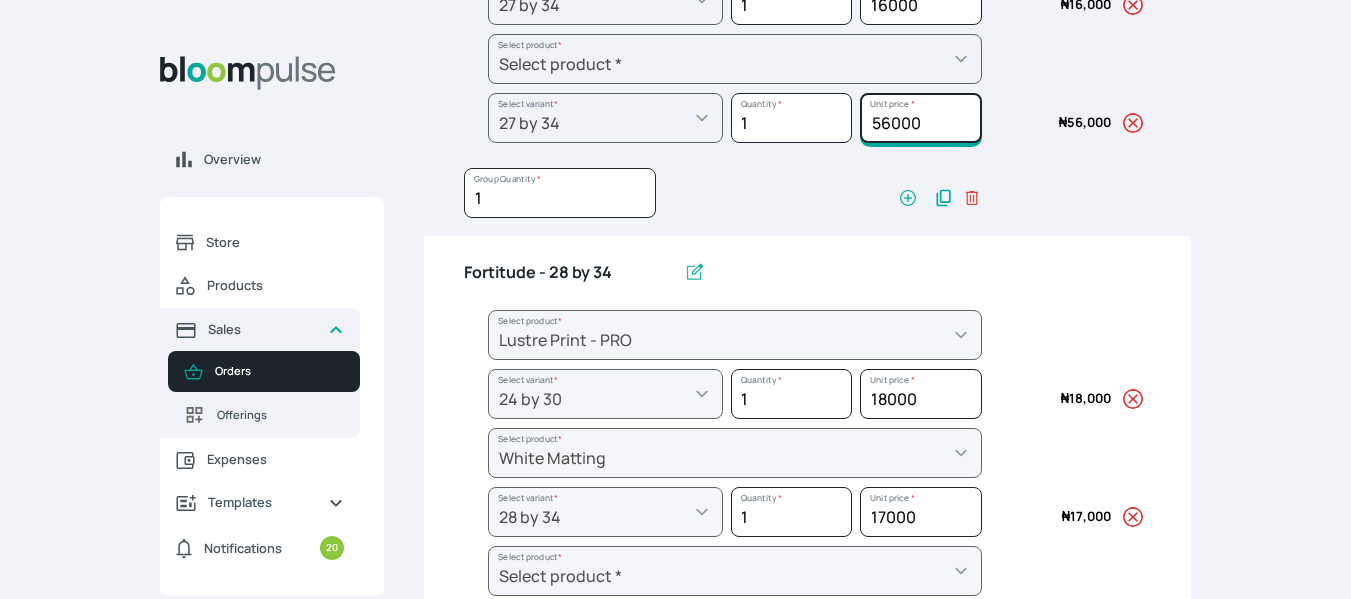 type on "56000" 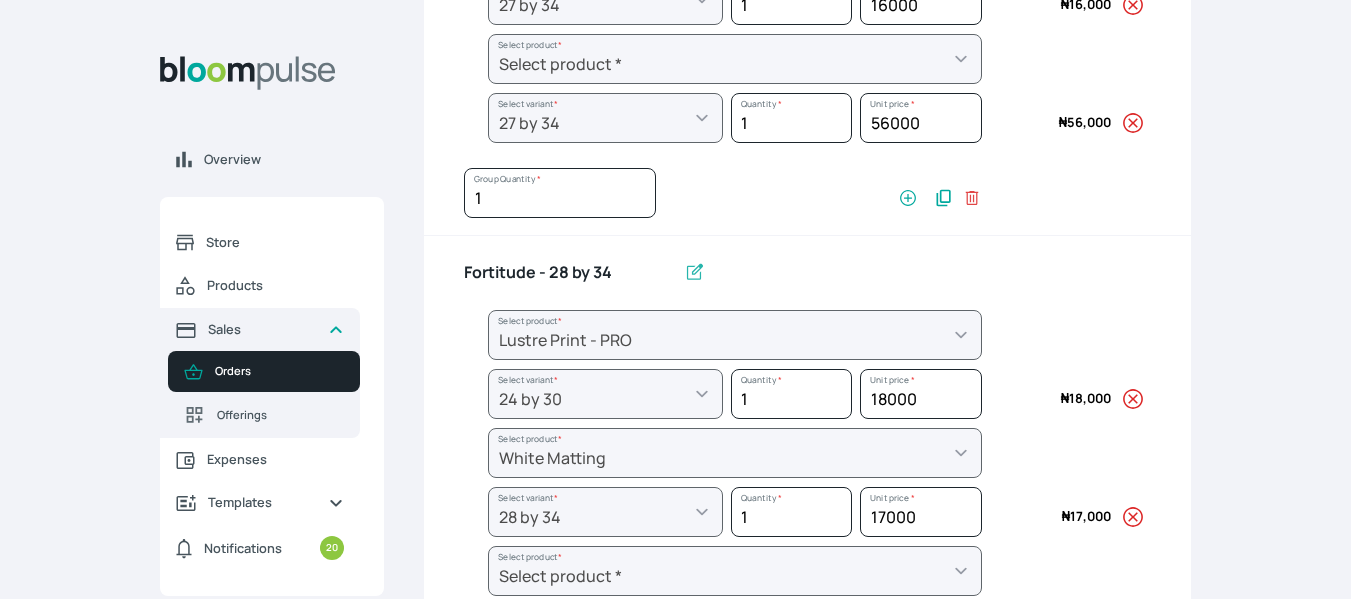 click on "Adulation - 23 by 29 Lustre Print - PRO, White Matting, Gallery Frame - White" at bounding box center (787, -17) 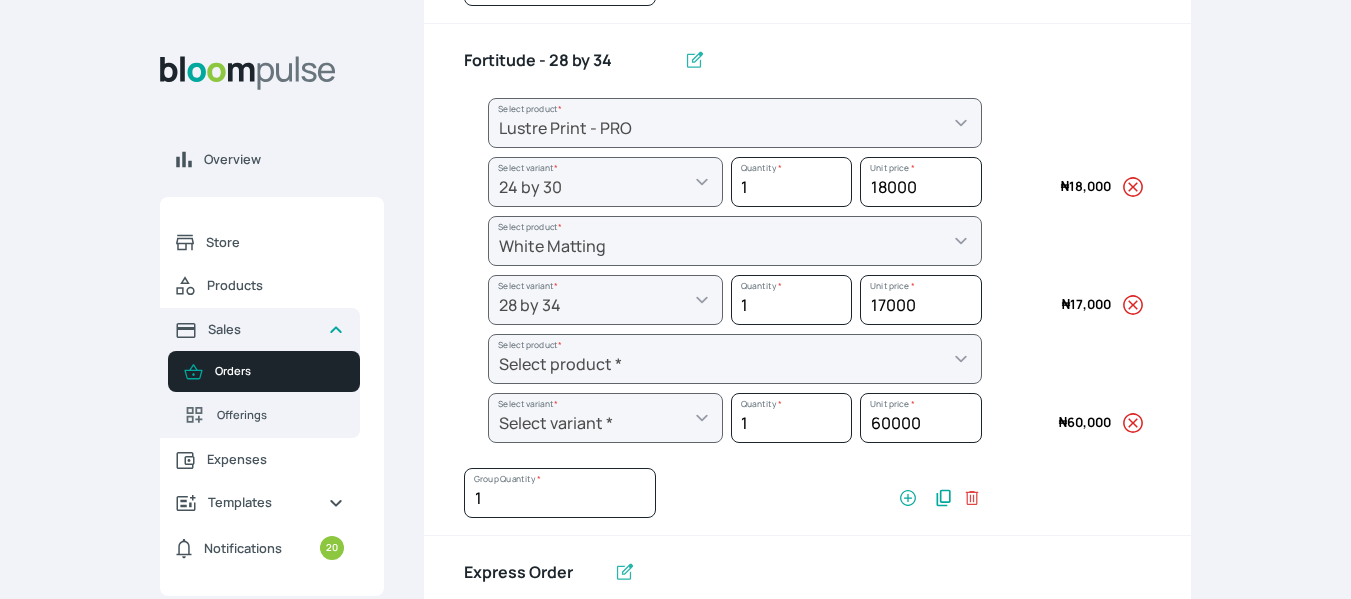 scroll, scrollTop: 2368, scrollLeft: 0, axis: vertical 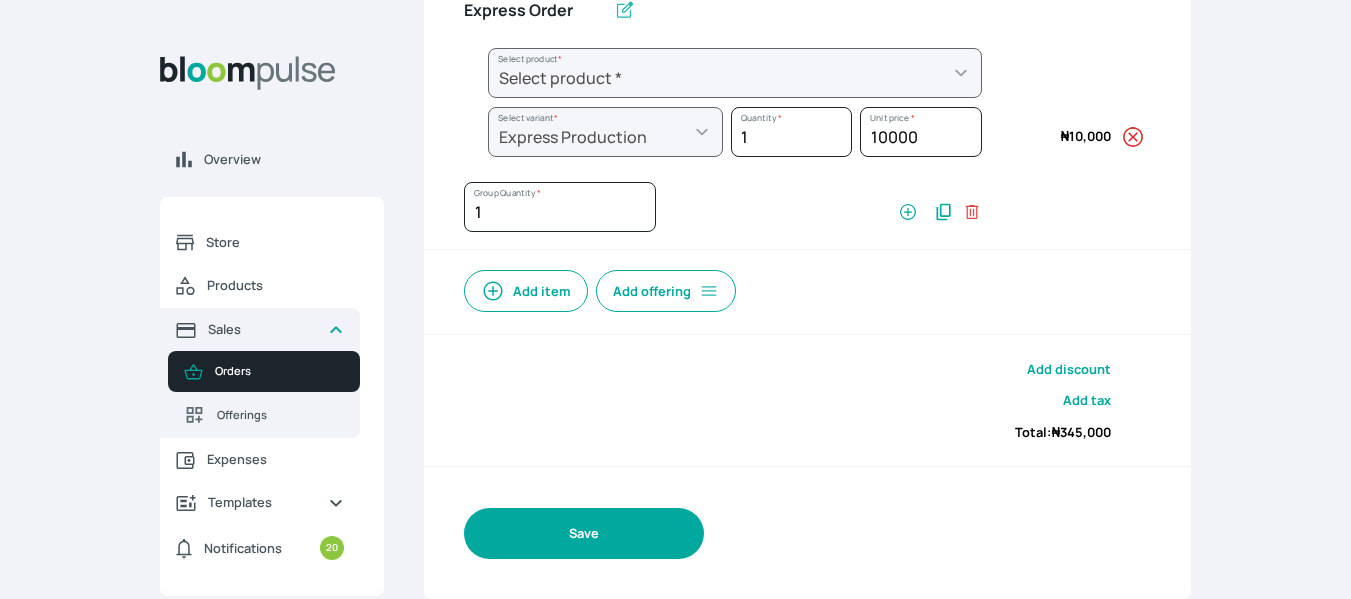 click on "Save" at bounding box center (584, 533) 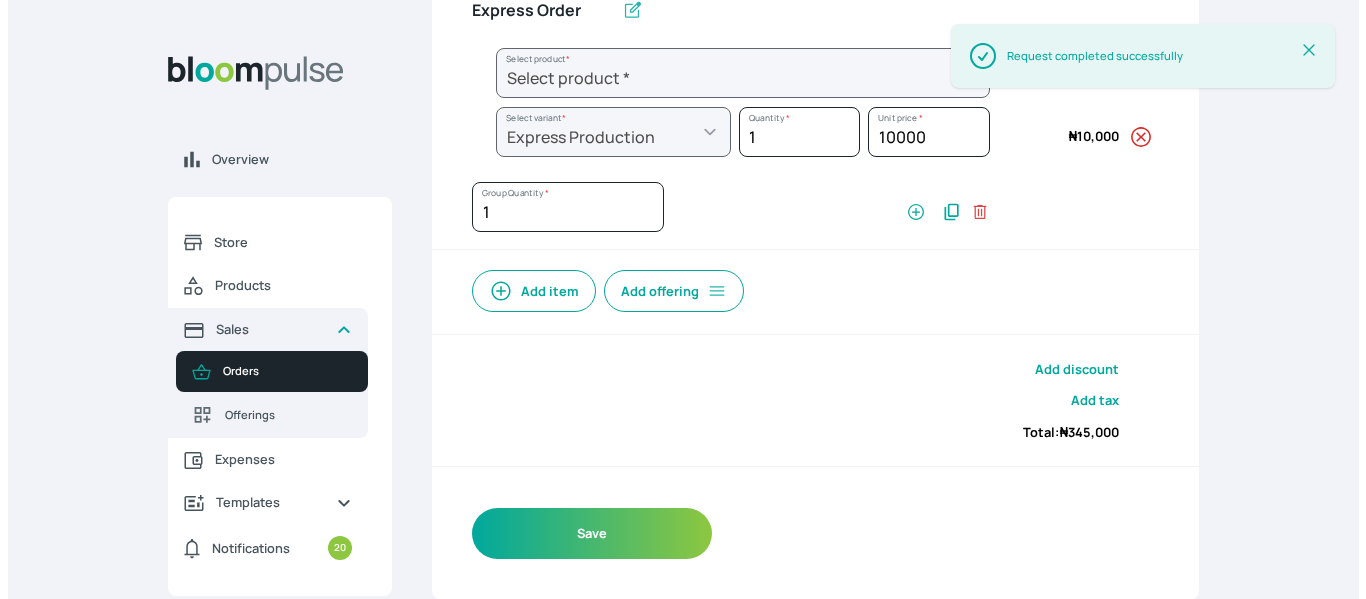 scroll, scrollTop: 0, scrollLeft: 0, axis: both 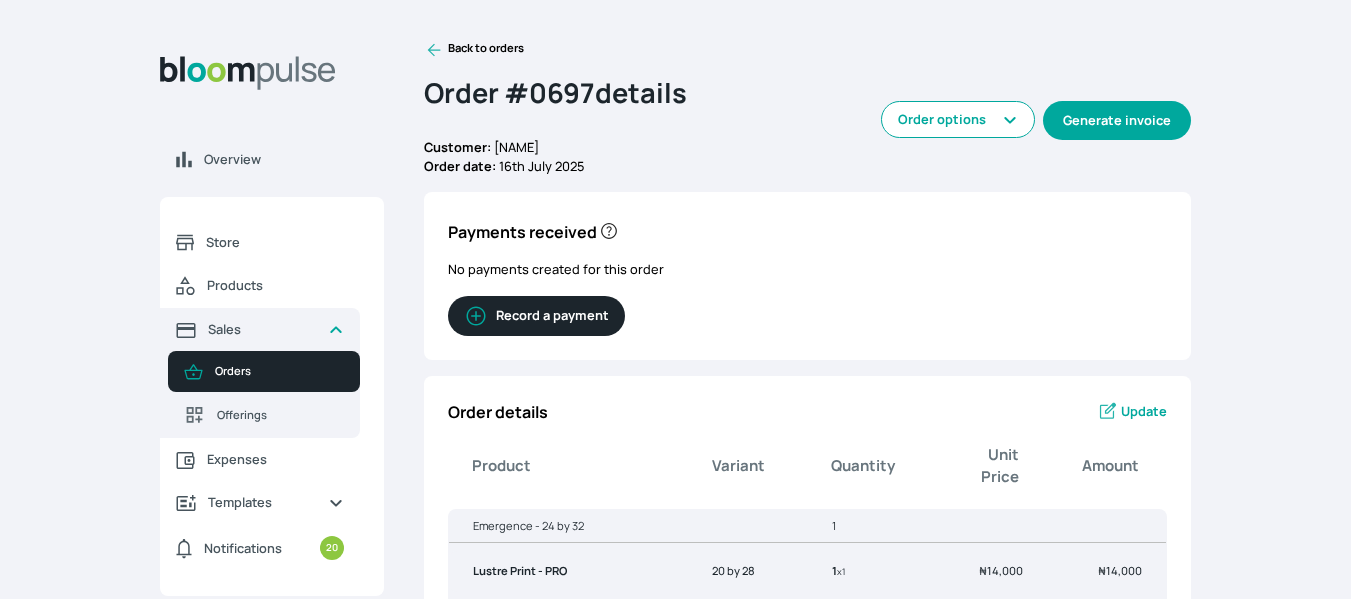 click on "Generate invoice" at bounding box center (1117, 120) 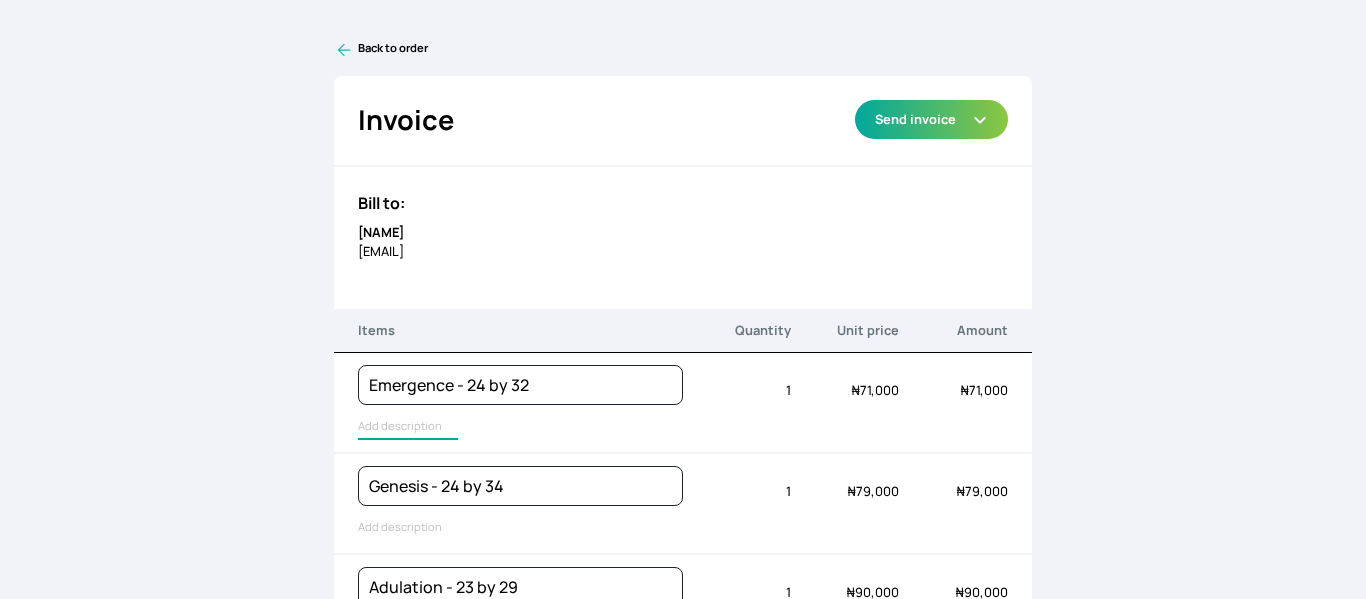 type on "Lustre Print - PRO, White Matting, Gallery Frame - White" 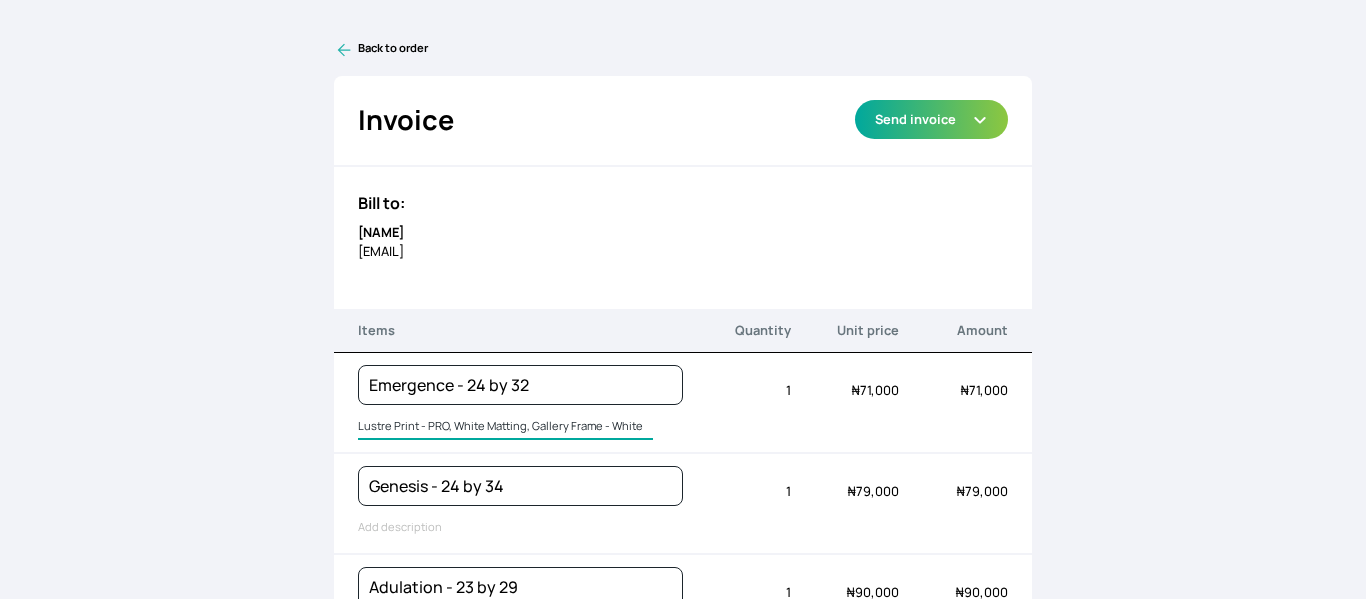 drag, startPoint x: 399, startPoint y: 428, endPoint x: 757, endPoint y: 384, distance: 360.6938 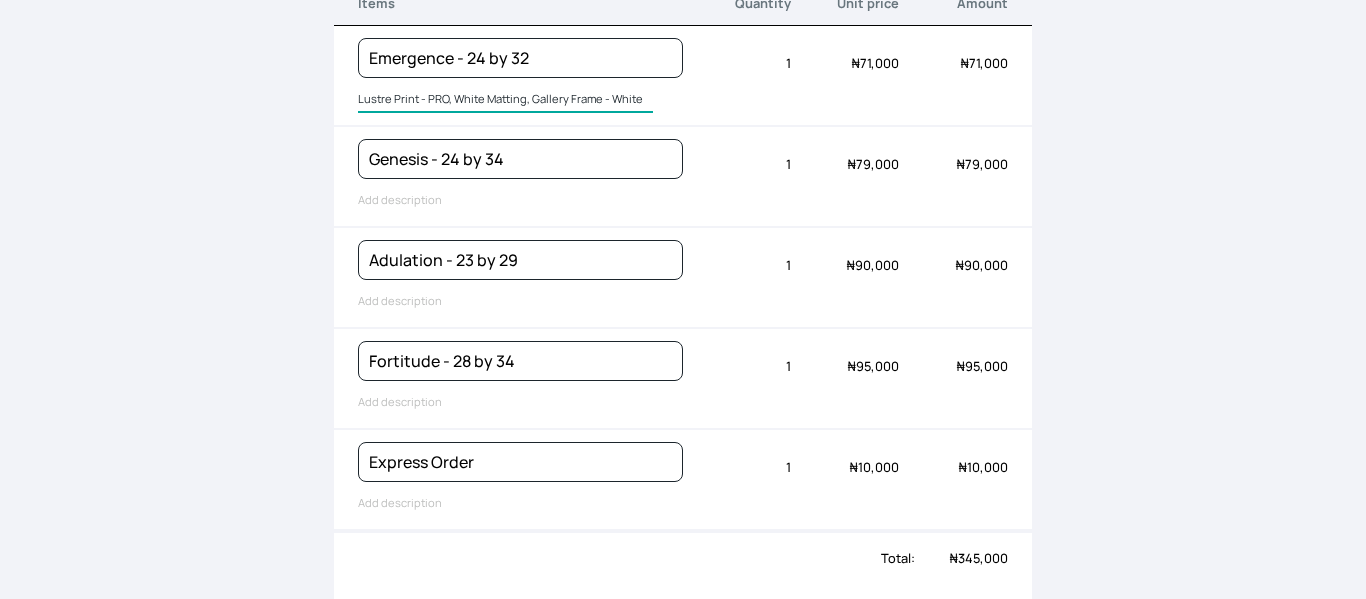 scroll, scrollTop: 328, scrollLeft: 0, axis: vertical 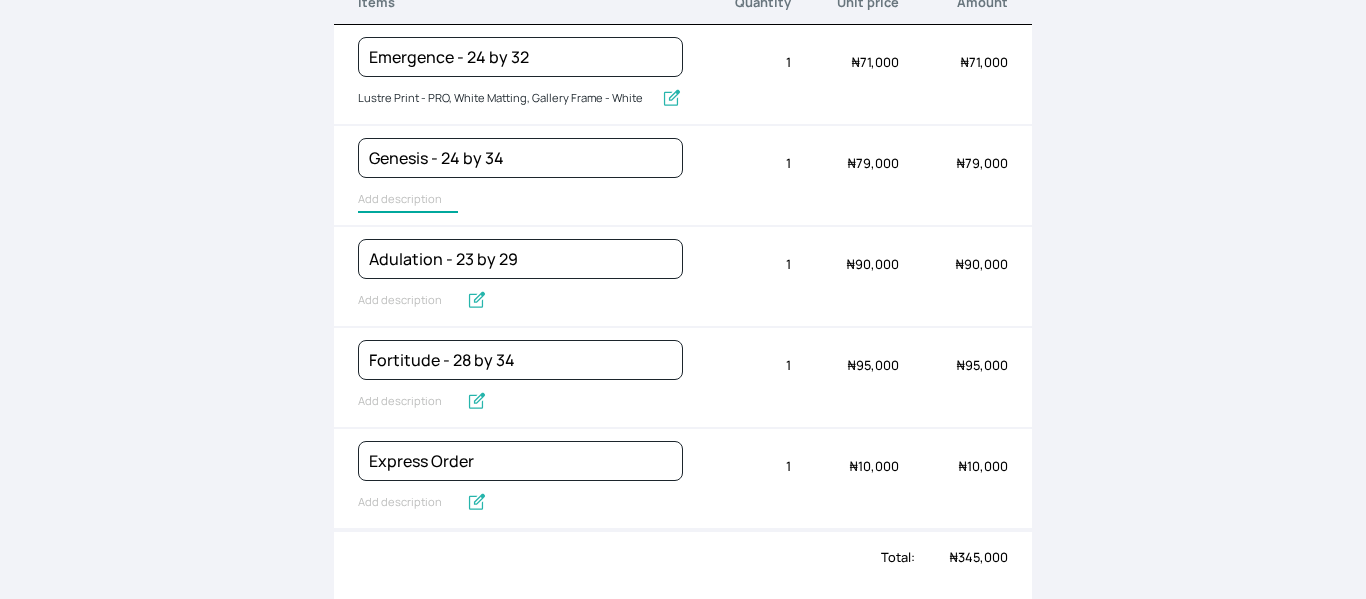 type on "Lustre Print - PRO, White Matting, Gallery Frame - White" 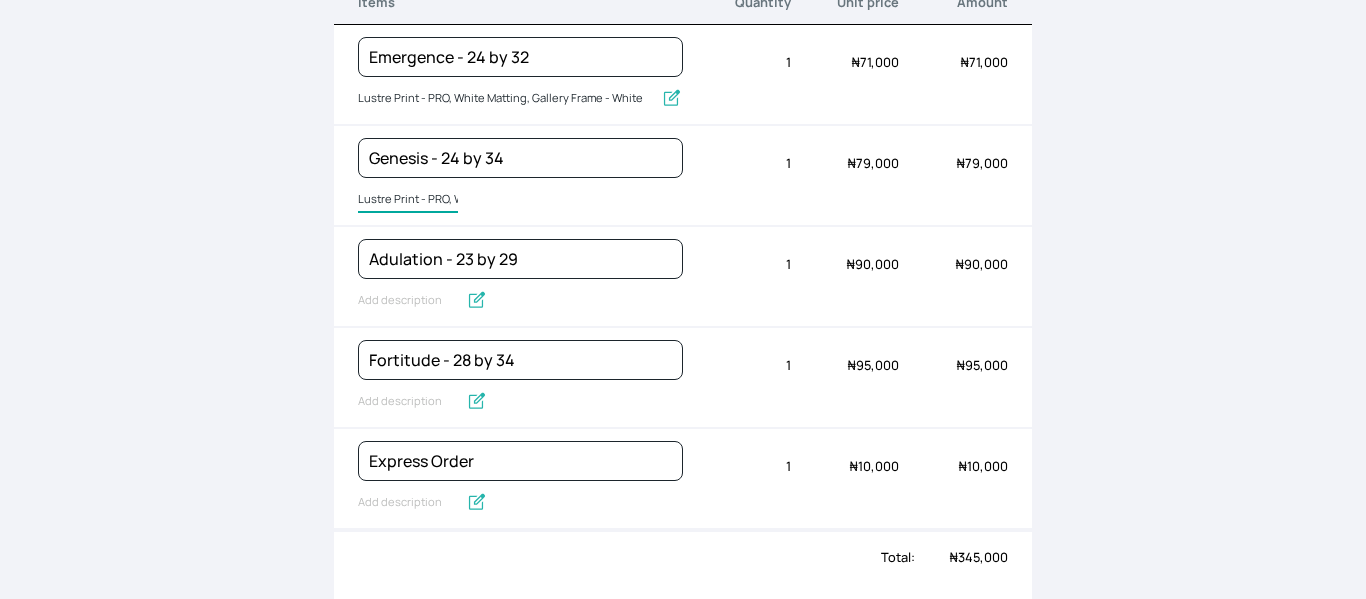 click on "Lustre Print - PRO, White Matting, Gallery Frame - White" at bounding box center (408, 200) 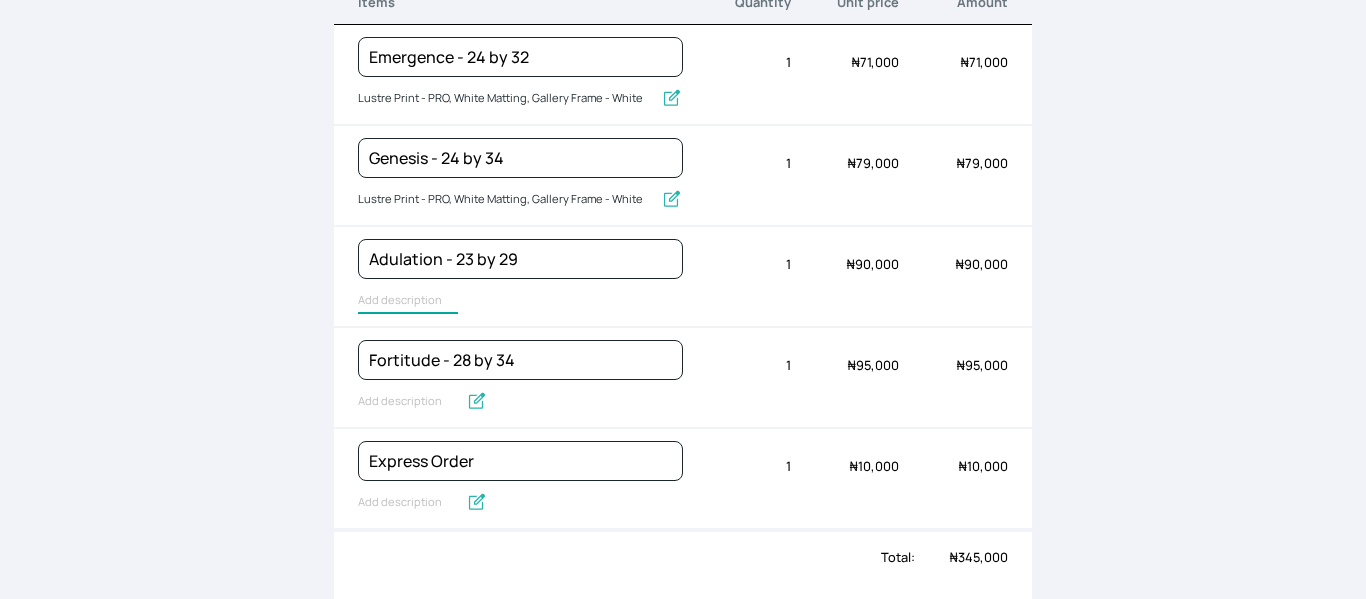 type on "Lustre Print - PRO, White Matting, Gallery Frame - White" 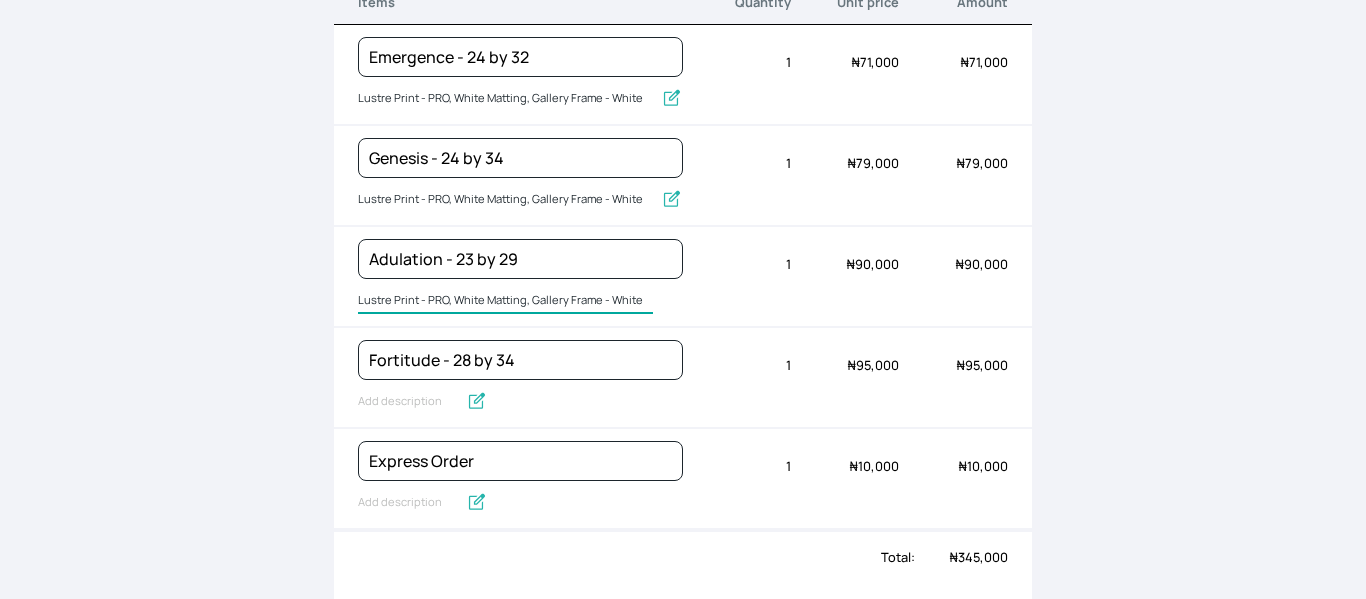 click on "Lustre Print - PRO, White Matting, Gallery Frame - White" at bounding box center [505, 301] 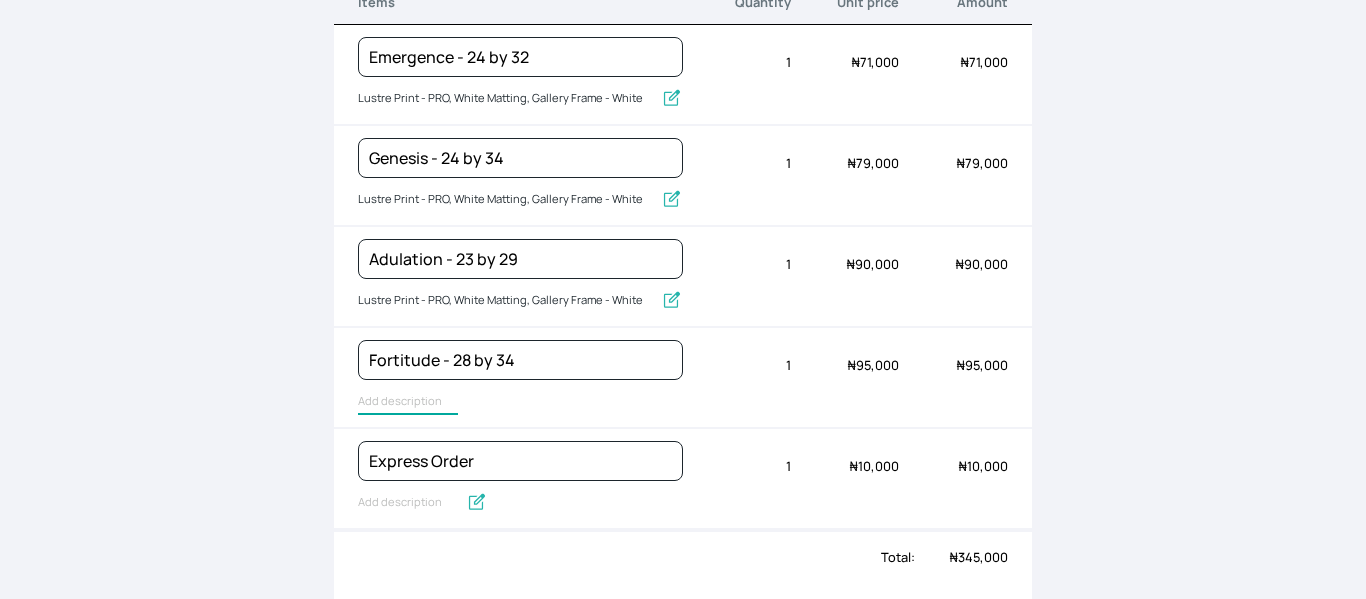 type on "Lustre Print - PRO, White Matting, Gallery Frame - White" 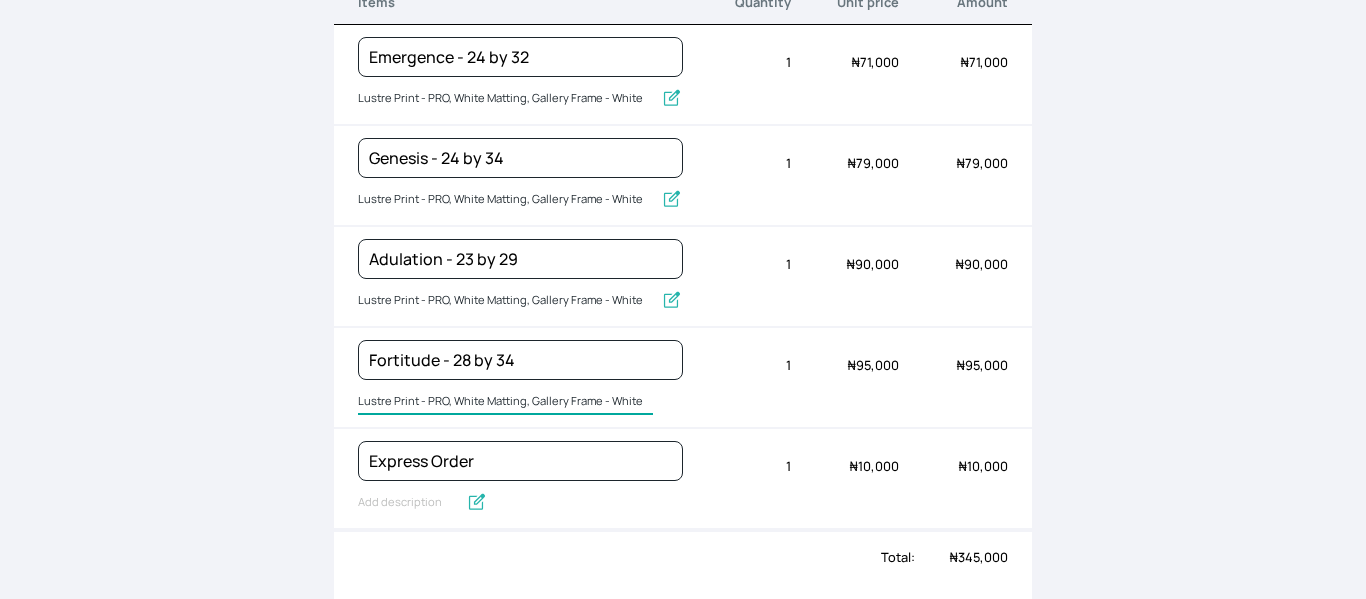 click on "Lustre Print - PRO, White Matting, Gallery Frame - White" at bounding box center [505, 402] 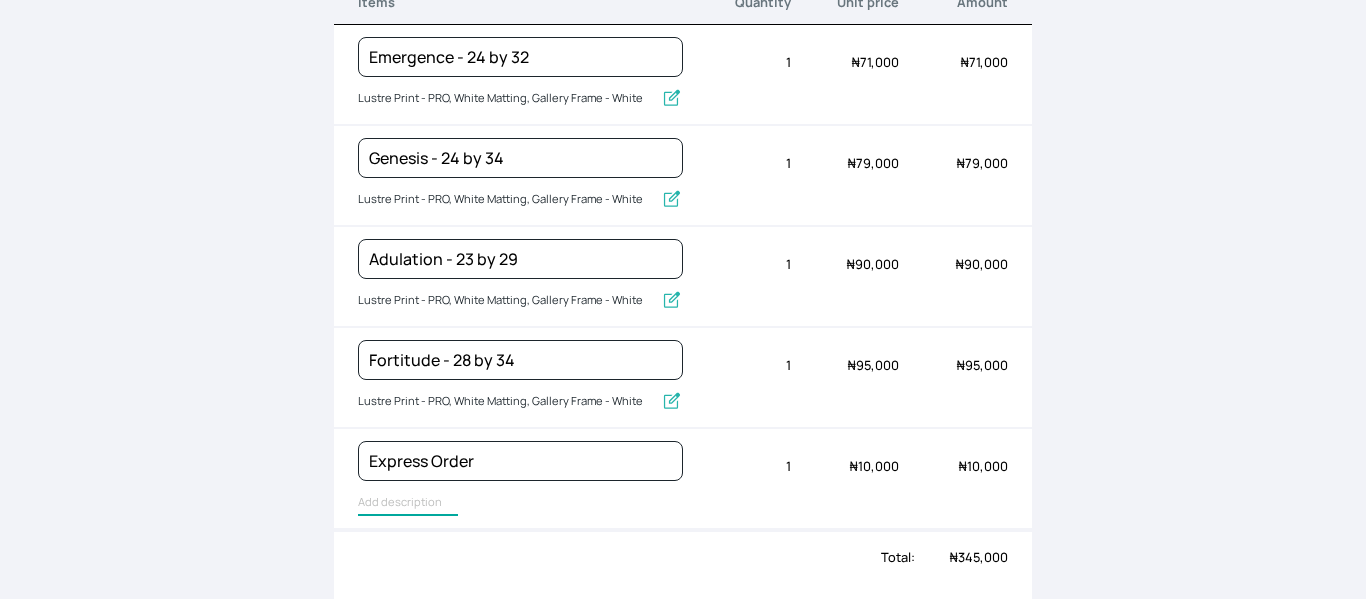 type on "Express Order" 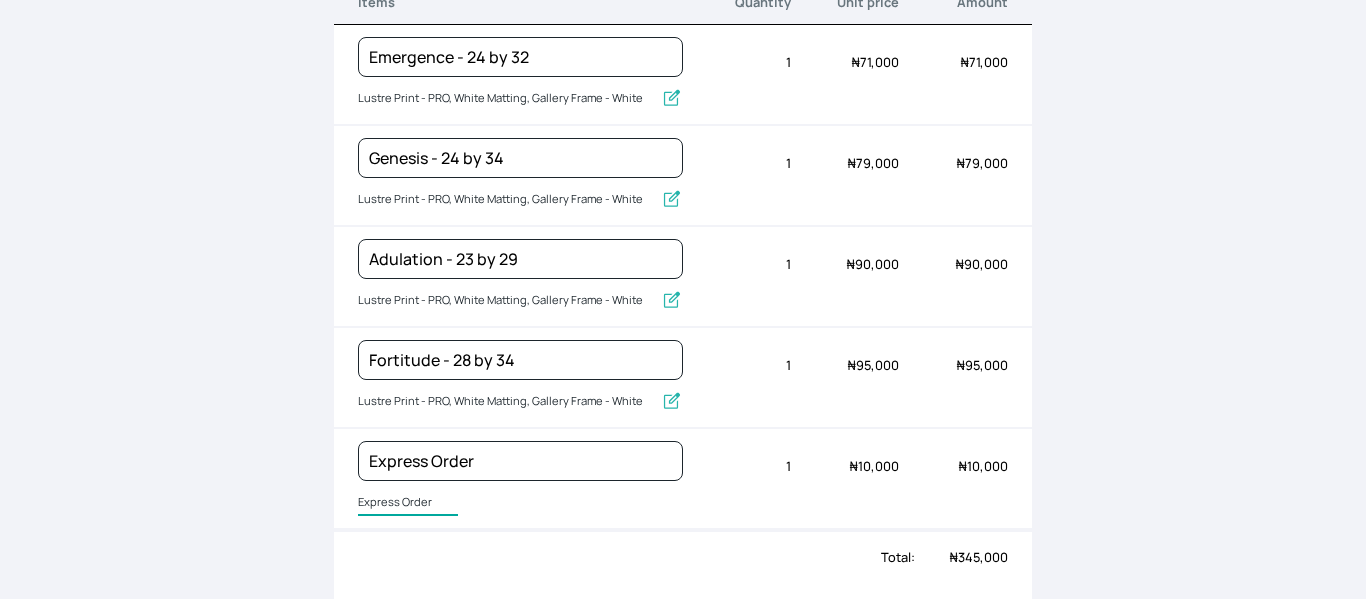 click on "Express Order" at bounding box center (408, 503) 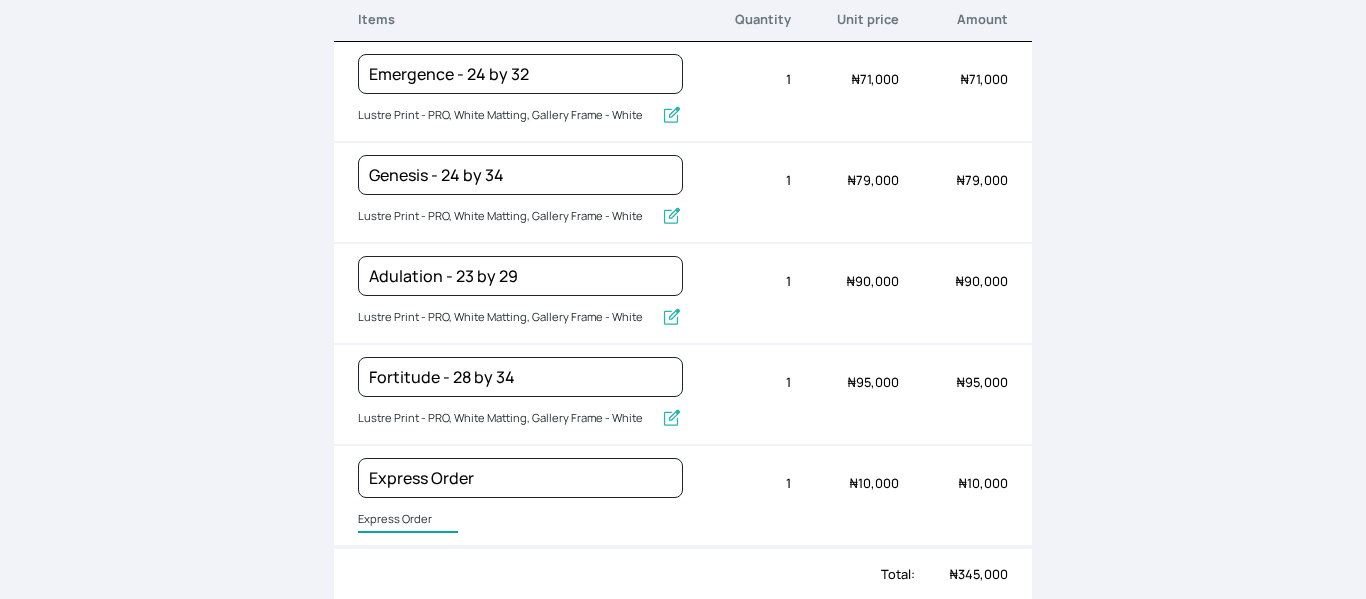 scroll, scrollTop: 310, scrollLeft: 0, axis: vertical 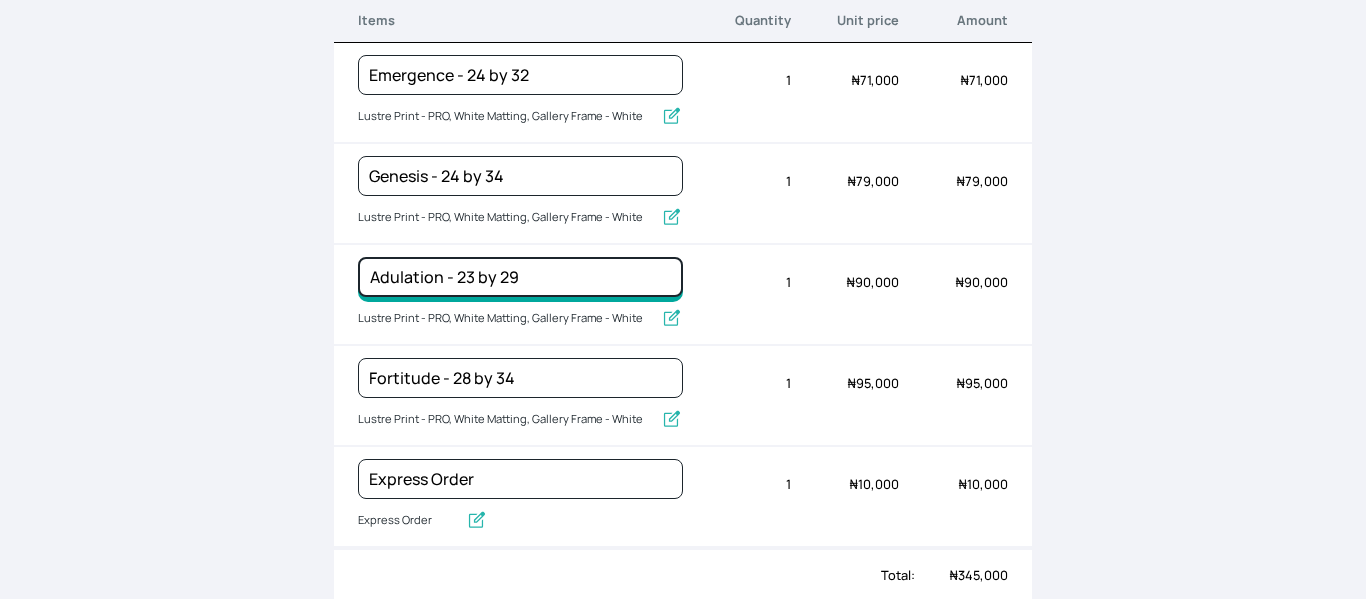 click on "Adulation - 23 by 29" at bounding box center [520, 75] 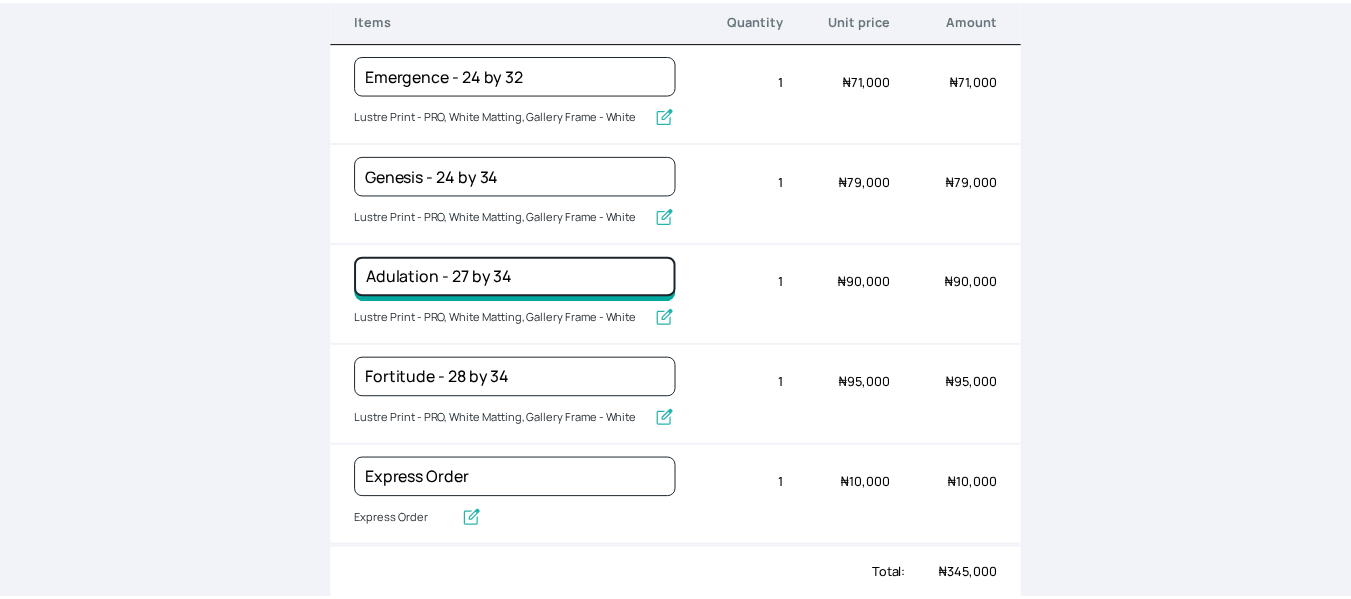 scroll, scrollTop: 0, scrollLeft: 0, axis: both 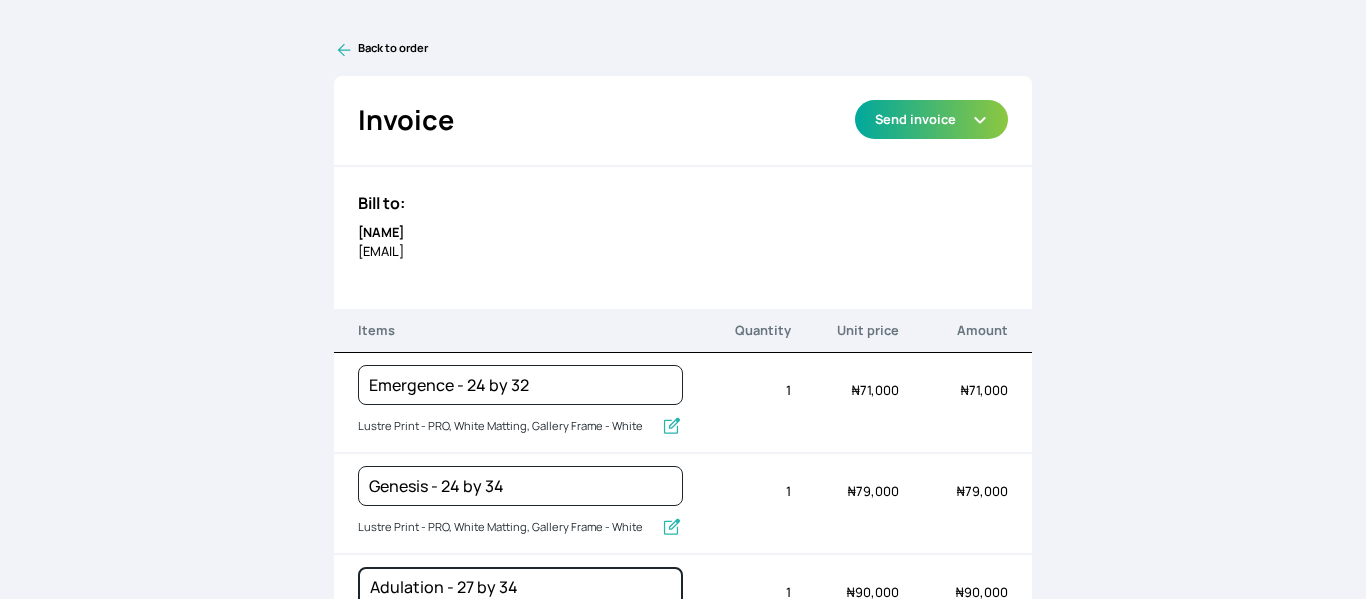 type on "Adulation - 27 by 34" 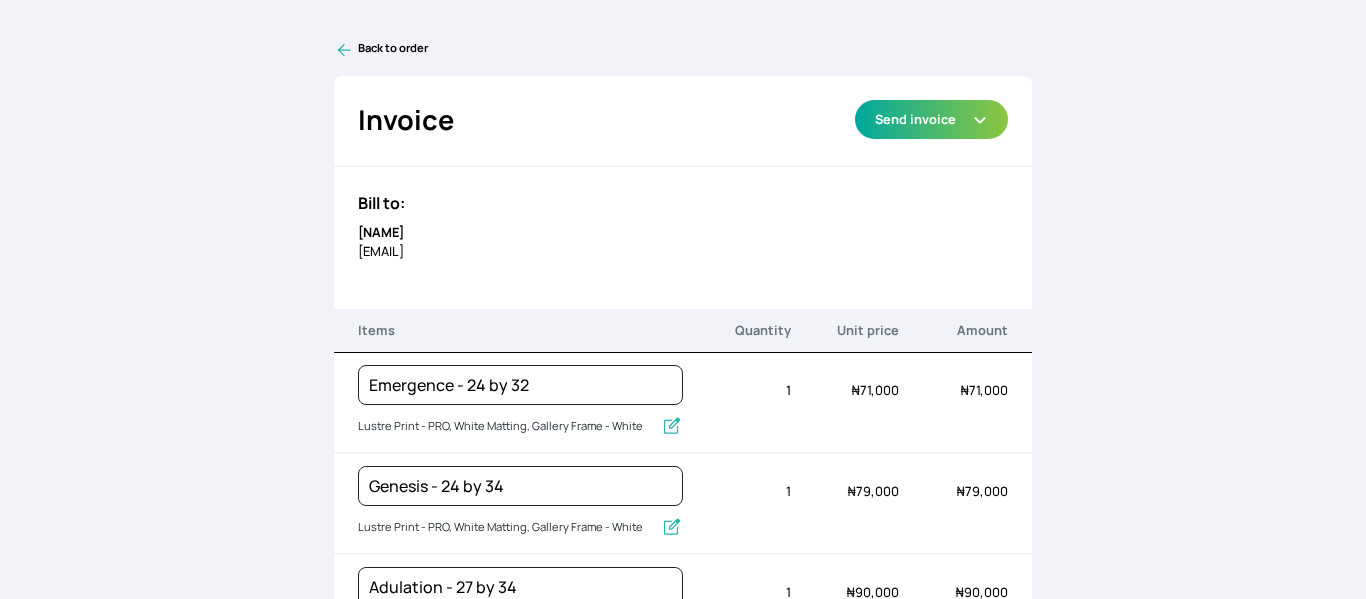 click 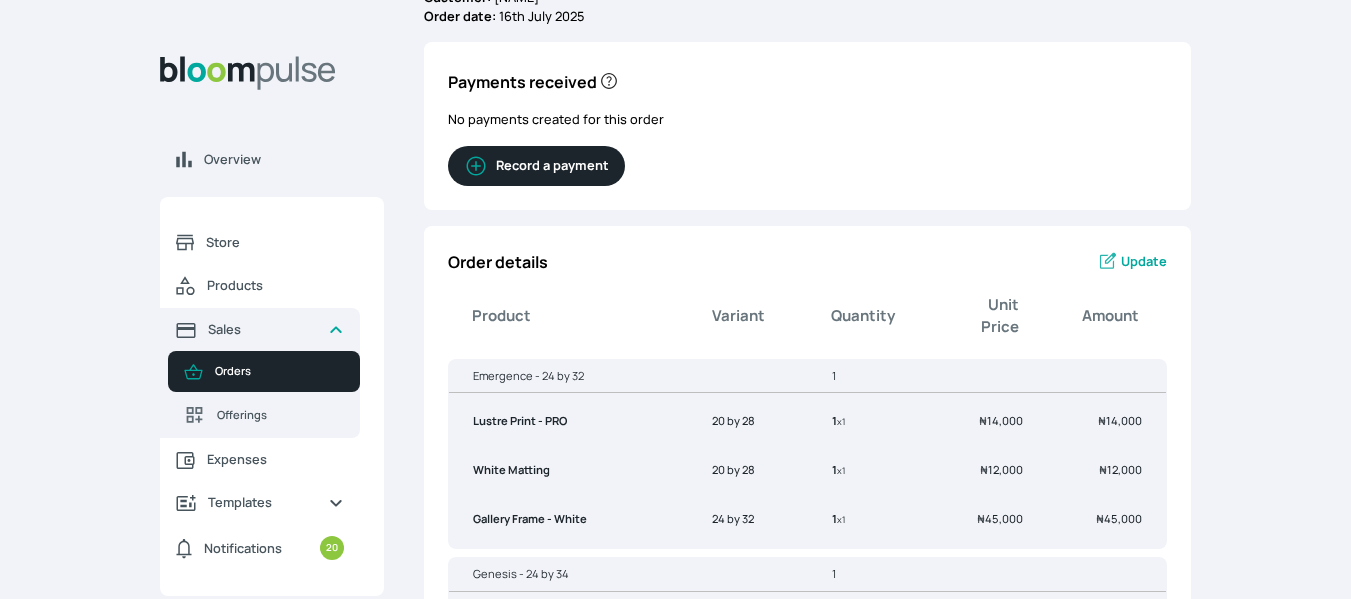 scroll, scrollTop: 0, scrollLeft: 0, axis: both 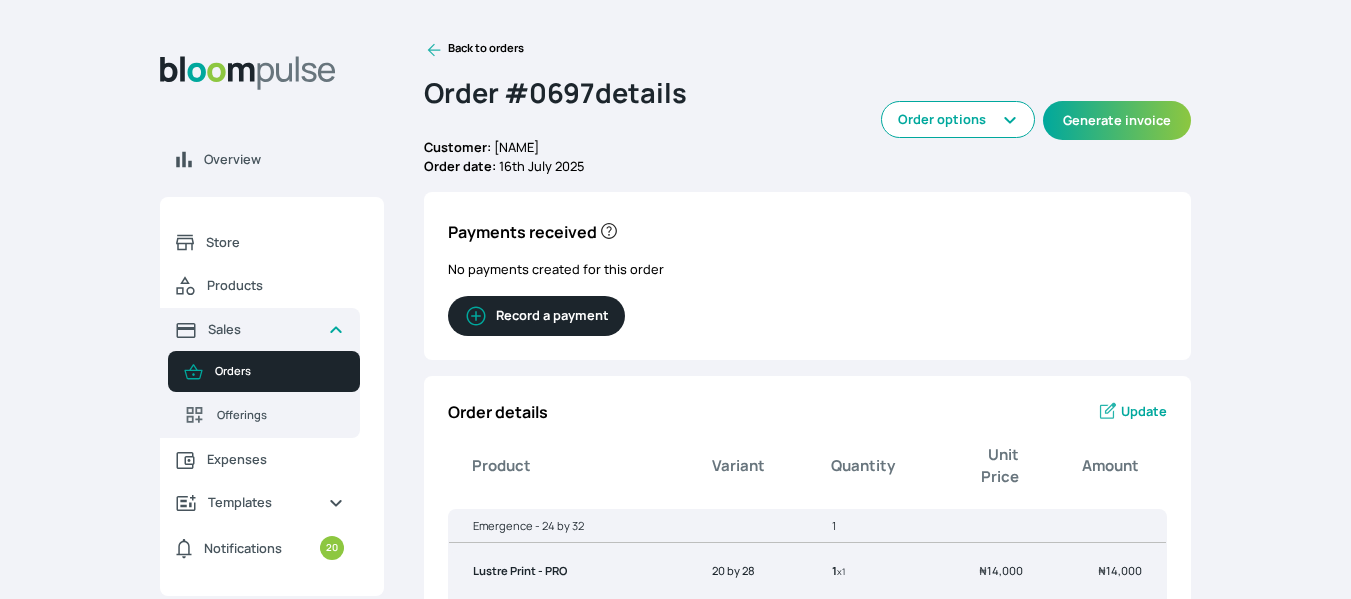 click on "Update" at bounding box center (1144, 411) 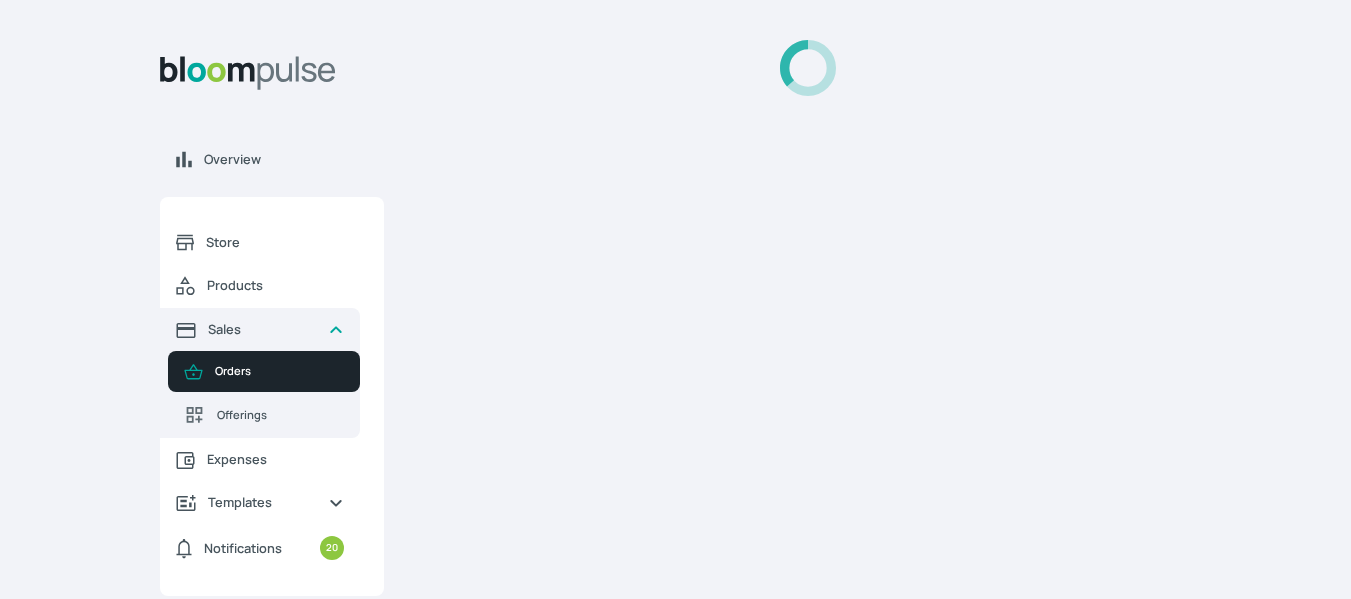select on "9ad63bc5-ced3-43c1-96e5-a90d5a13a887" 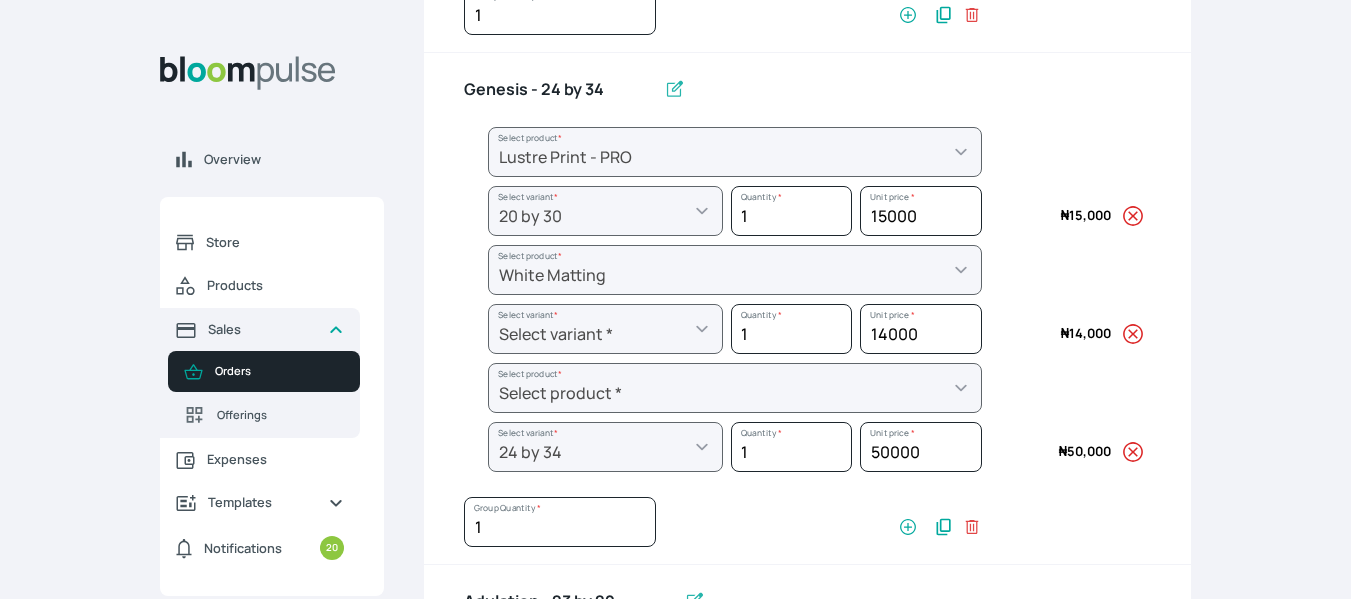 scroll, scrollTop: 767, scrollLeft: 0, axis: vertical 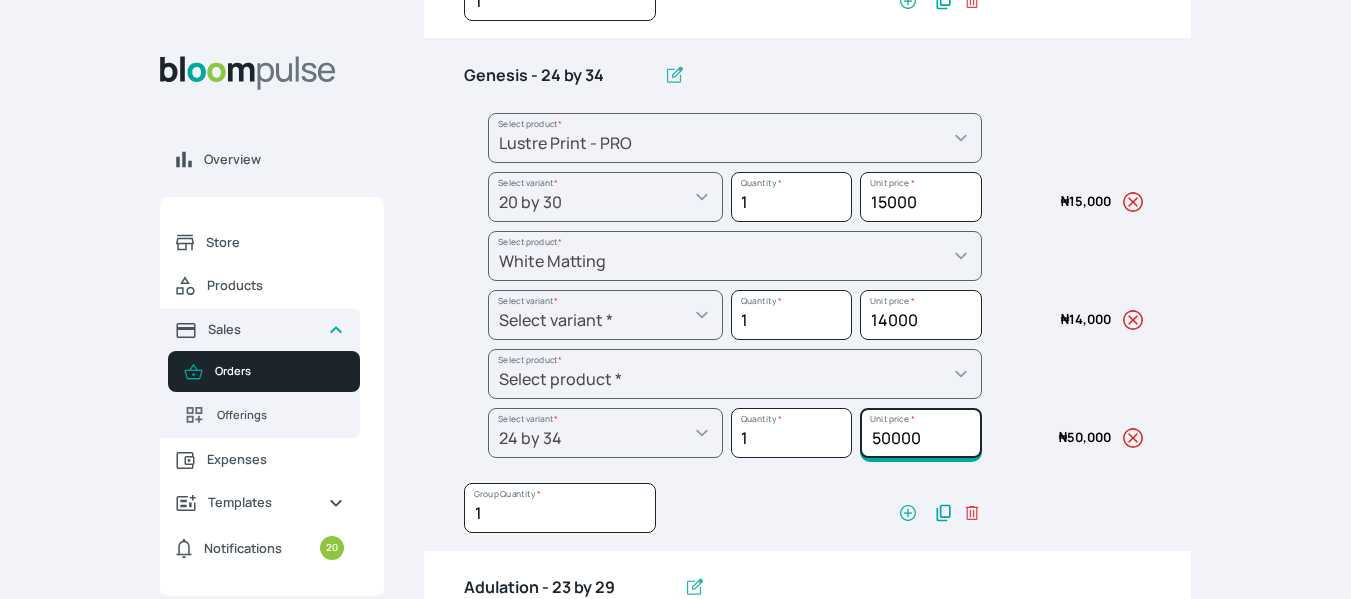 click on "50000" at bounding box center (920, -315) 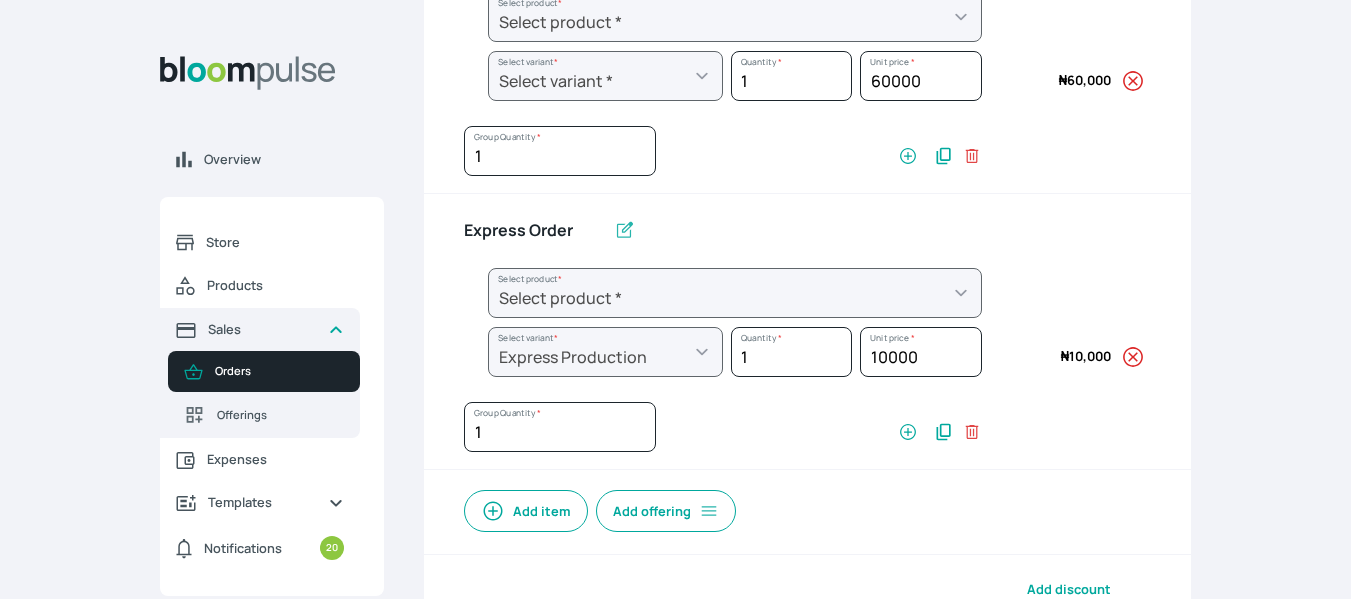scroll, scrollTop: 2368, scrollLeft: 0, axis: vertical 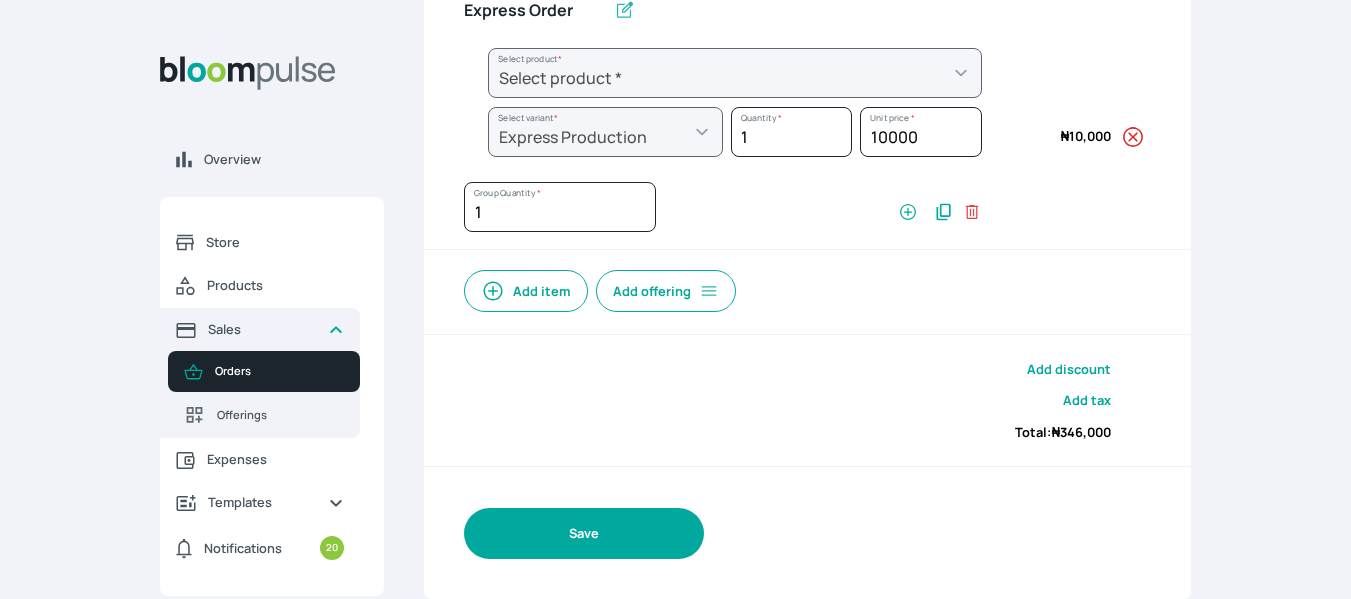 type on "51000" 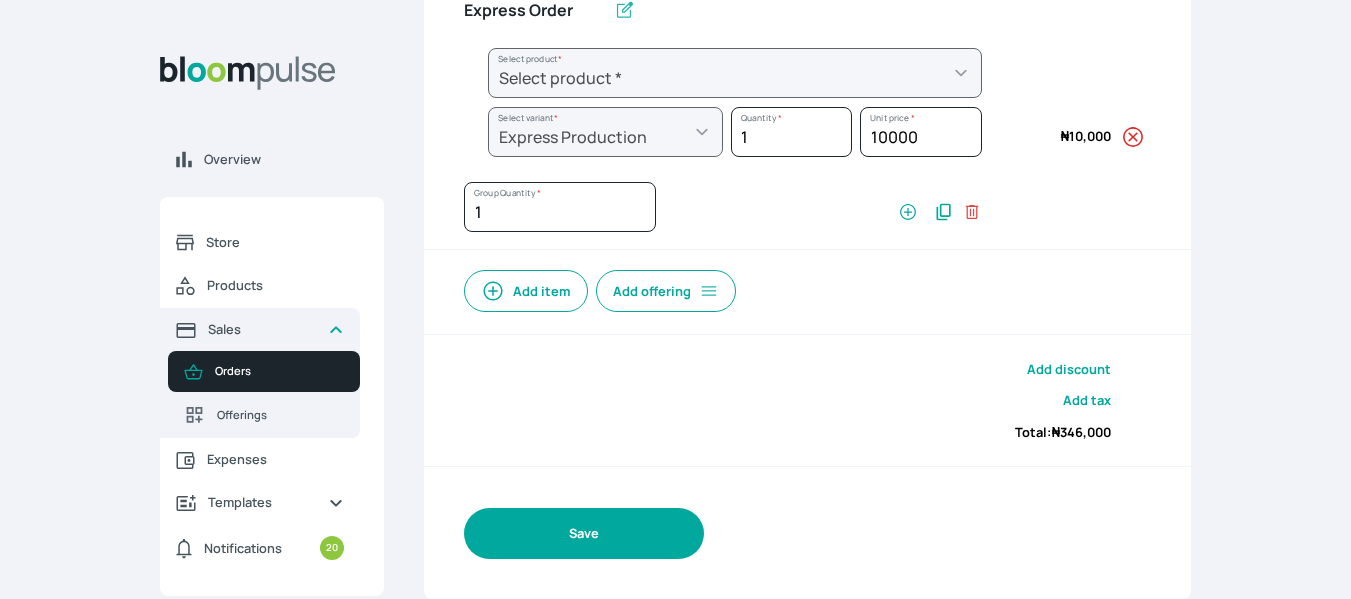 click on "Save" at bounding box center (584, 533) 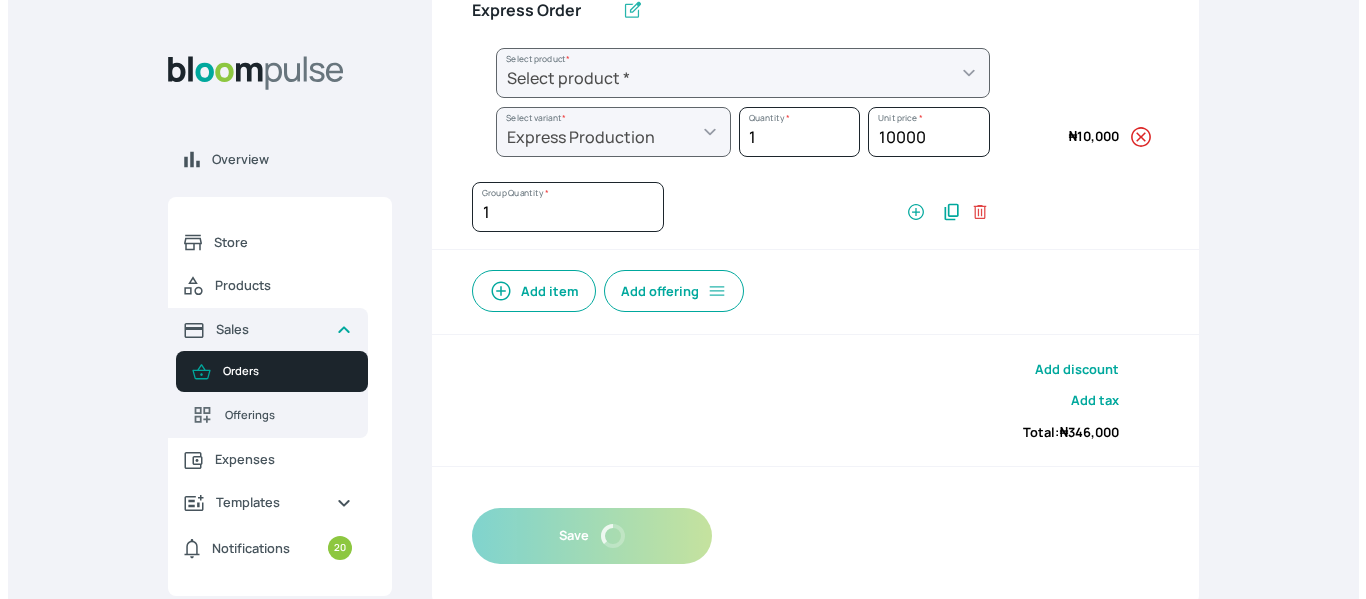 scroll, scrollTop: 0, scrollLeft: 0, axis: both 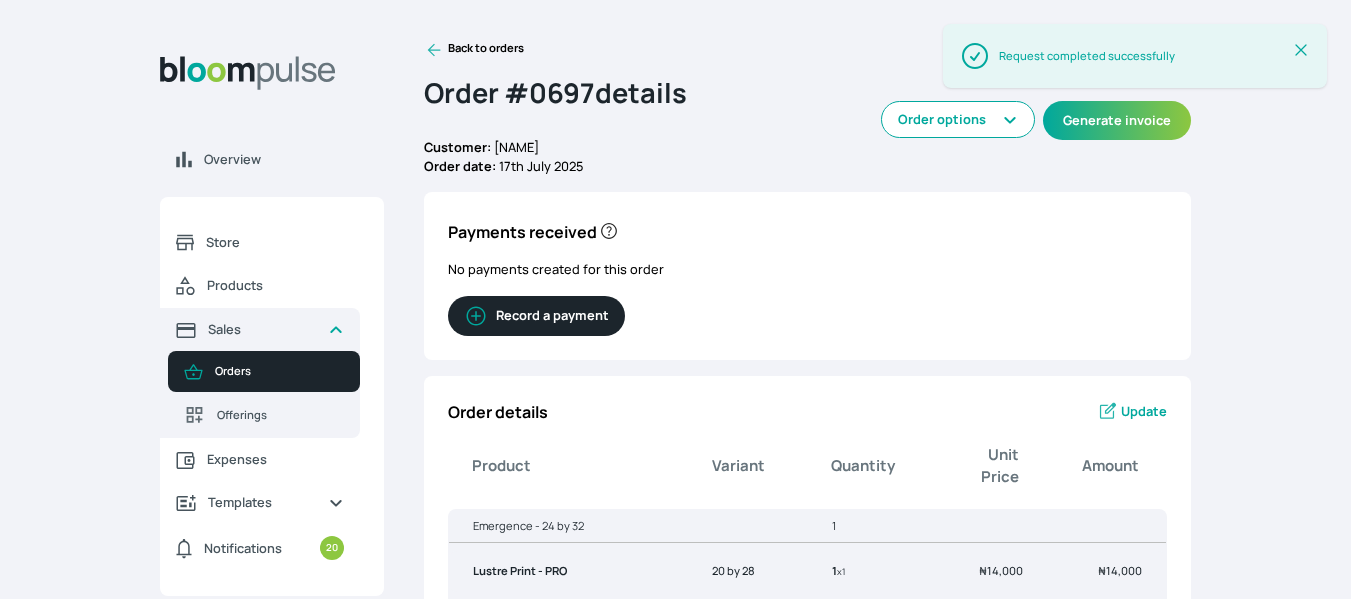 click on "Success Request completed successfully Close Alert" at bounding box center [1135, 66] 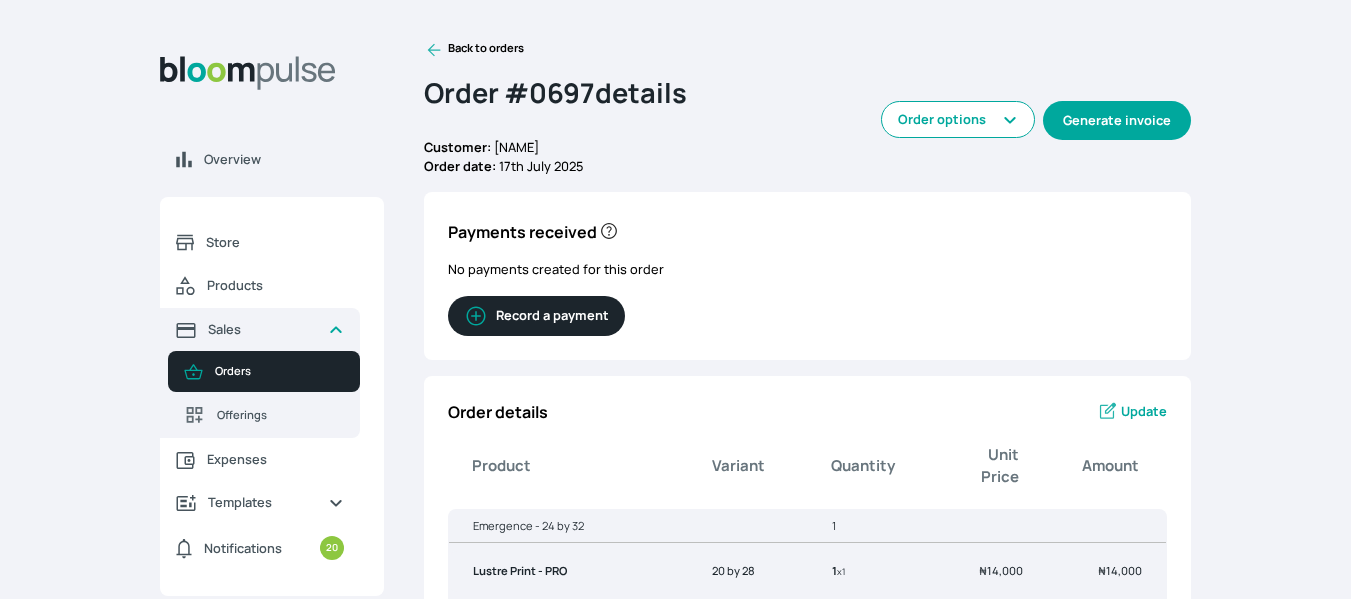 click on "Generate invoice" at bounding box center [1117, 120] 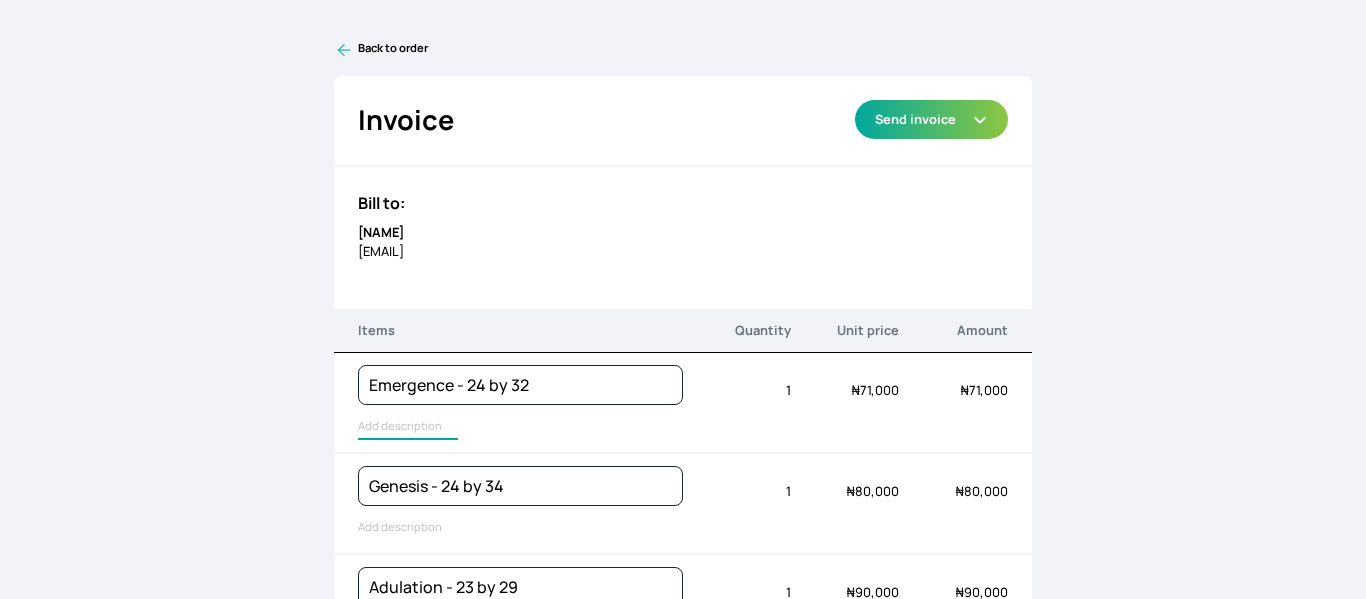 type on "Lustre Print - PRO, White Matting, Gallery Frame - White" 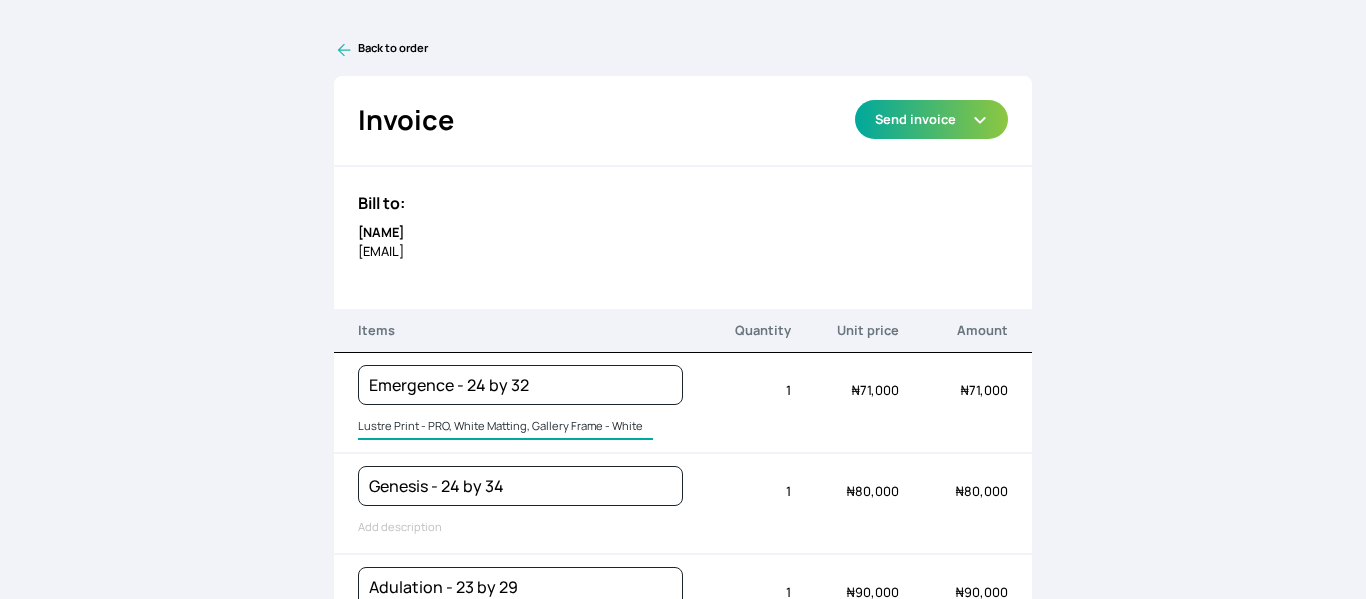 click on "Lustre Print - PRO, White Matting, Gallery Frame - White" at bounding box center [505, 427] 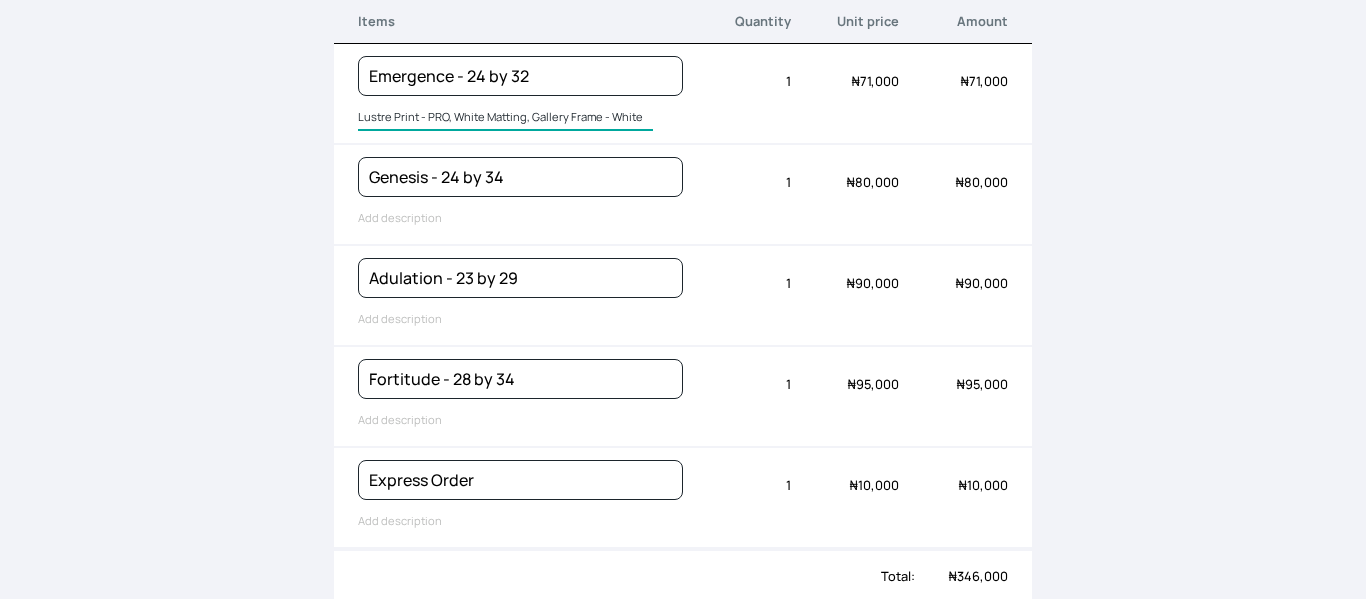 scroll, scrollTop: 311, scrollLeft: 0, axis: vertical 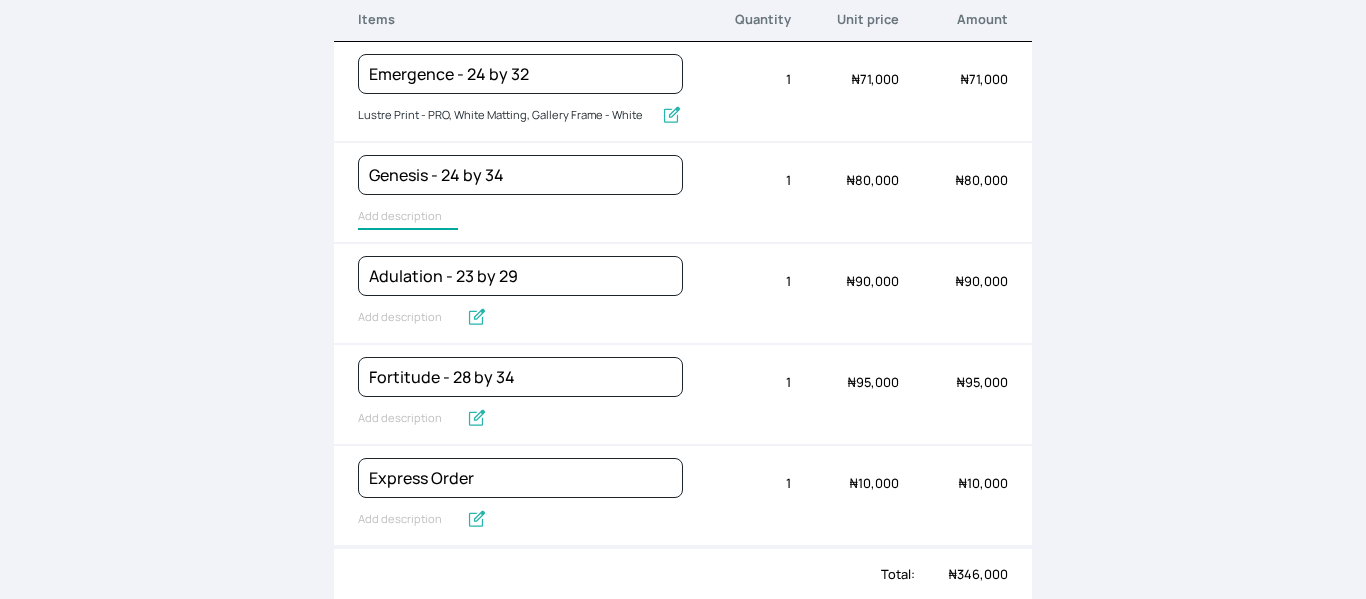 type on "Lustre Print - PRO, White Matting, Gallery Frame - White" 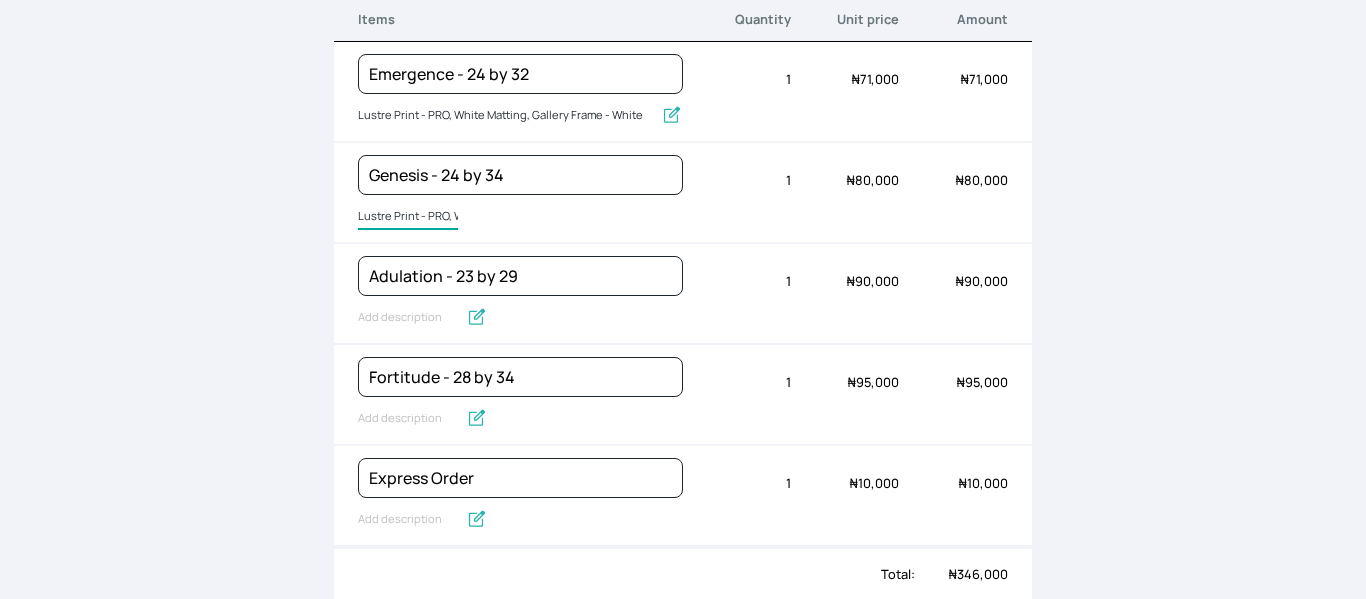click on "Lustre Print - PRO, White Matting, Gallery Frame - White" at bounding box center (408, 217) 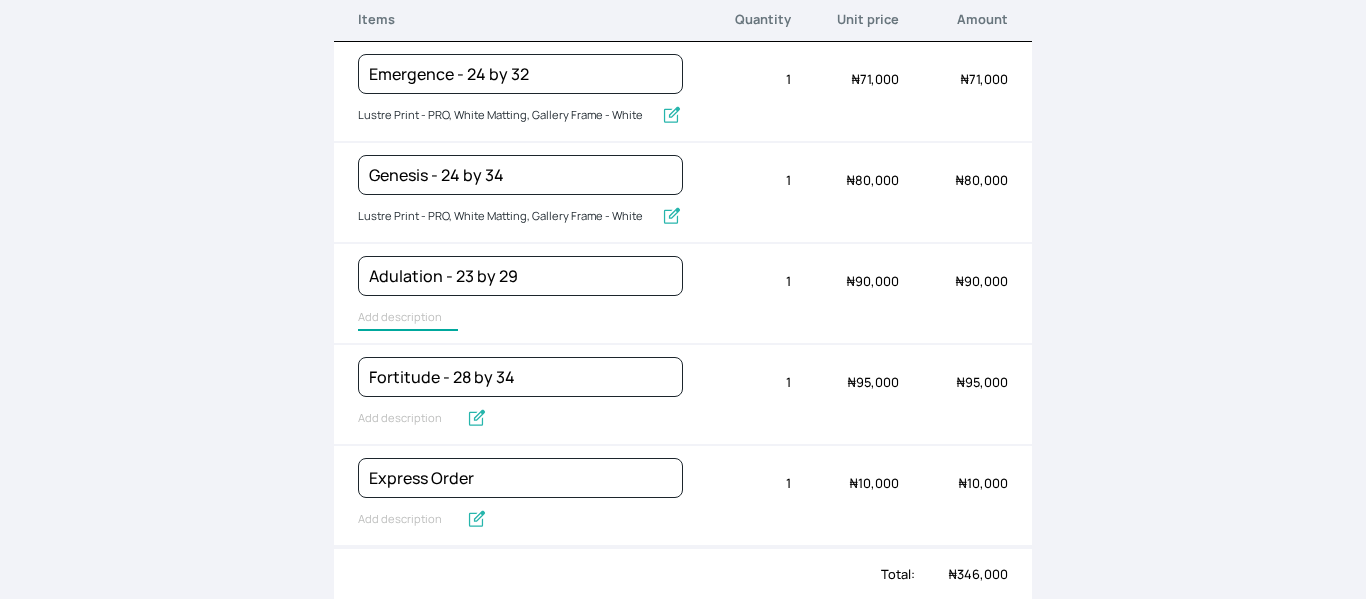 type on "Lustre Print - PRO, White Matting, Gallery Frame - White" 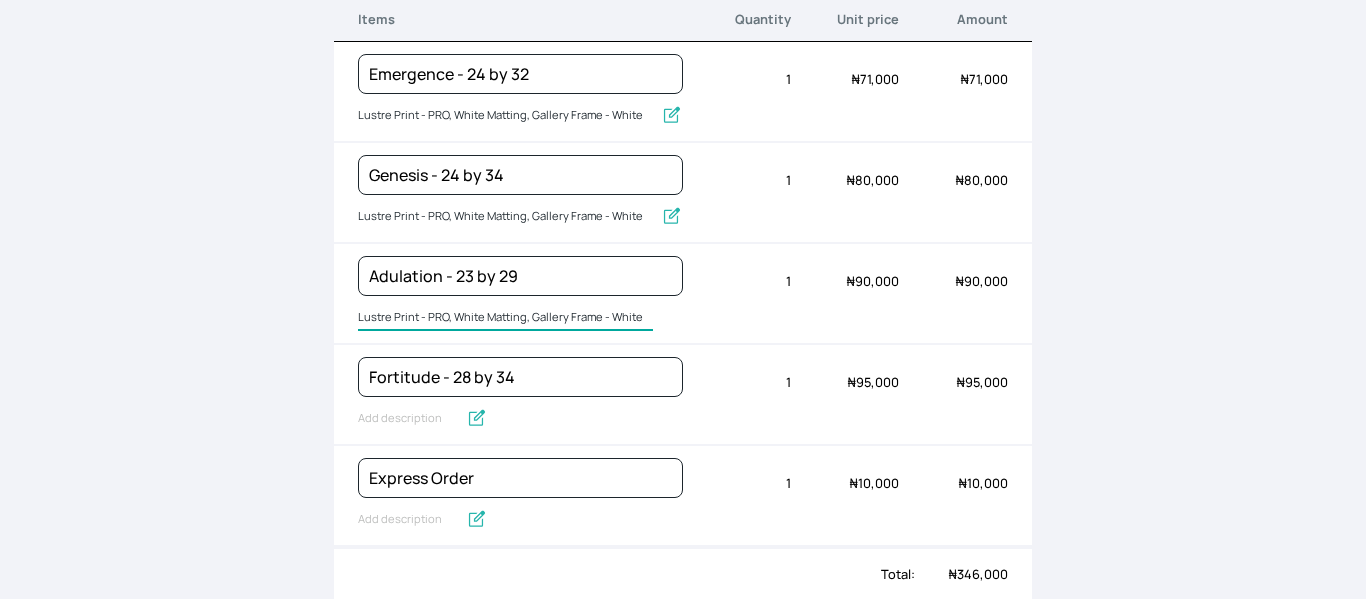 click on "Lustre Print - PRO, White Matting, Gallery Frame - White" at bounding box center (505, 318) 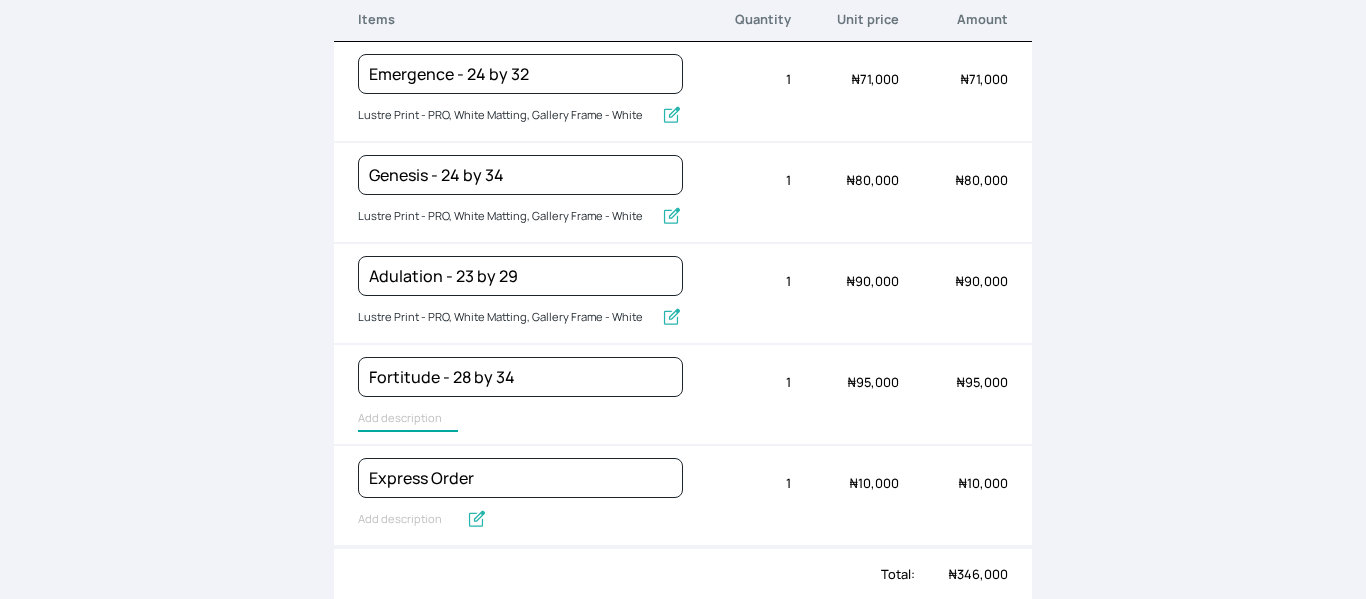 type on "Lustre Print - PRO, White Matting, Gallery Frame - White" 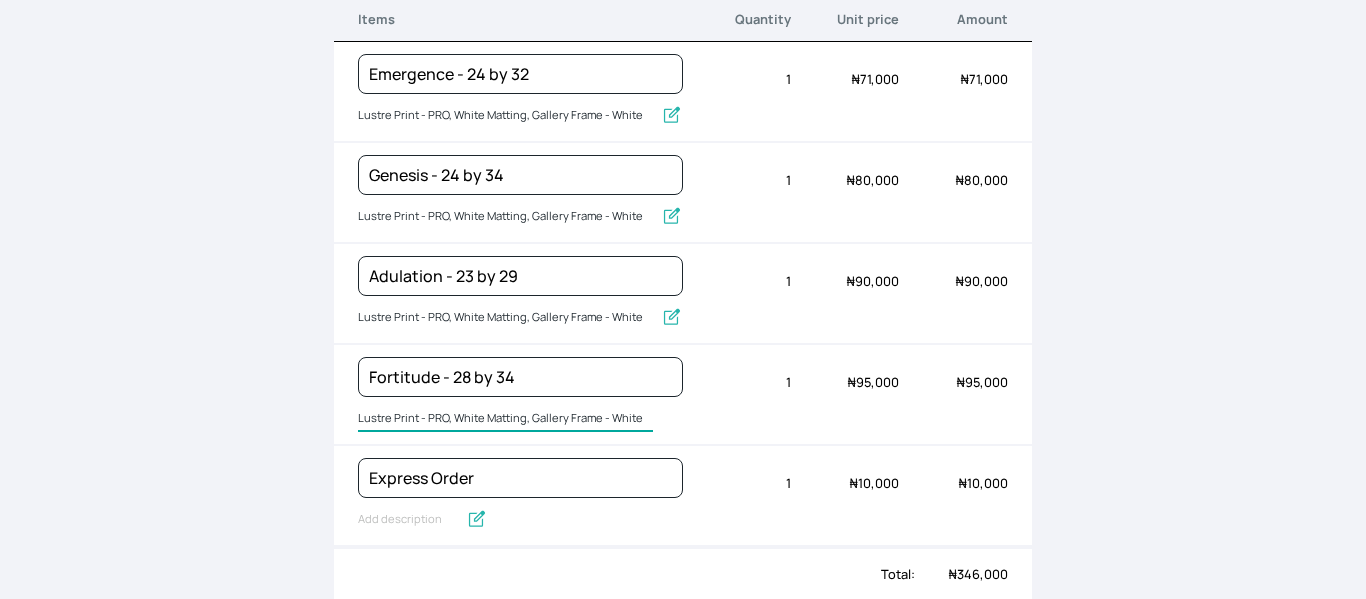 click on "Lustre Print - PRO, White Matting, Gallery Frame - White" at bounding box center (505, 419) 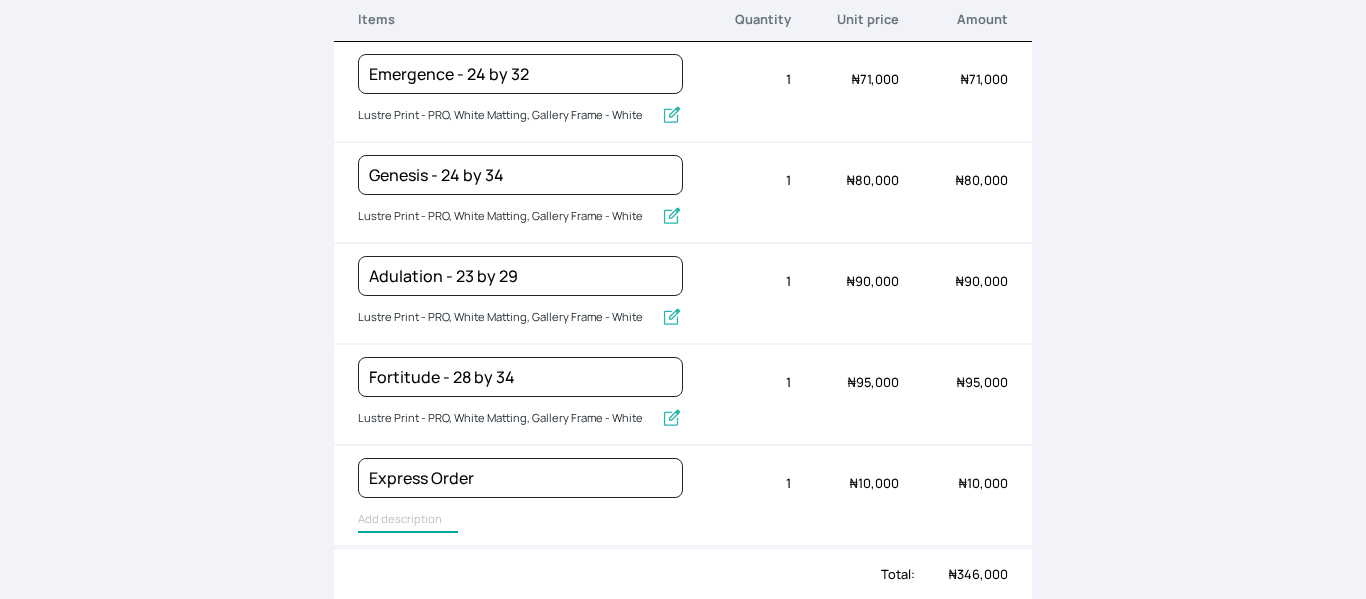 type on "Express Order" 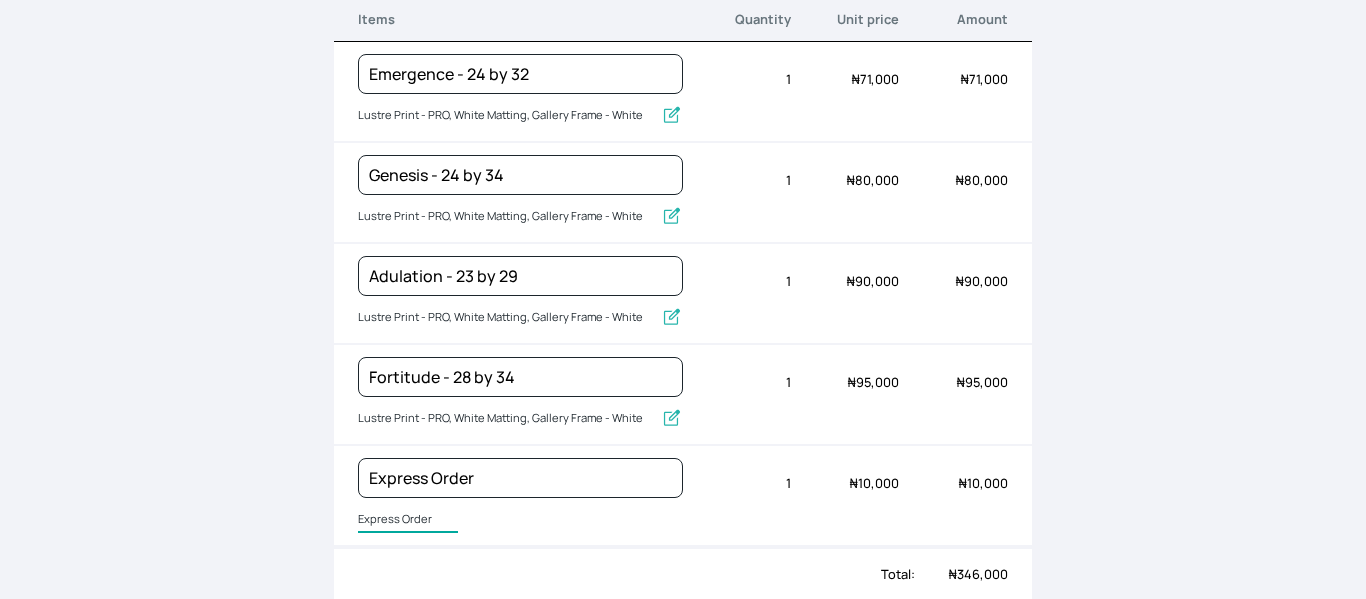 click on "Express Order" at bounding box center [408, 520] 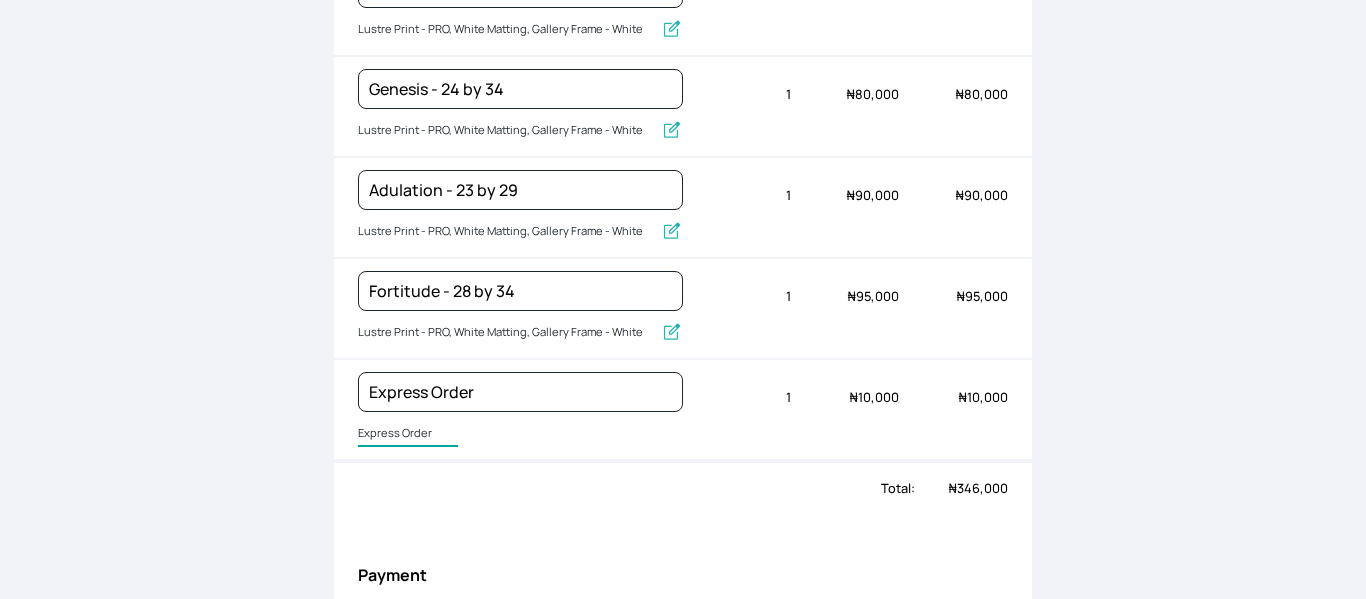 scroll, scrollTop: 0, scrollLeft: 0, axis: both 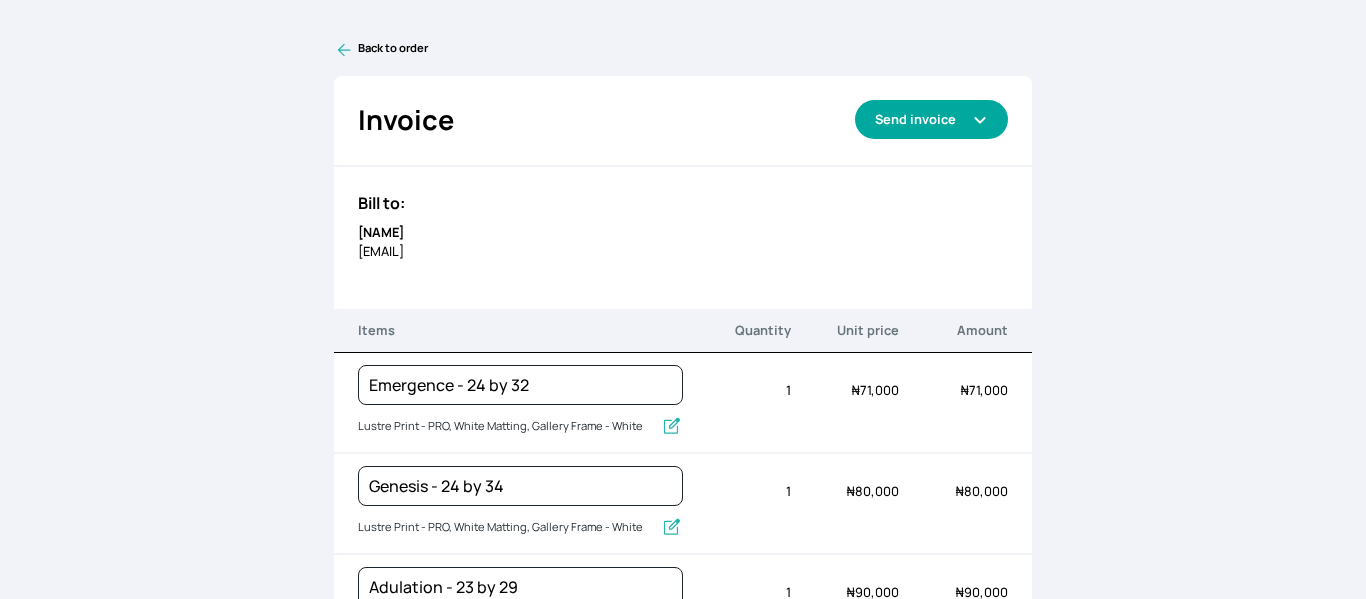 click on "Send invoice" at bounding box center [931, 119] 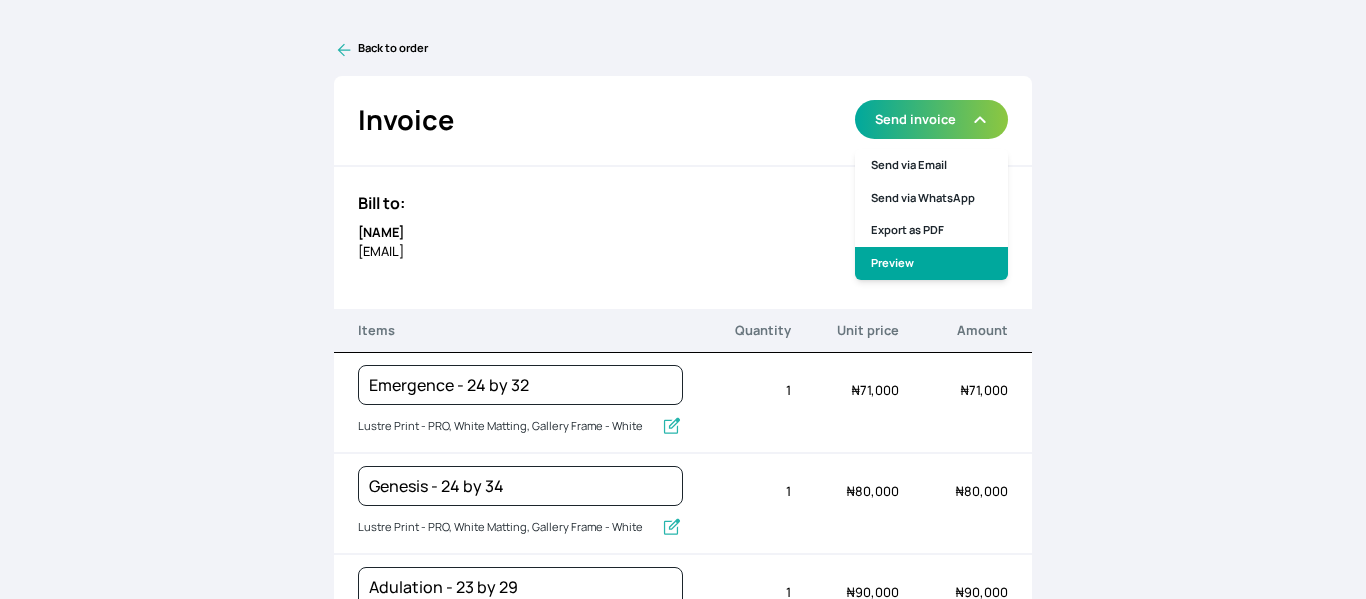 click on "Preview" at bounding box center (931, 263) 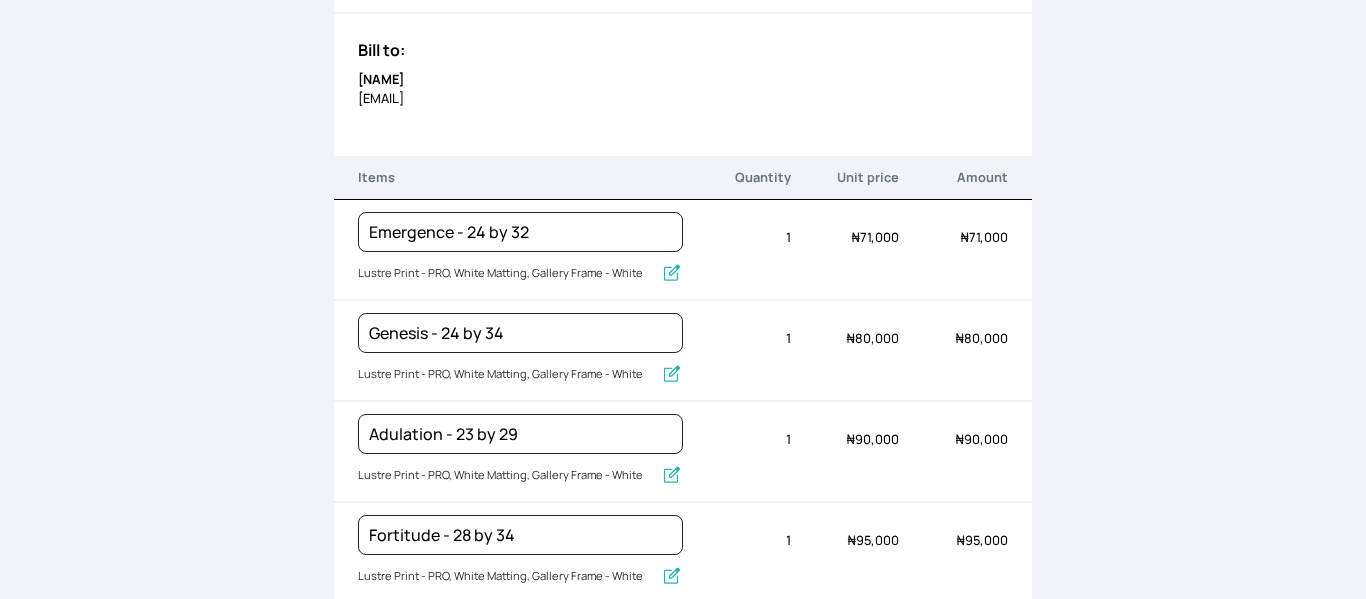 scroll, scrollTop: 154, scrollLeft: 0, axis: vertical 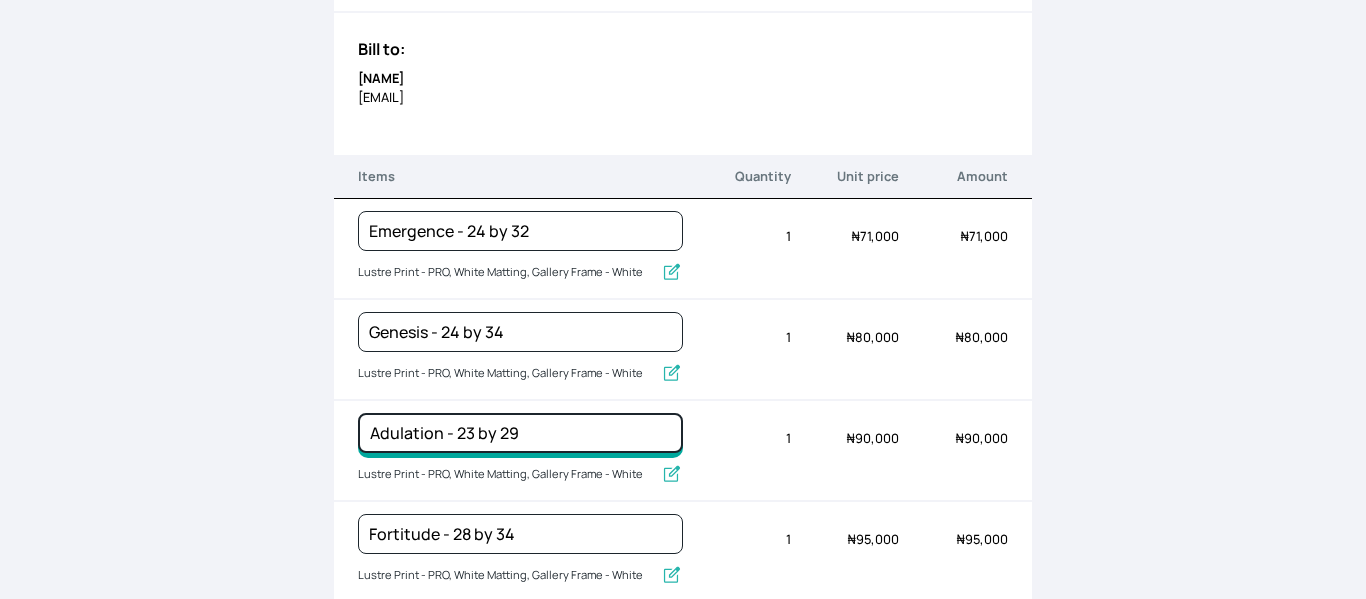 click on "Adulation - 23 by 29" at bounding box center [520, 231] 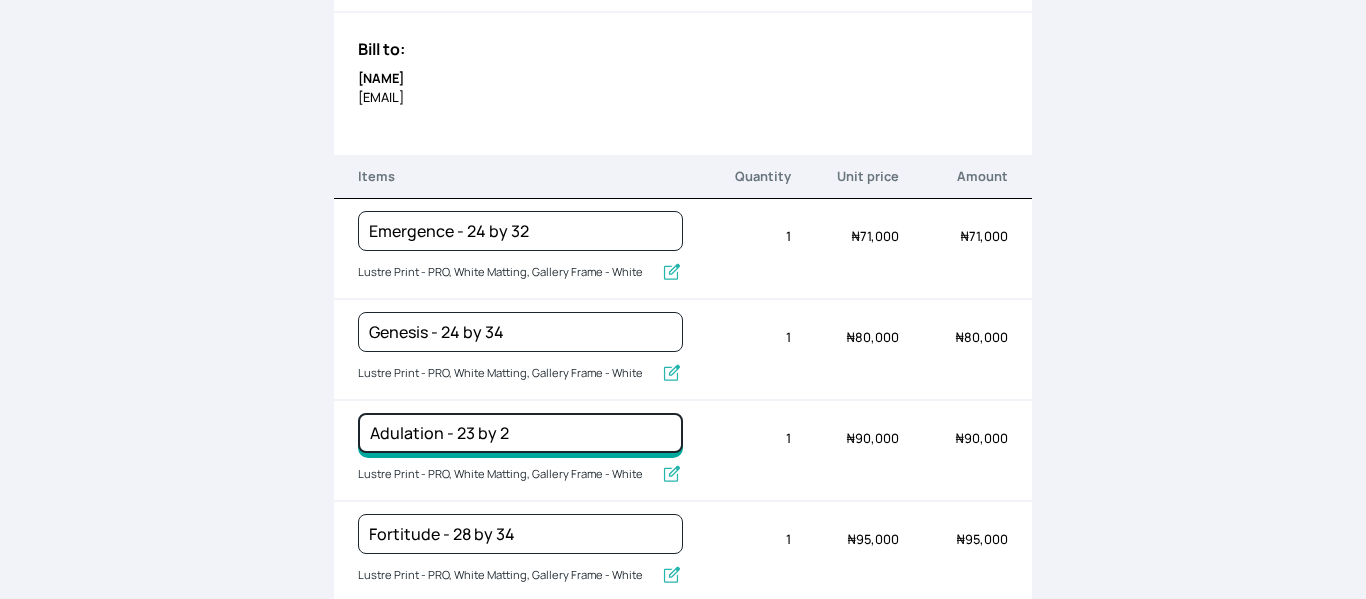 type on "Adulation - 23 by 29" 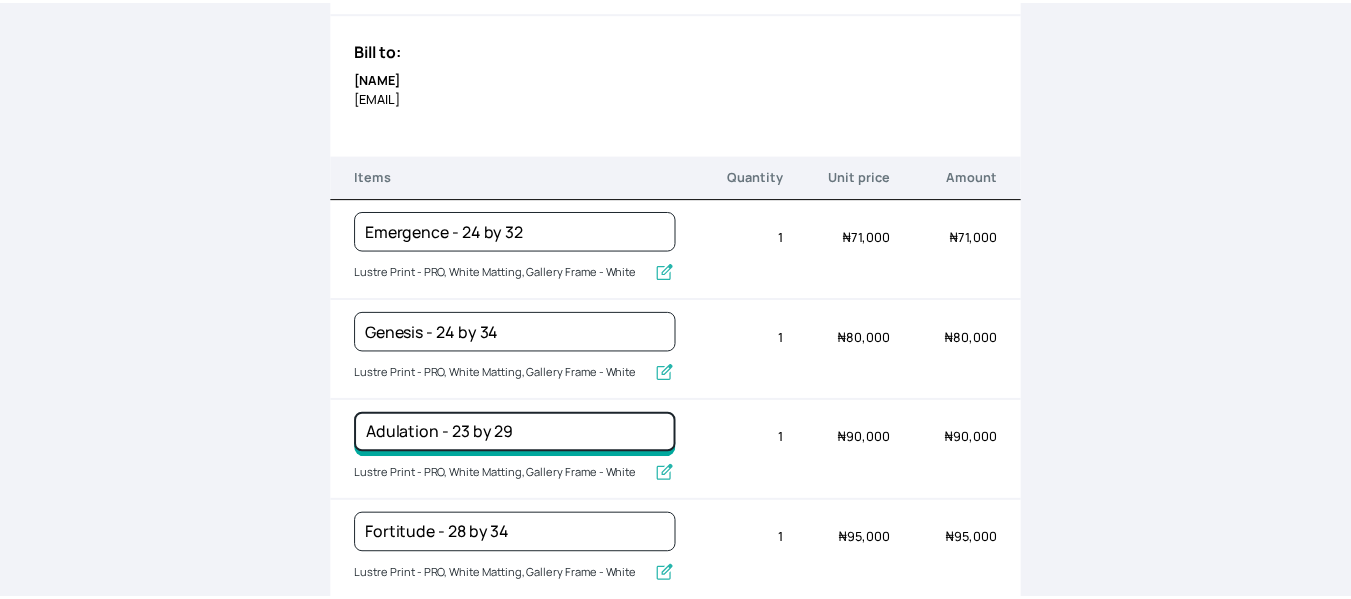 scroll, scrollTop: 0, scrollLeft: 0, axis: both 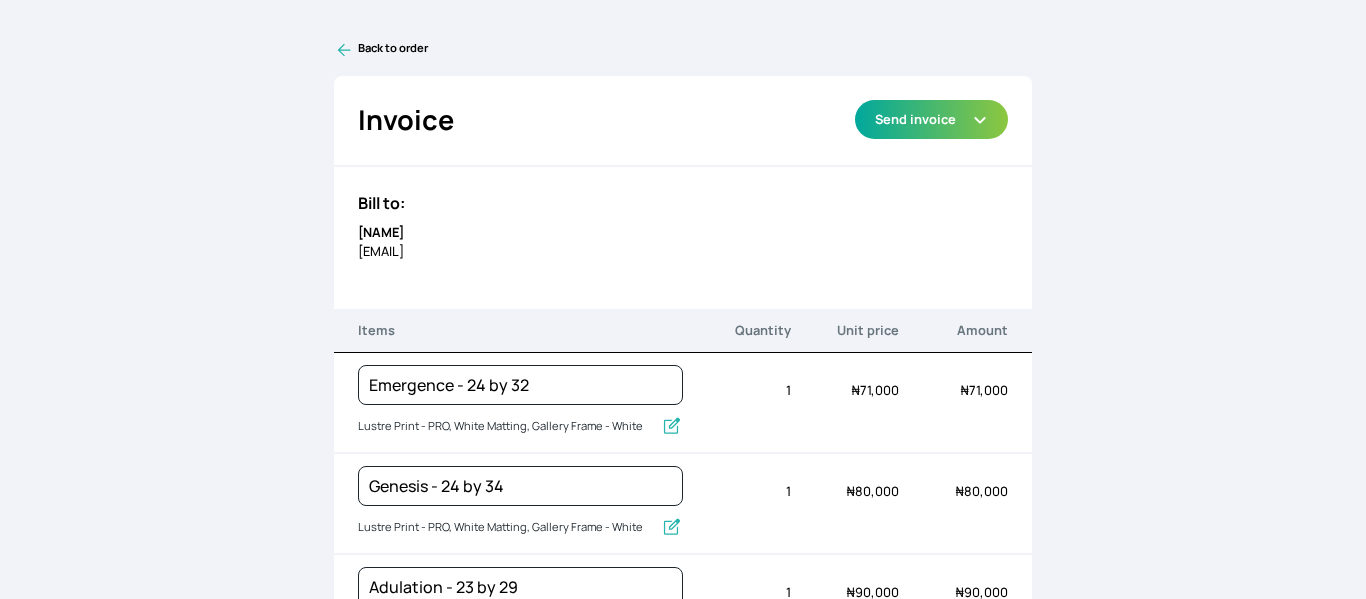 click 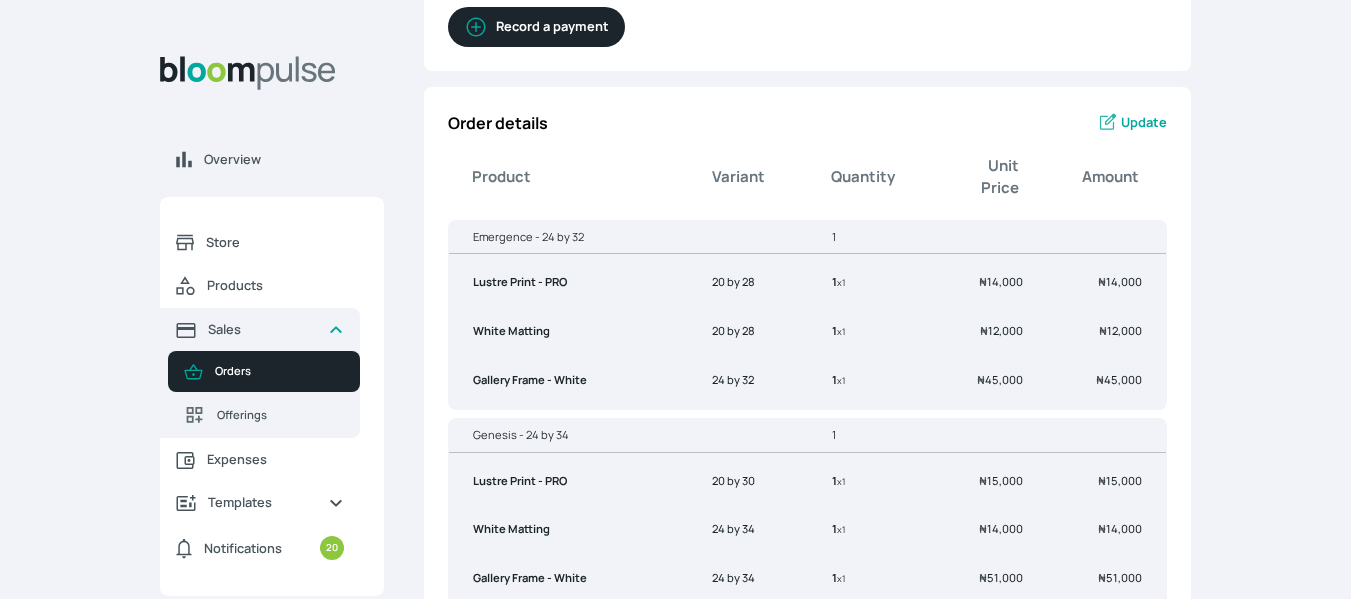 scroll, scrollTop: 0, scrollLeft: 0, axis: both 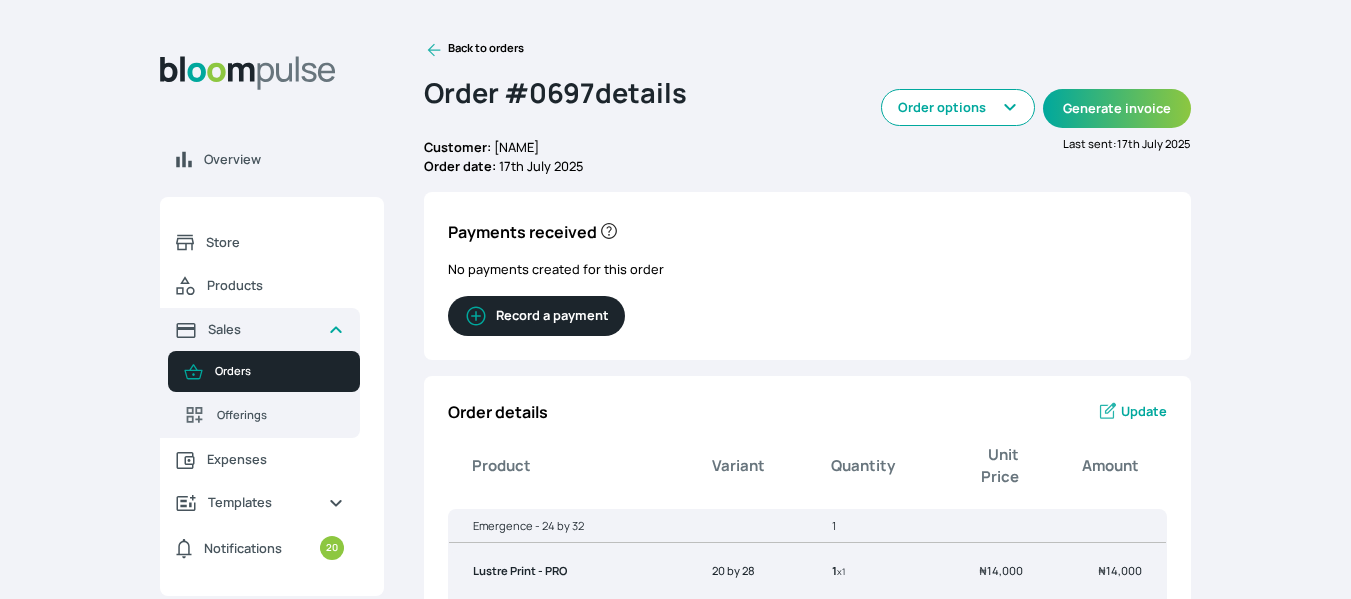 click on "Update" at bounding box center (1144, 411) 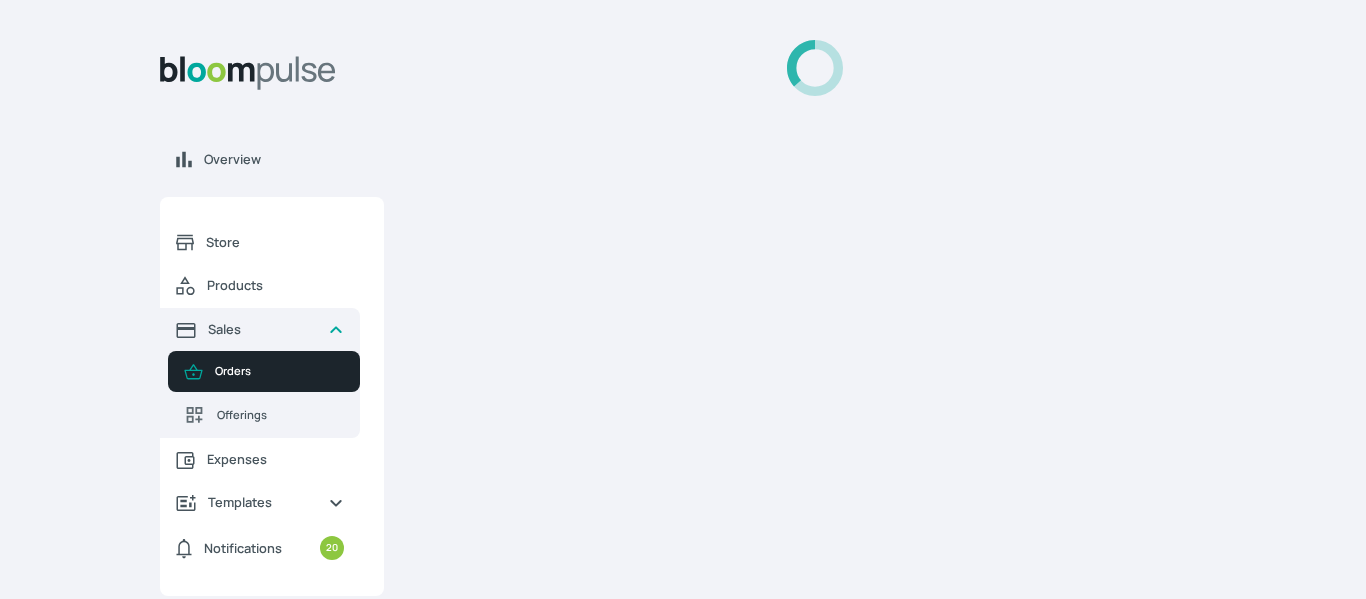 select on "9ad63bc5-ced3-43c1-96e5-a90d5a13a887" 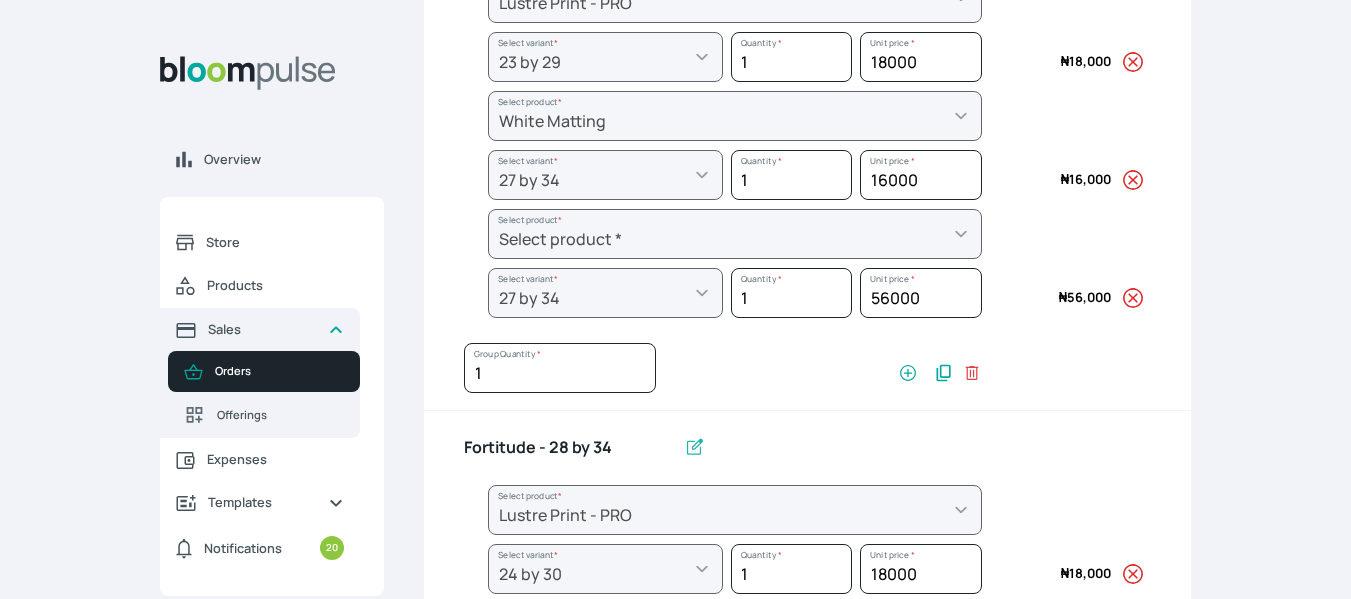 scroll, scrollTop: 1239, scrollLeft: 0, axis: vertical 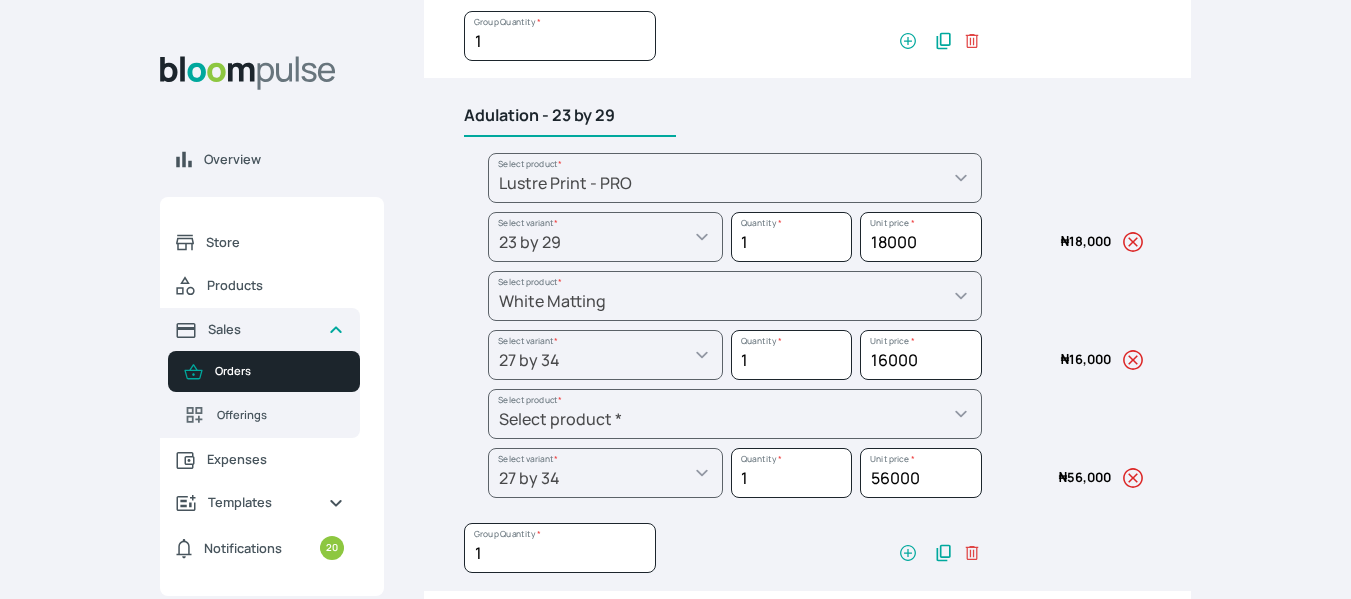 click on "Adulation - 23 by 29" at bounding box center (570, 116) 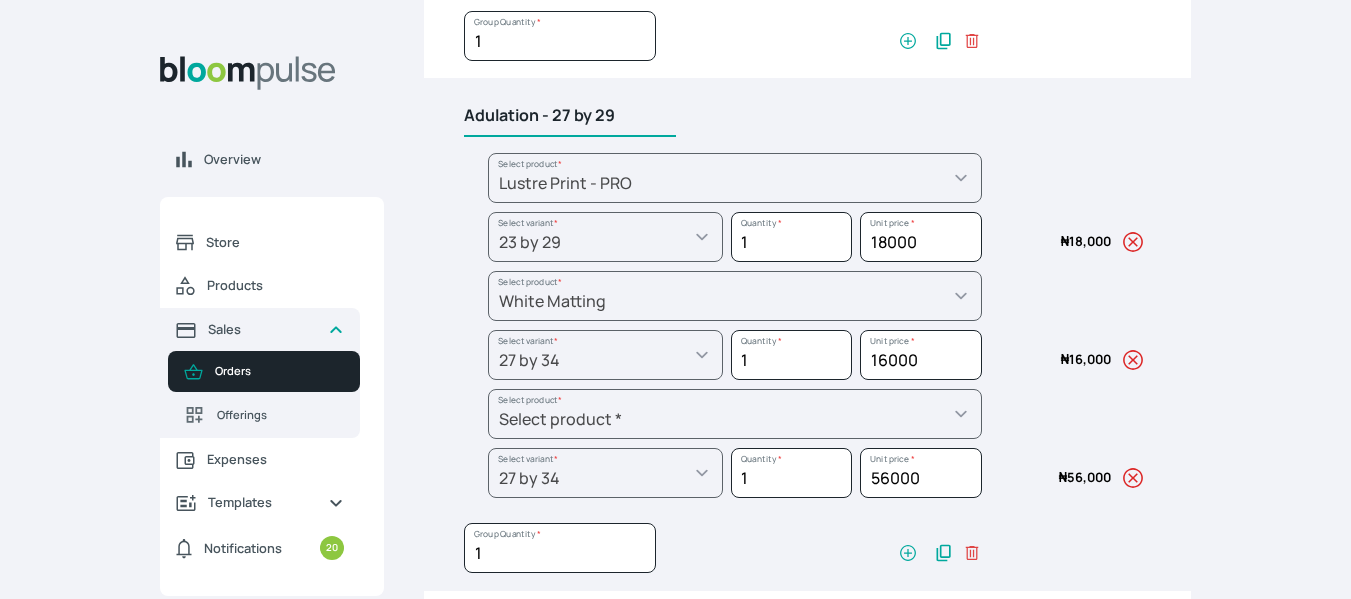 click on "Adulation - 27 by 29" at bounding box center [570, 116] 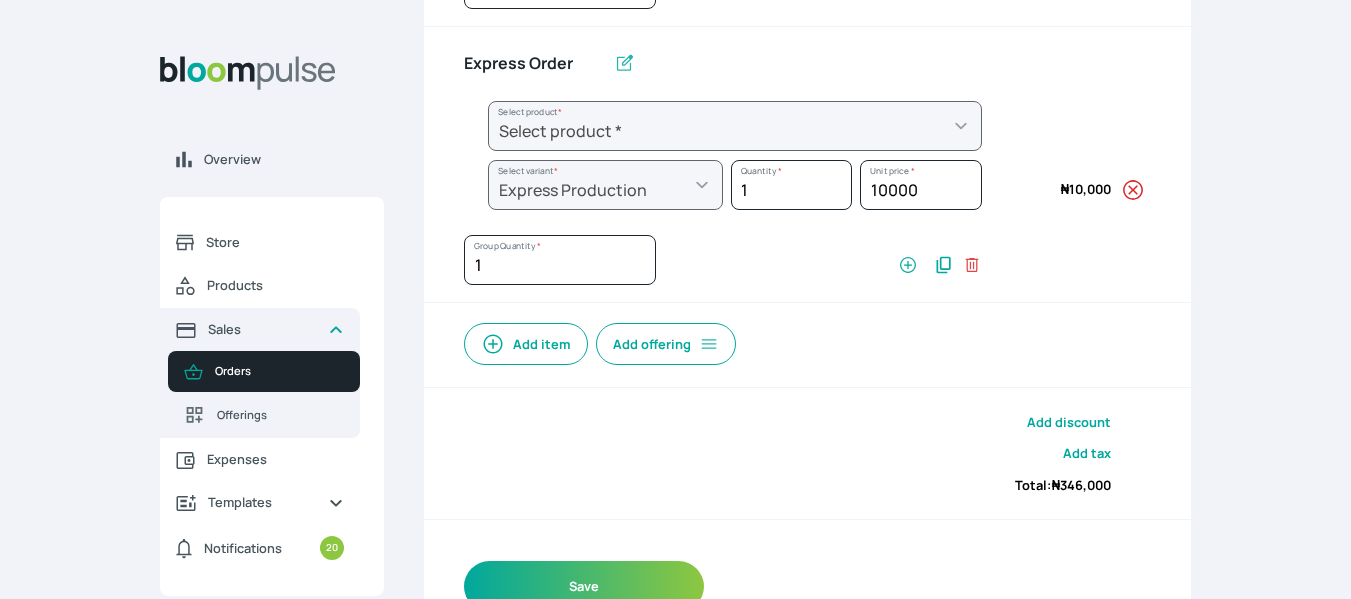 scroll, scrollTop: 2368, scrollLeft: 0, axis: vertical 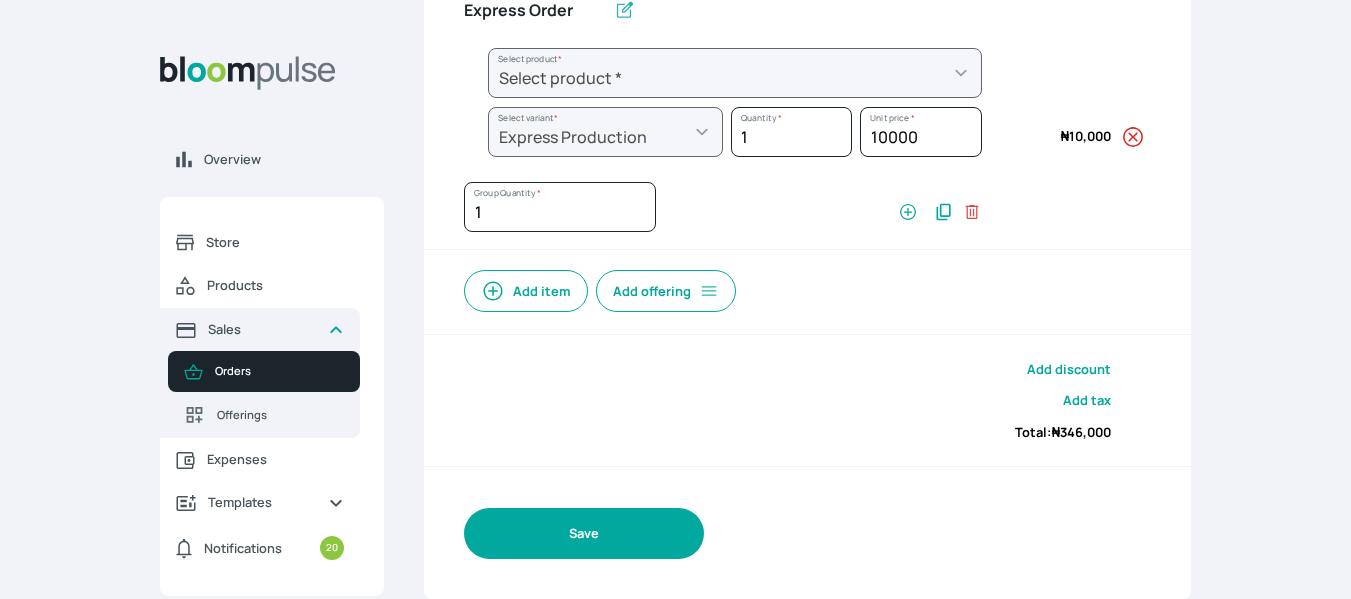 type on "Adulation - 27 by 34" 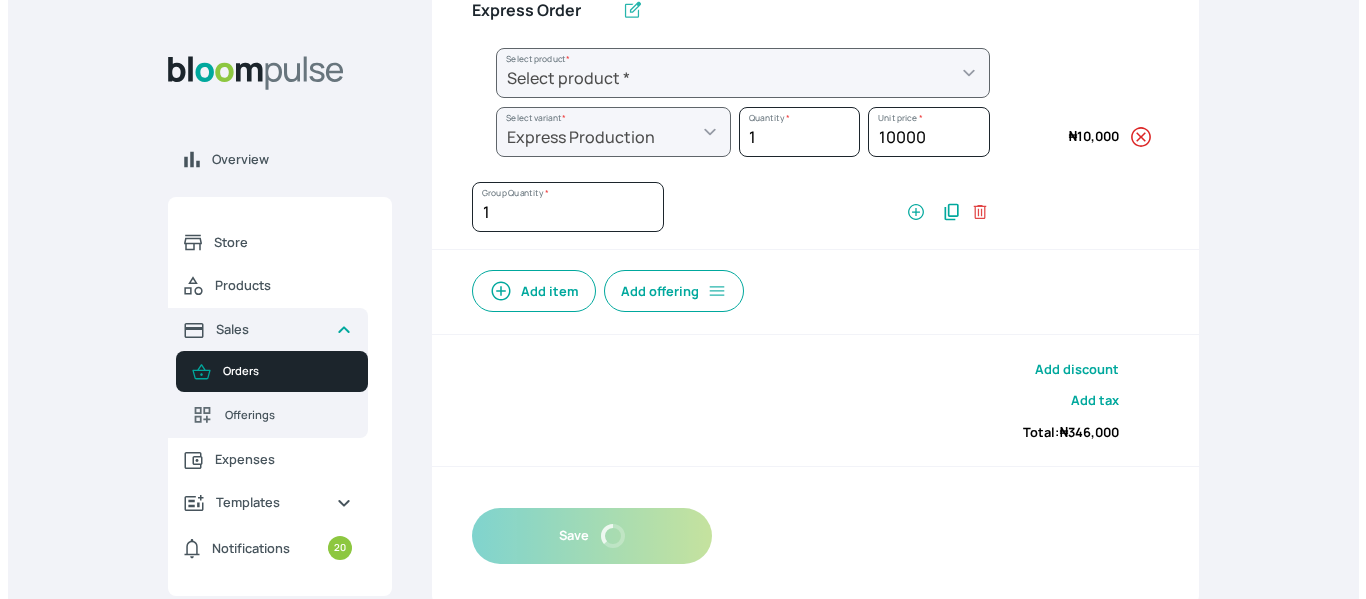 scroll, scrollTop: 0, scrollLeft: 0, axis: both 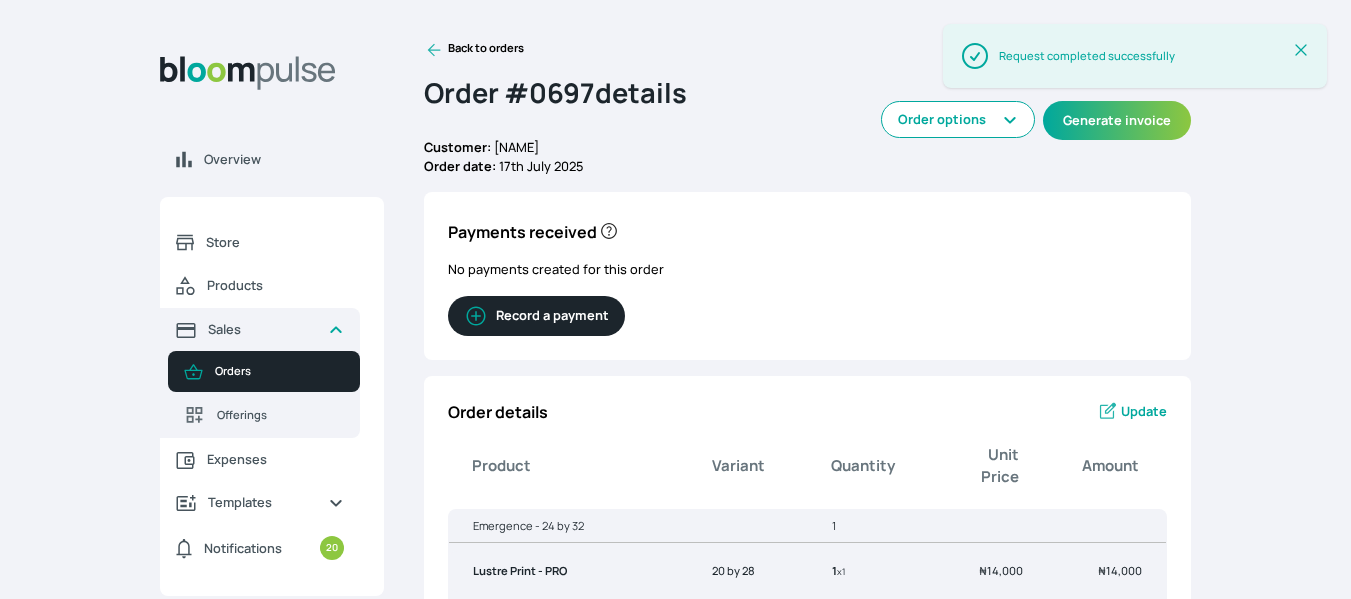click on "Success Request completed successfully Close Alert" at bounding box center (1135, 66) 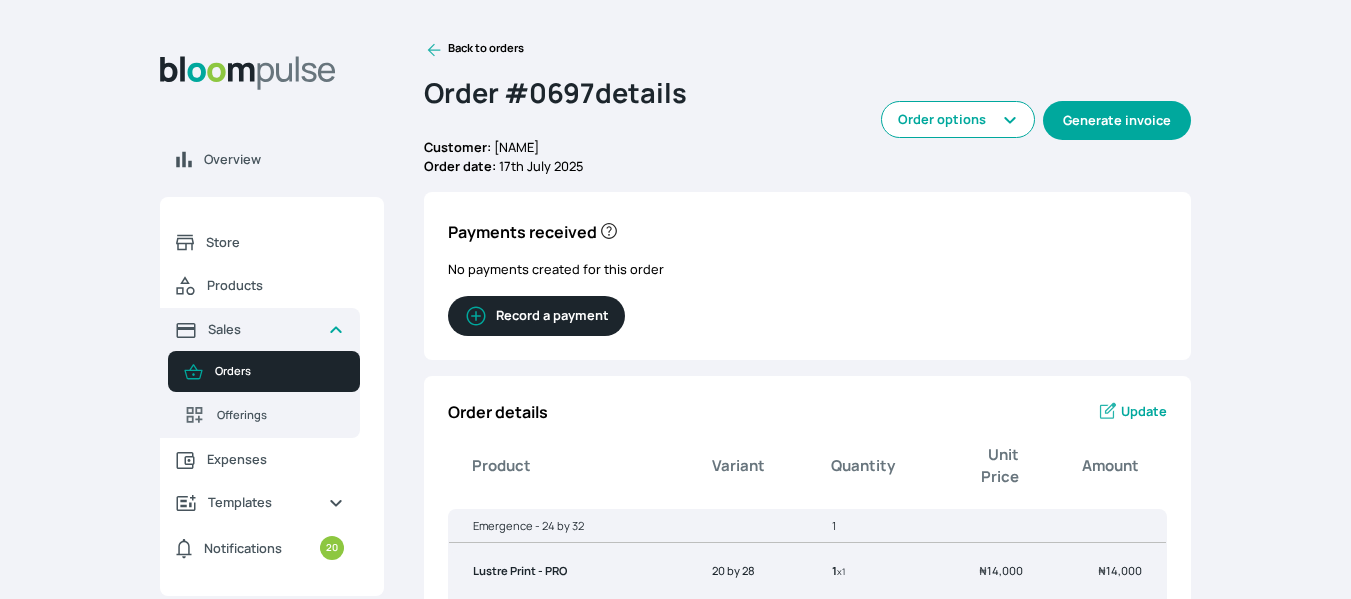 click on "Generate invoice" at bounding box center [1117, 120] 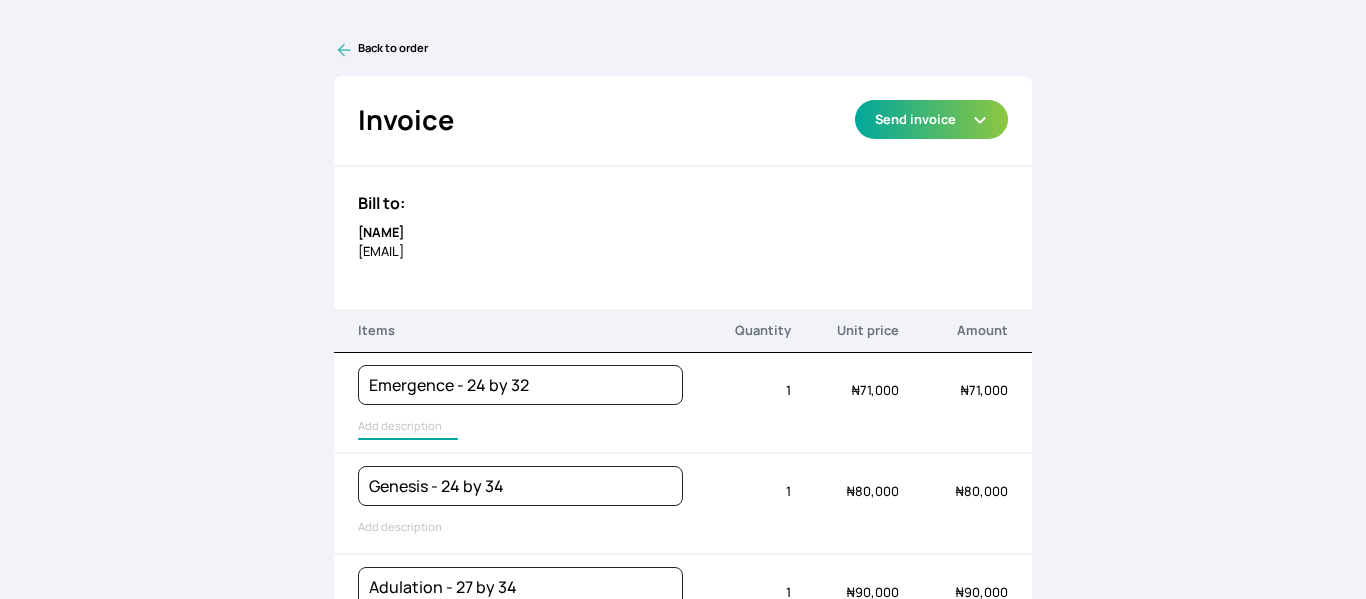 type on "Lustre Print - PRO, White Matting, Gallery Frame - White" 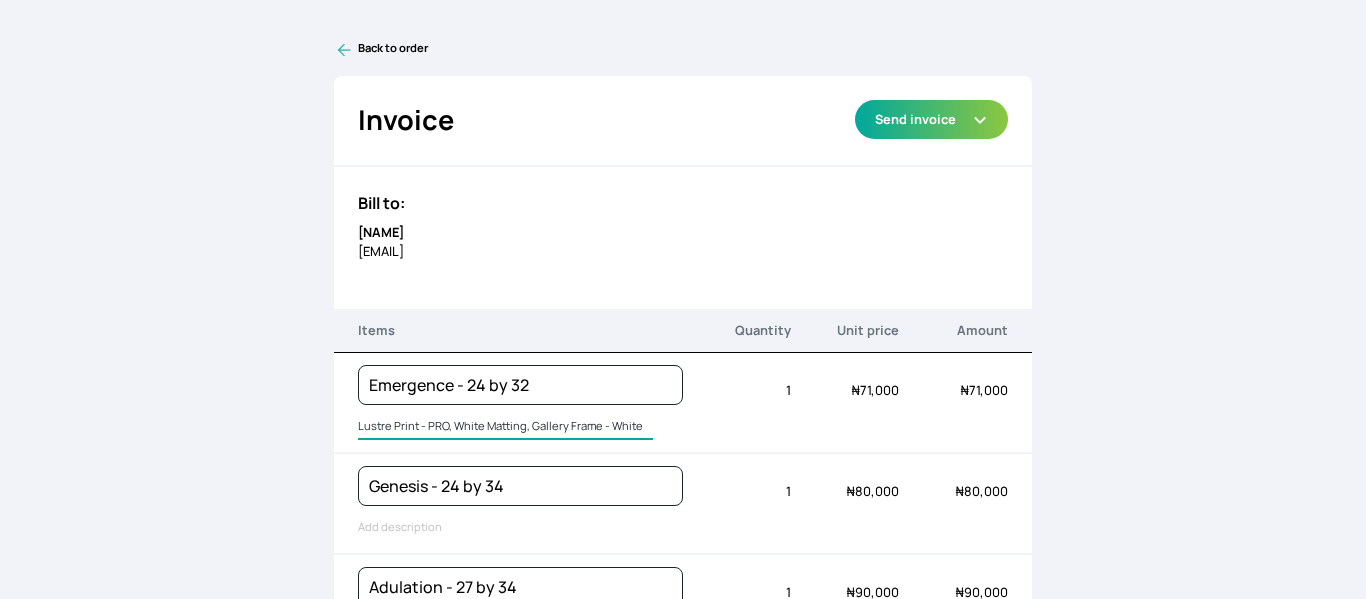 click on "Lustre Print - PRO, White Matting, Gallery Frame - White" at bounding box center (505, 427) 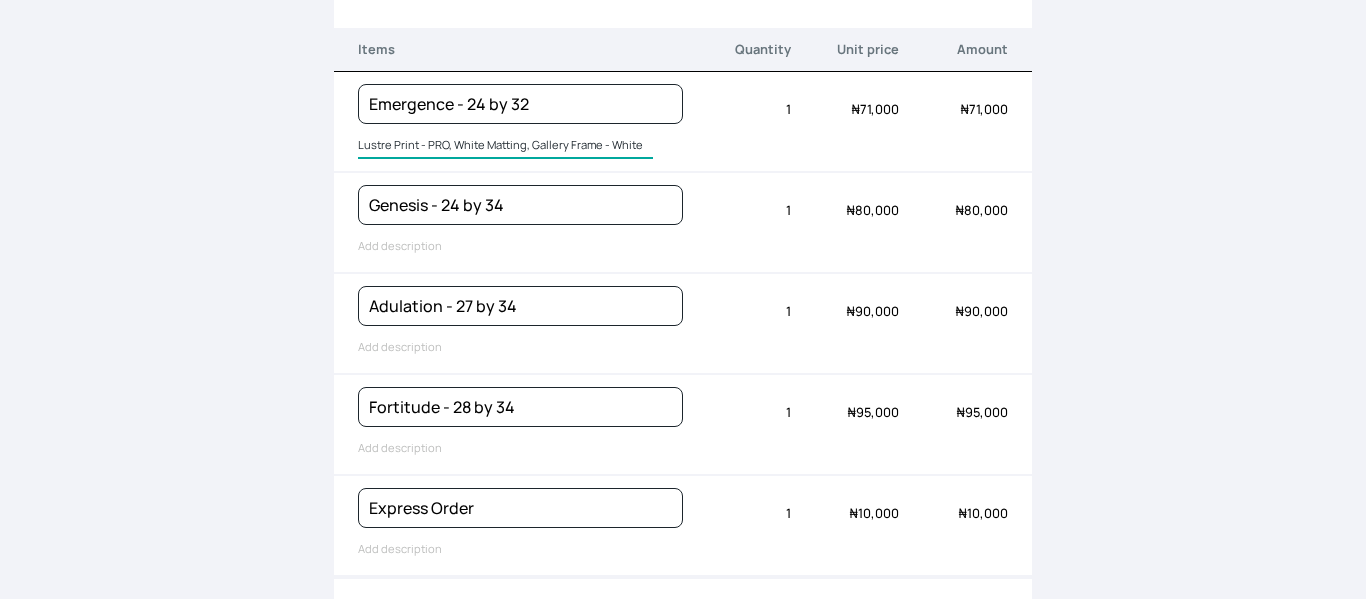 scroll, scrollTop: 285, scrollLeft: 0, axis: vertical 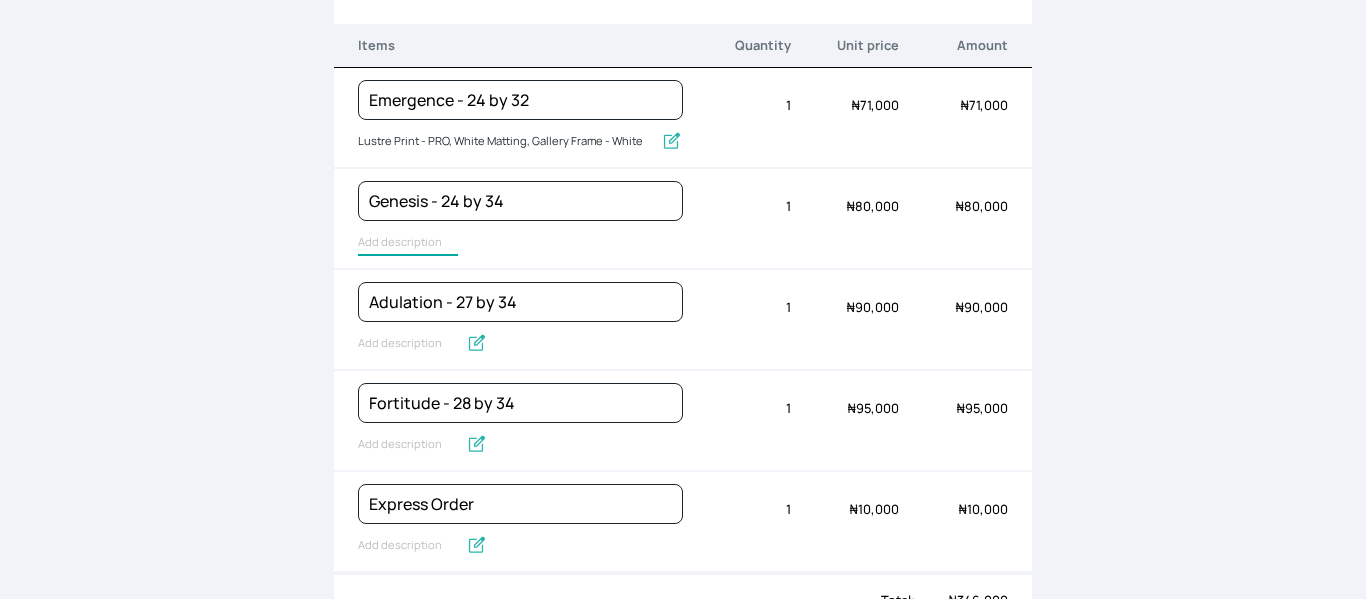 type on "Lustre Print - PRO, White Matting, Gallery Frame - White" 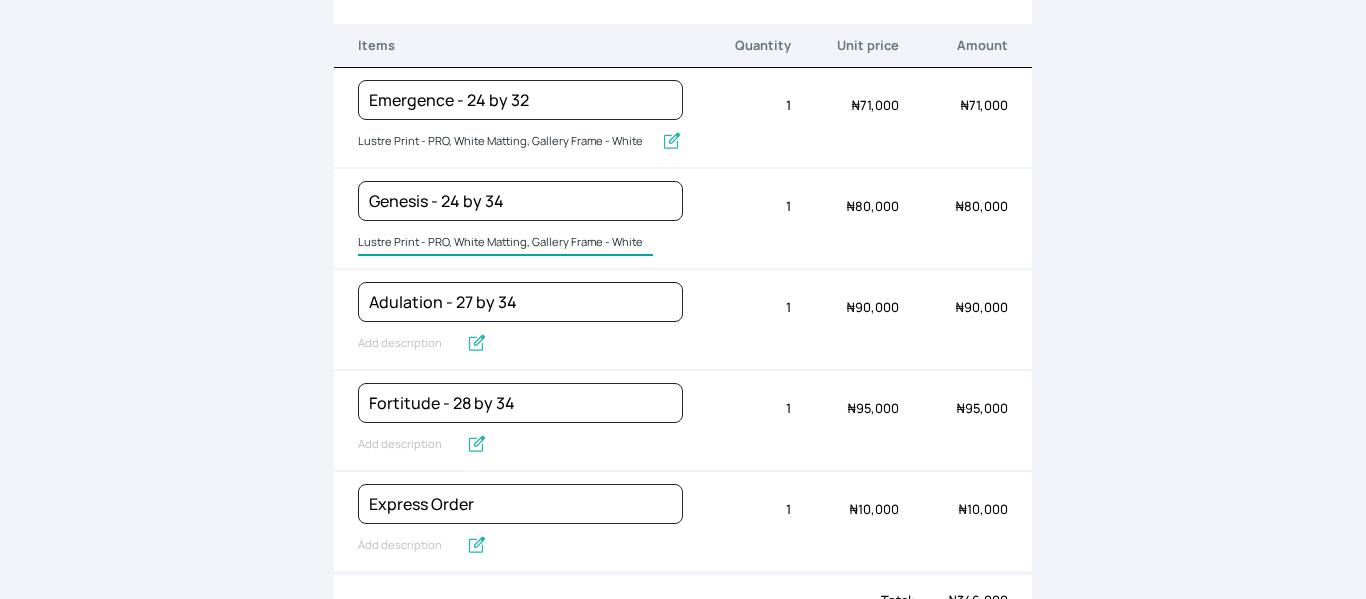 drag, startPoint x: 421, startPoint y: 247, endPoint x: 412, endPoint y: 338, distance: 91.44397 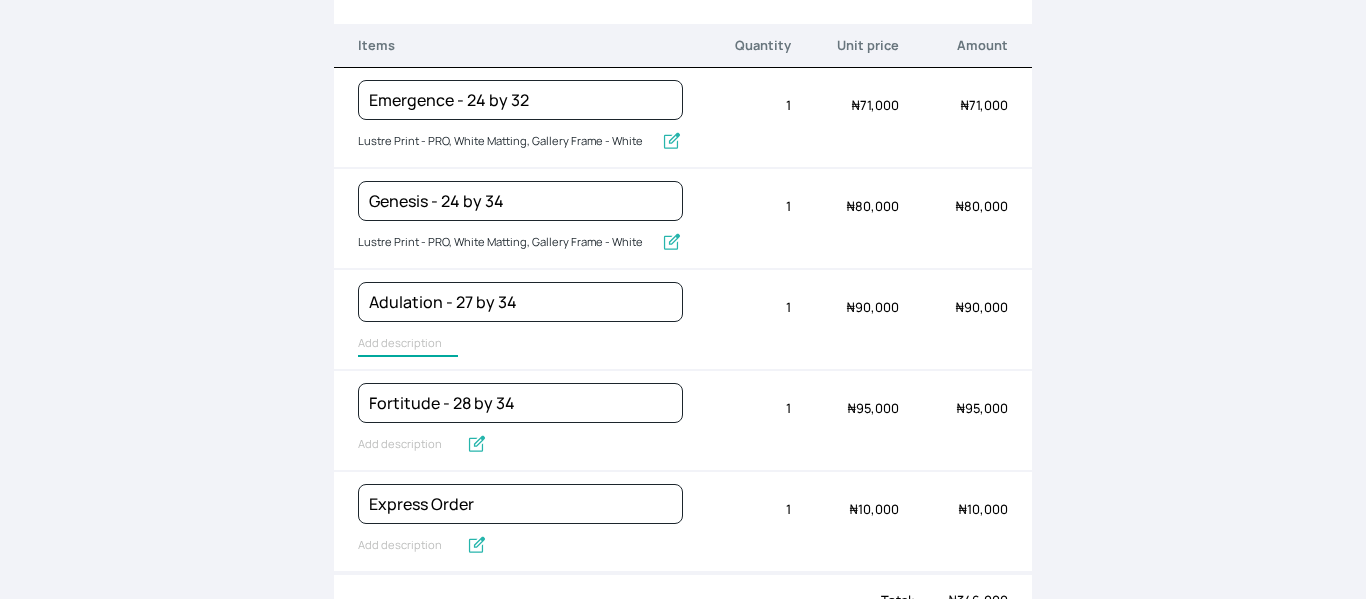 type on "Lustre Print - PRO, White Matting, Gallery Frame - White" 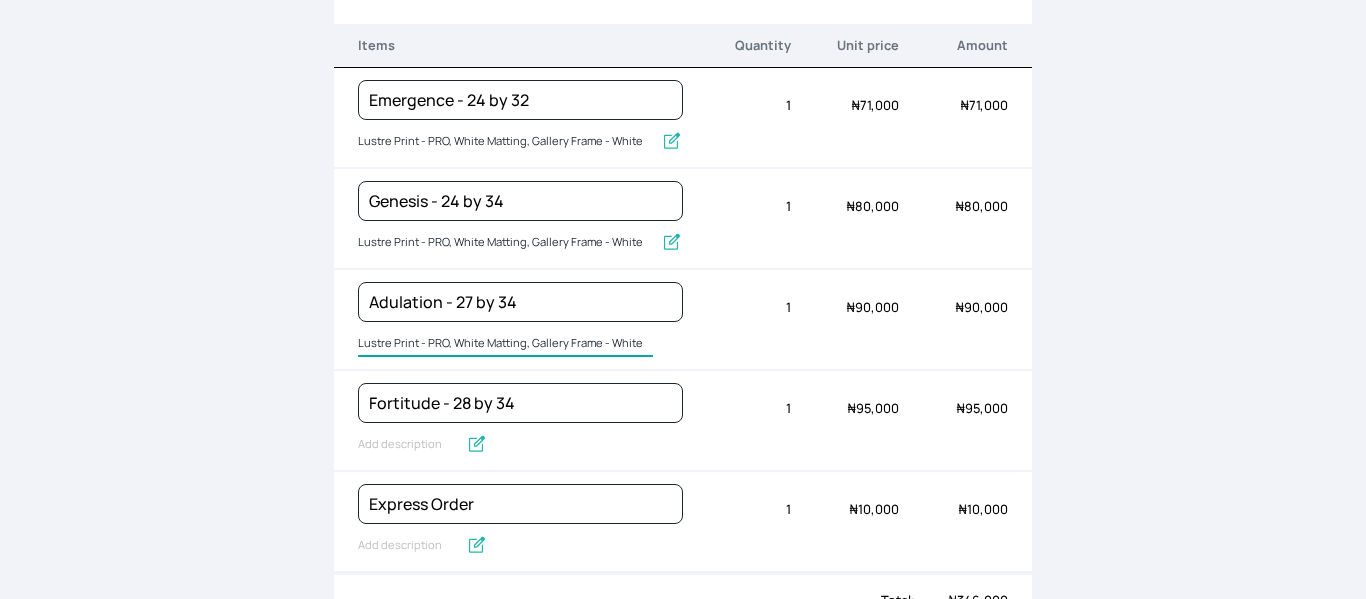 click on "Lustre Print - PRO, White Matting, Gallery Frame - White" at bounding box center (505, 344) 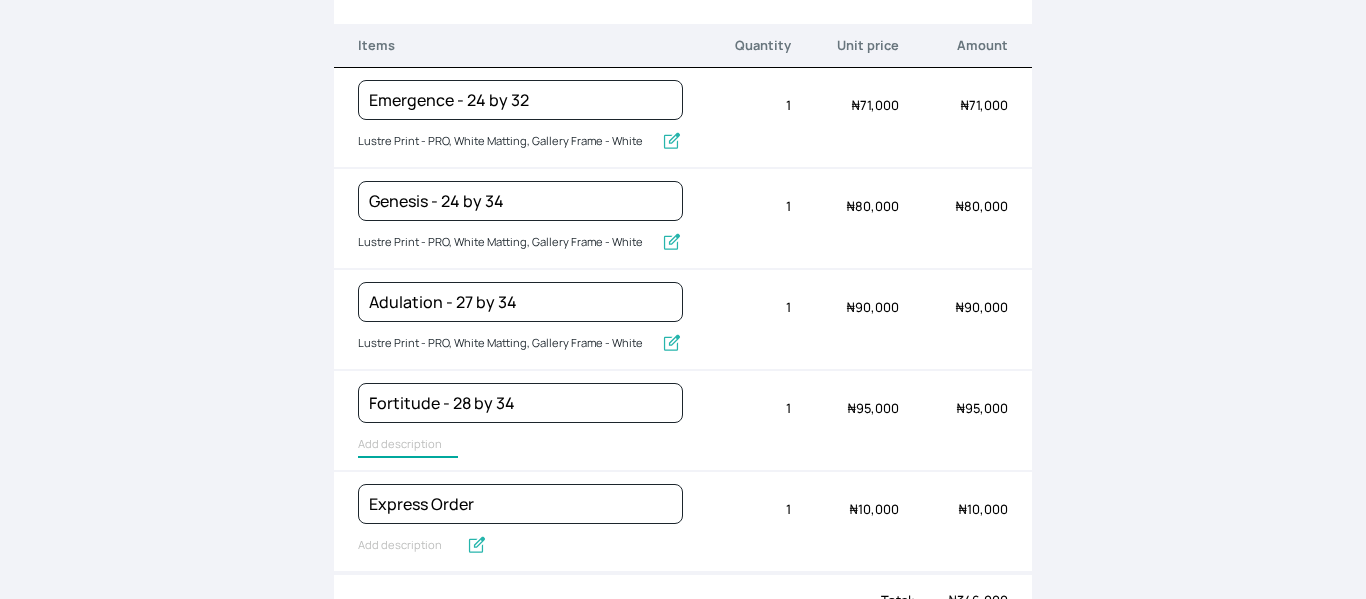 type on "Lustre Print - PRO, White Matting, Gallery Frame - White" 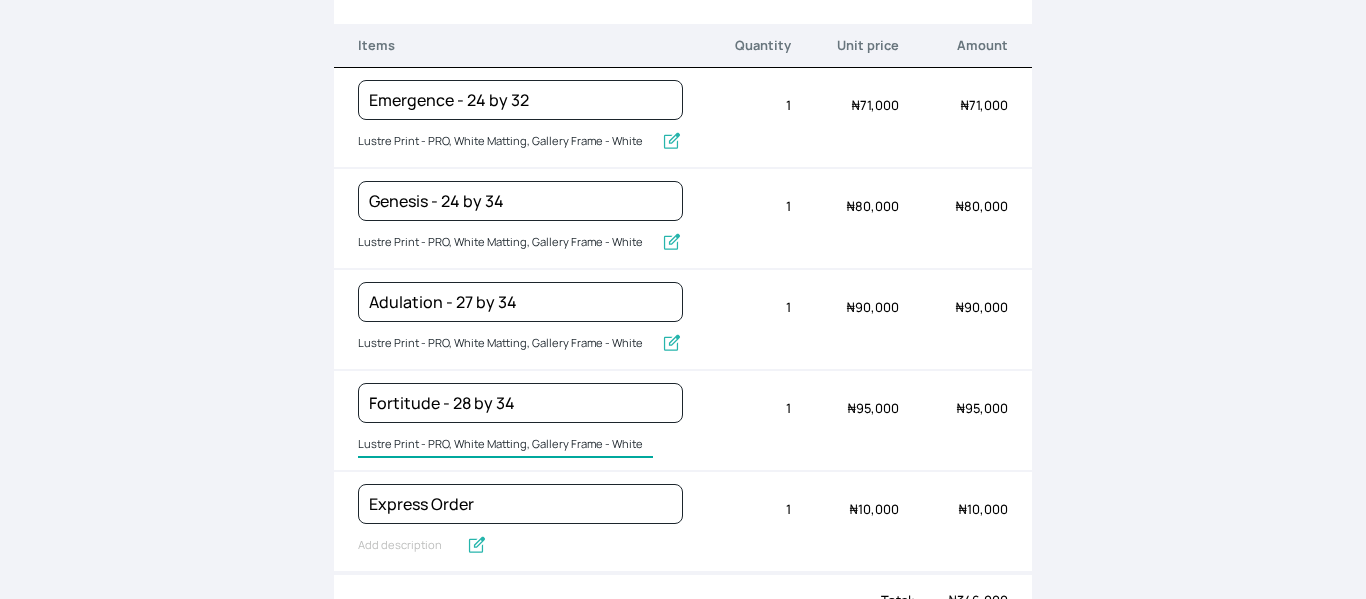 drag, startPoint x: 404, startPoint y: 445, endPoint x: 406, endPoint y: 545, distance: 100.02 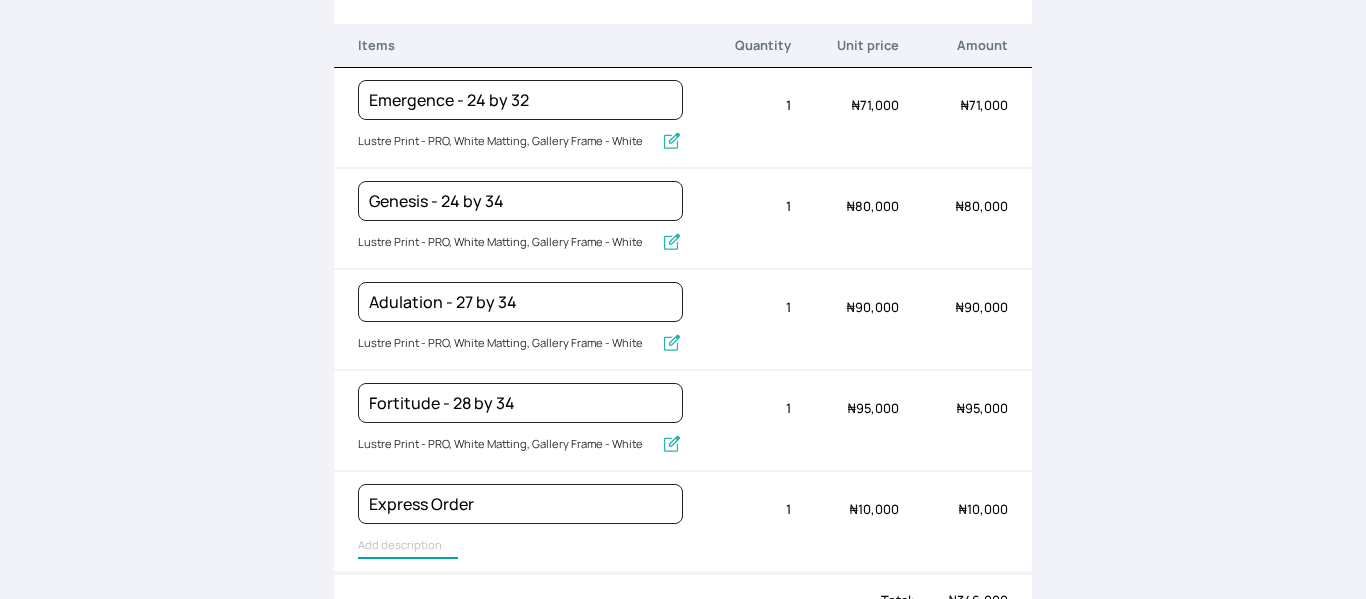 type on "Express Order" 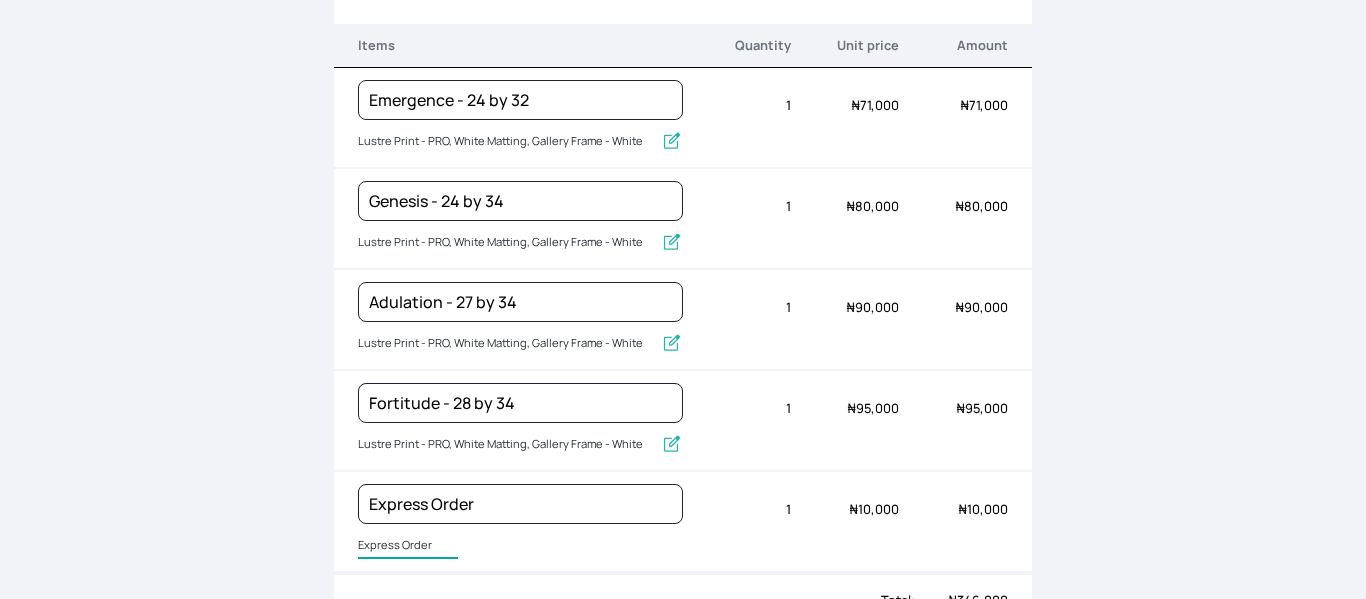 click on "Express Order" at bounding box center [408, 546] 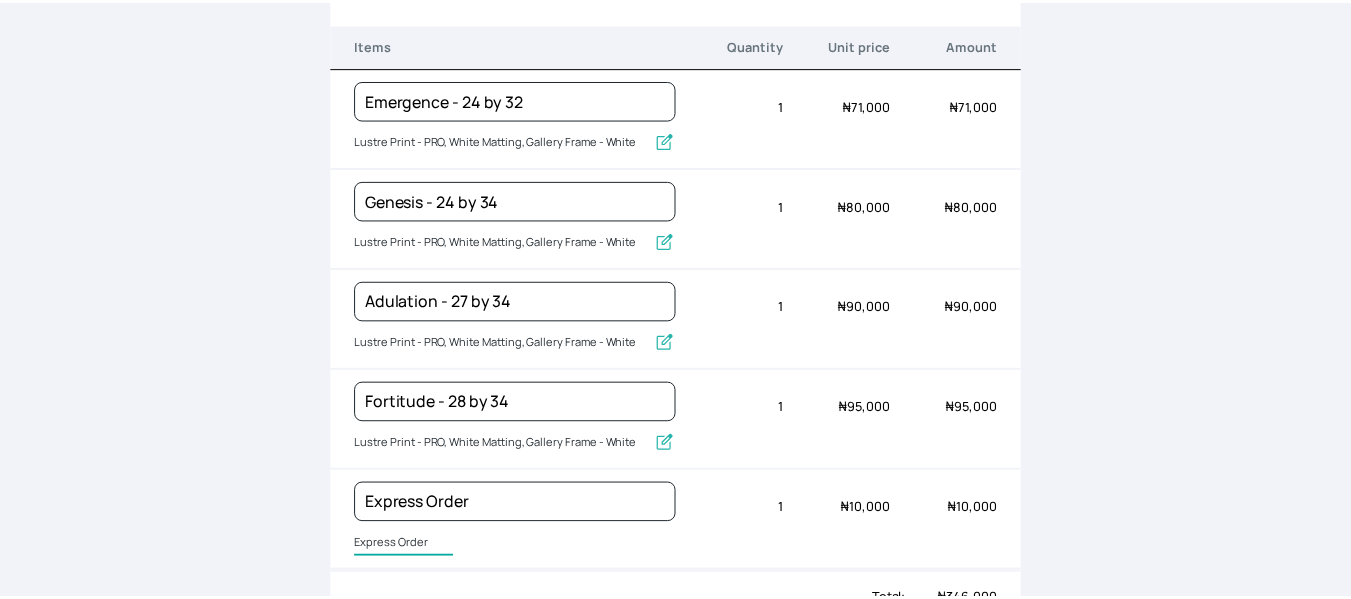 scroll, scrollTop: 0, scrollLeft: 0, axis: both 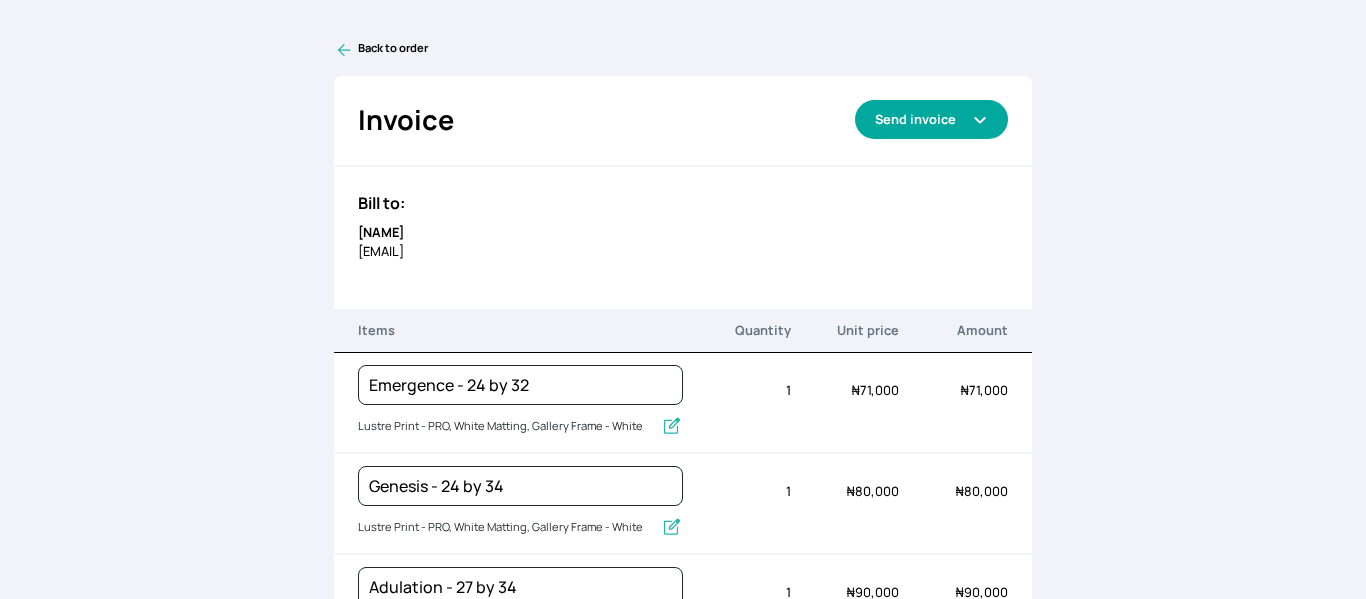click on "Send invoice" at bounding box center [931, 119] 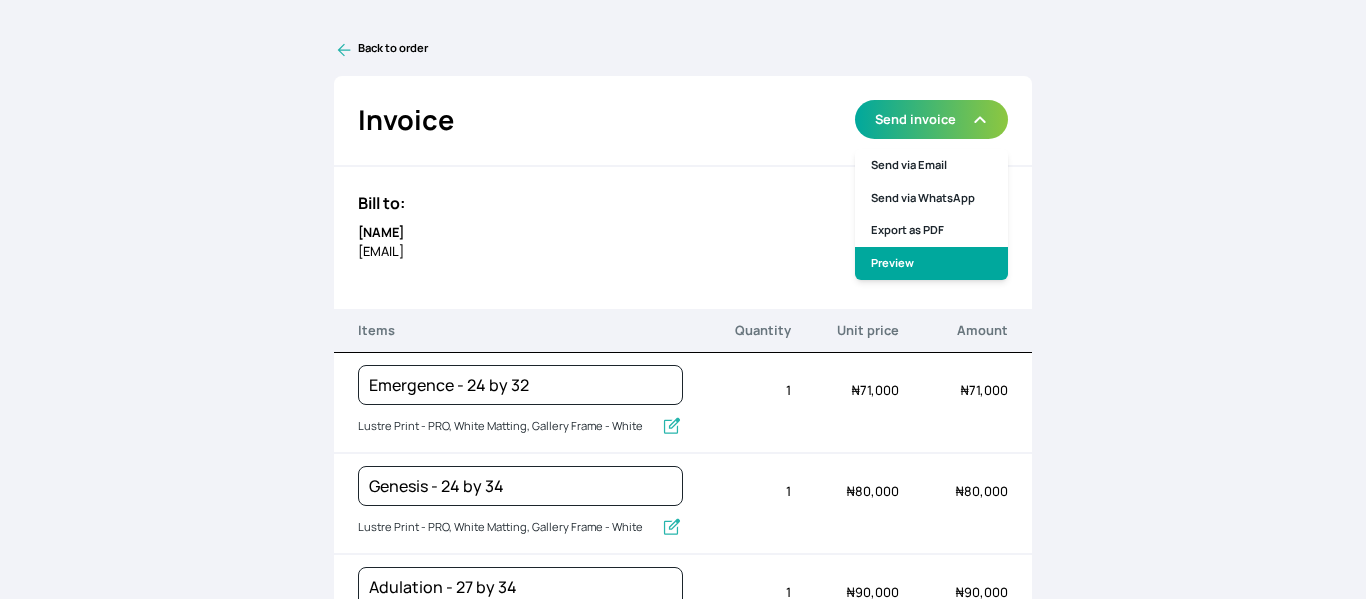 click on "Preview" at bounding box center [931, 263] 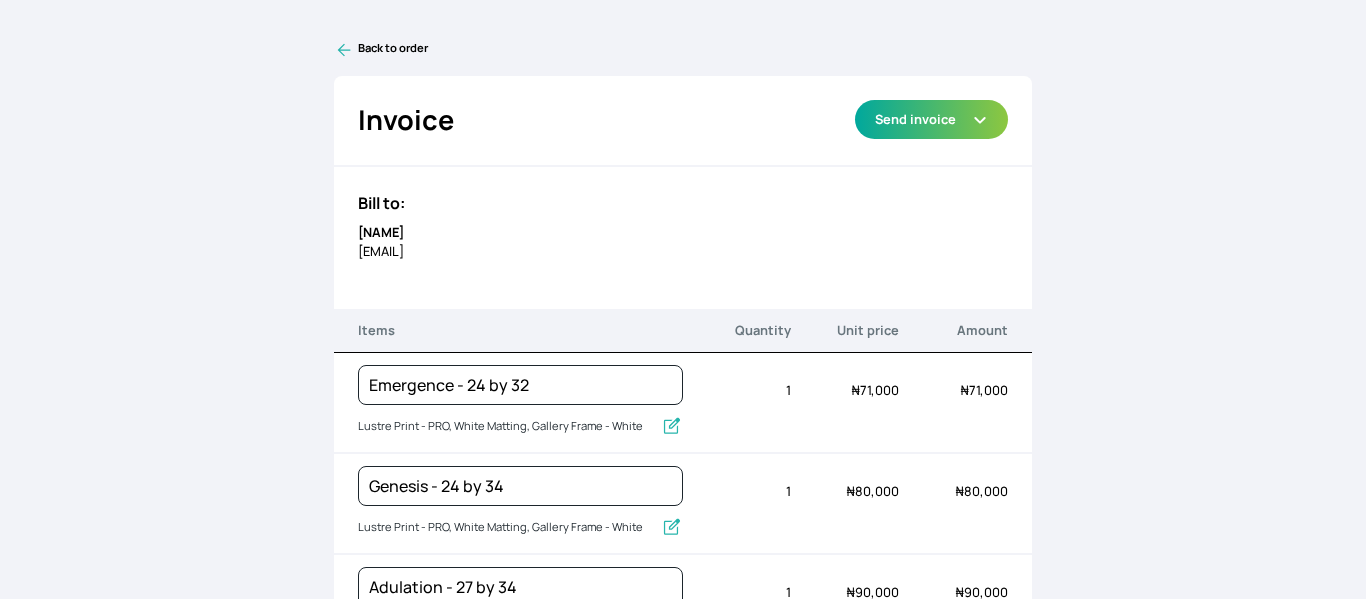 click 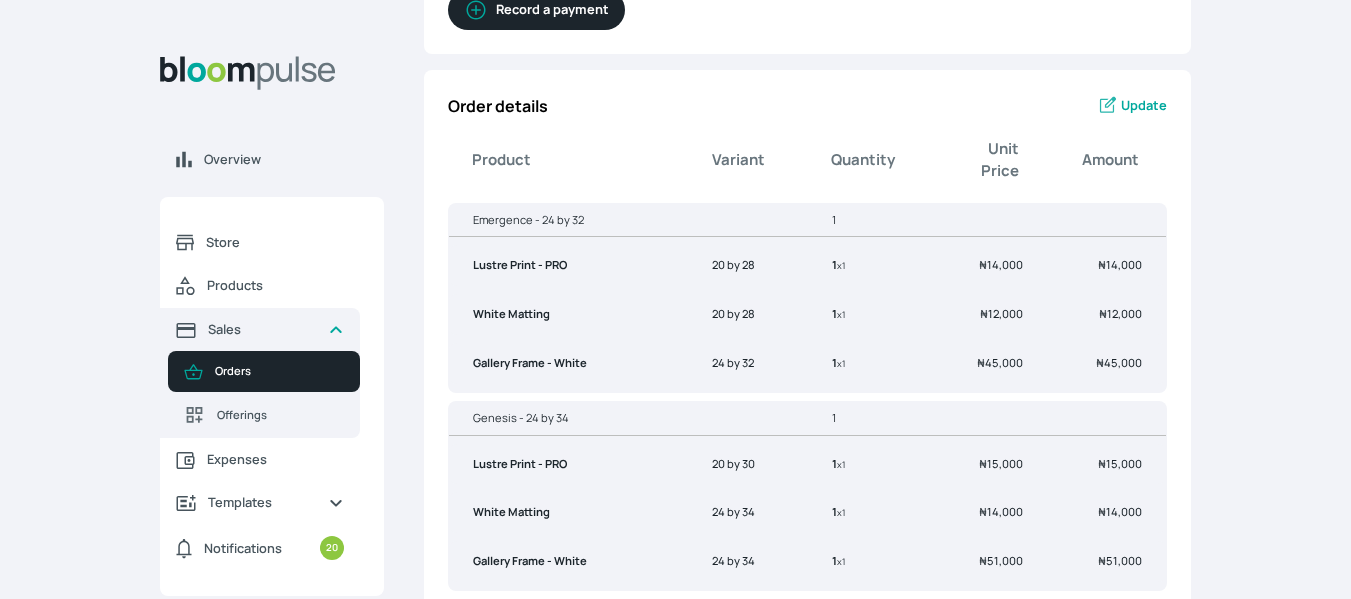 scroll, scrollTop: 0, scrollLeft: 0, axis: both 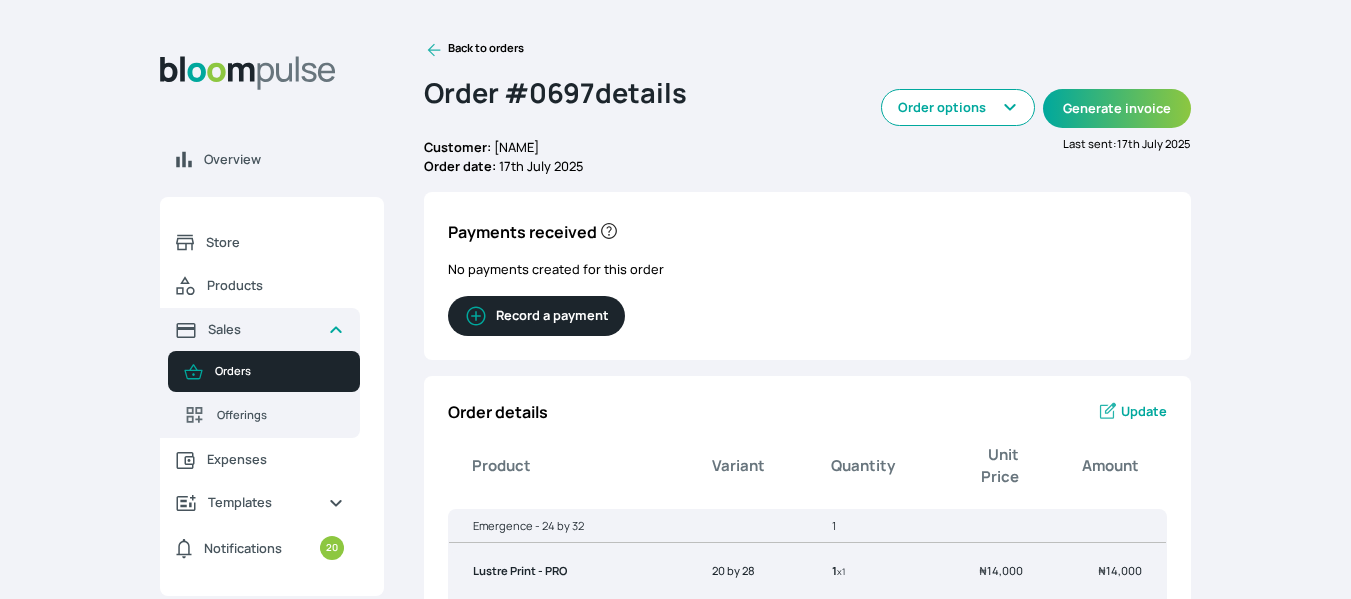 click 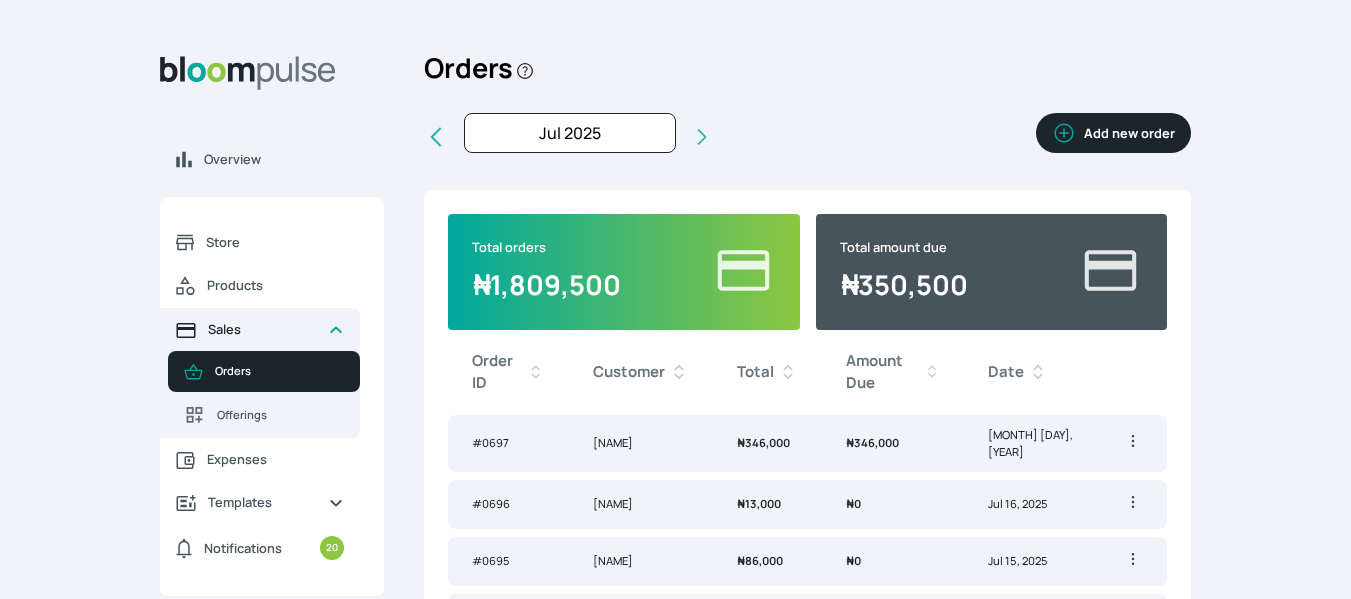 click on "Sales" at bounding box center [260, 329] 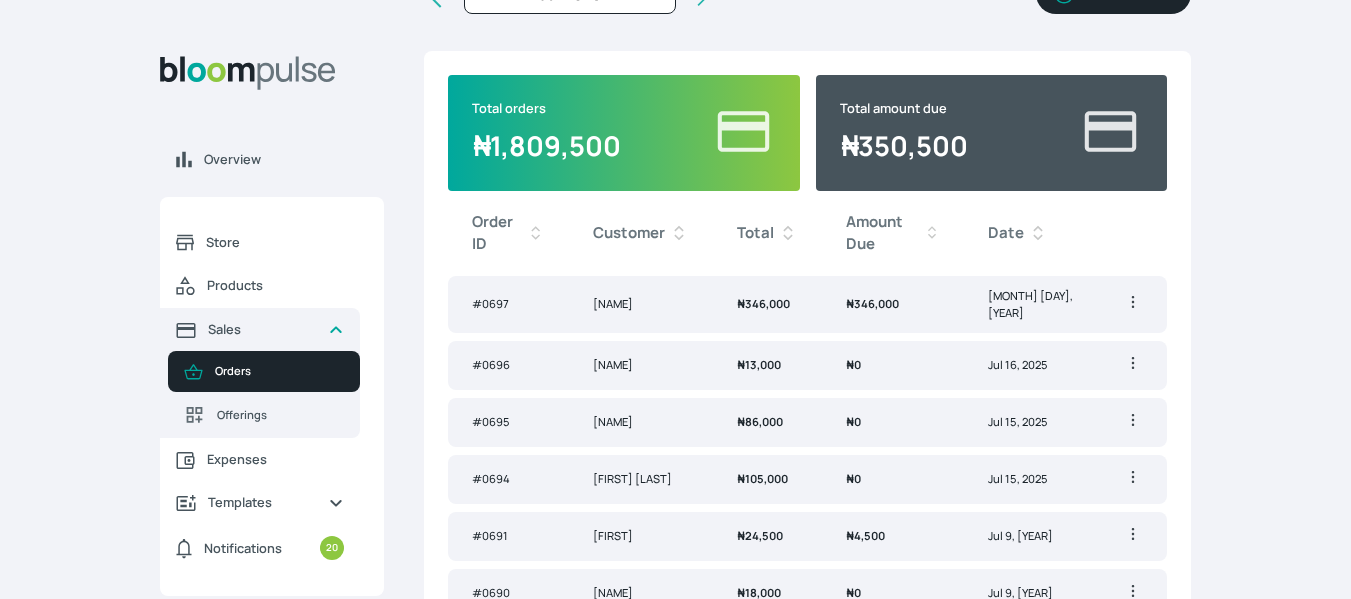 scroll, scrollTop: 0, scrollLeft: 0, axis: both 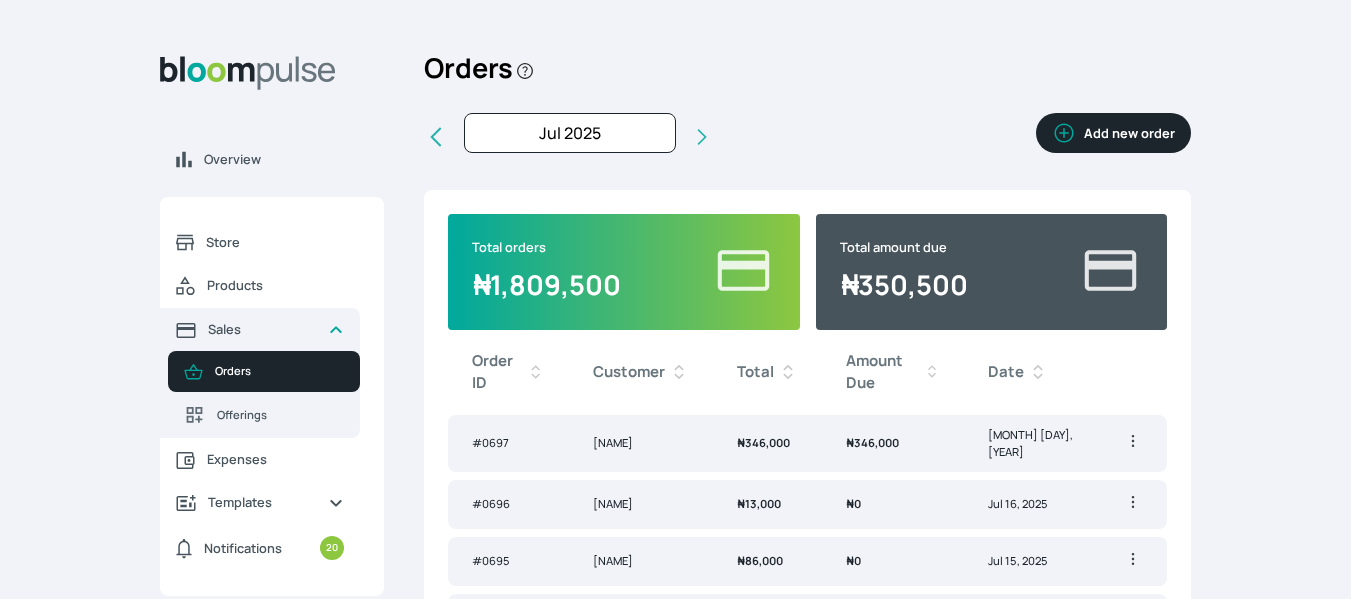 click 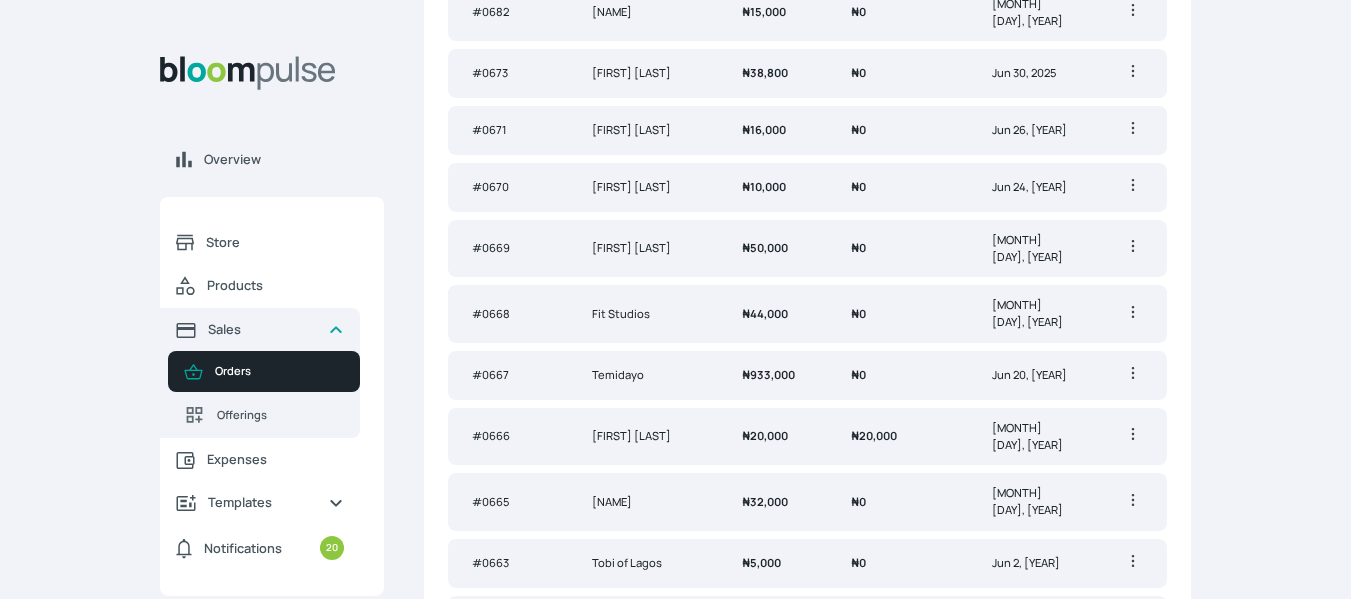 scroll, scrollTop: 432, scrollLeft: 0, axis: vertical 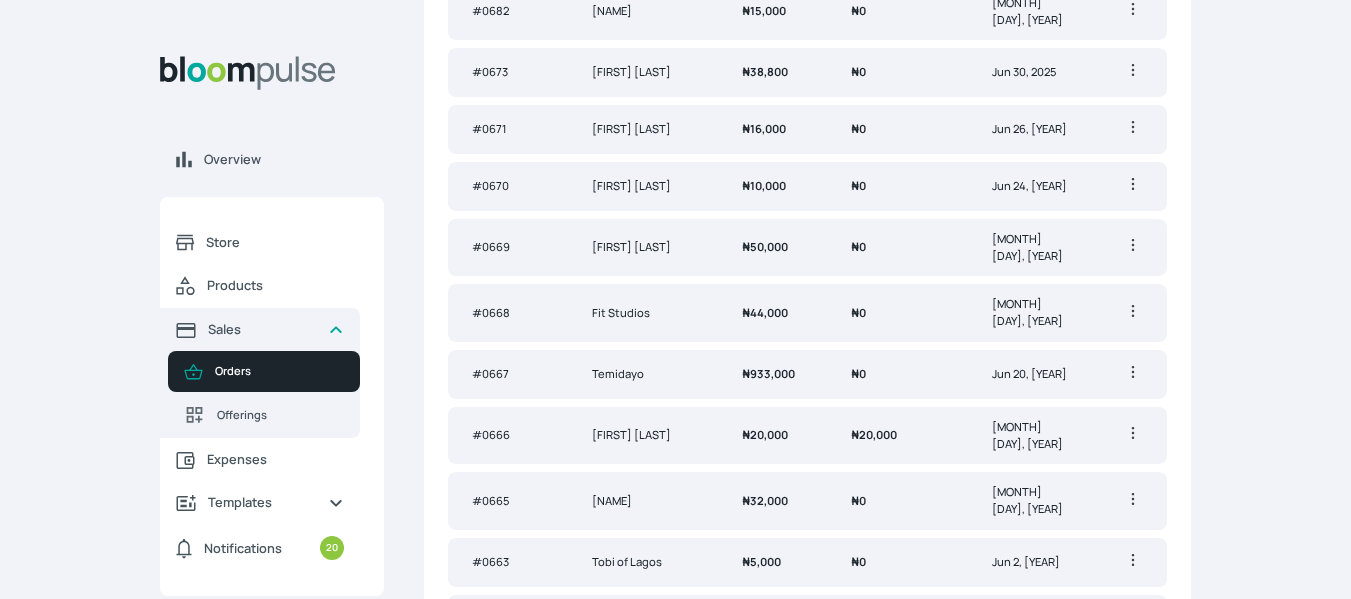 click on "Temidayo" at bounding box center [643, 374] 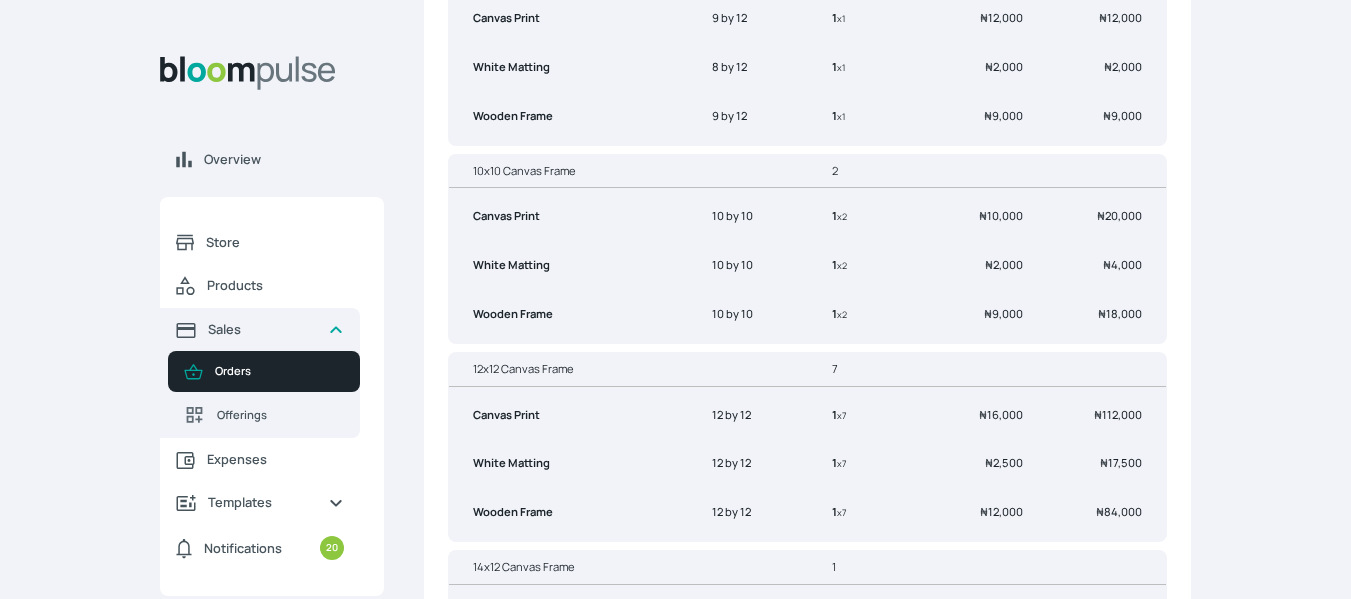 scroll, scrollTop: 555, scrollLeft: 0, axis: vertical 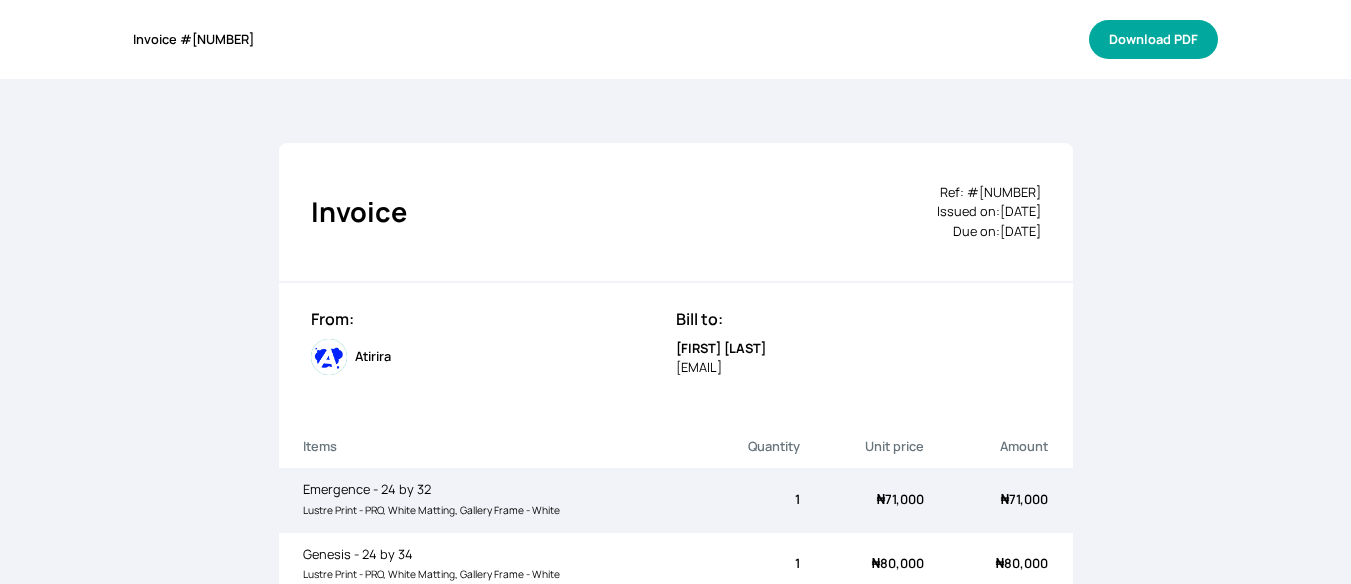 click on "Download PDF" at bounding box center (1153, 39) 